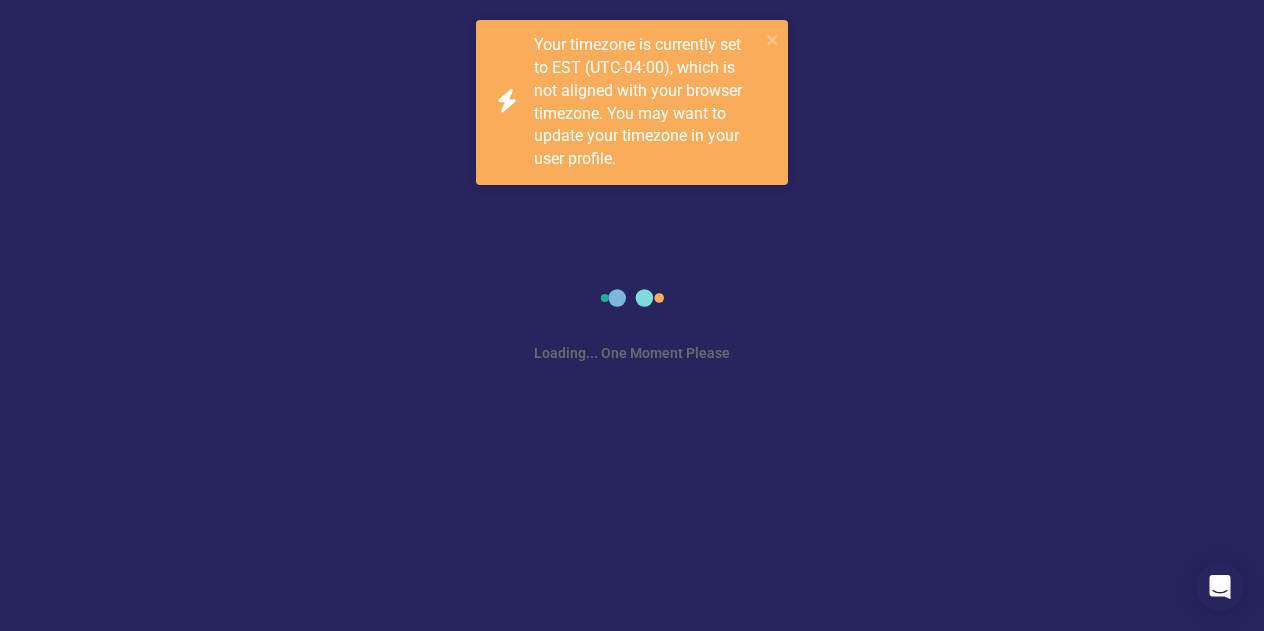 scroll, scrollTop: 0, scrollLeft: 0, axis: both 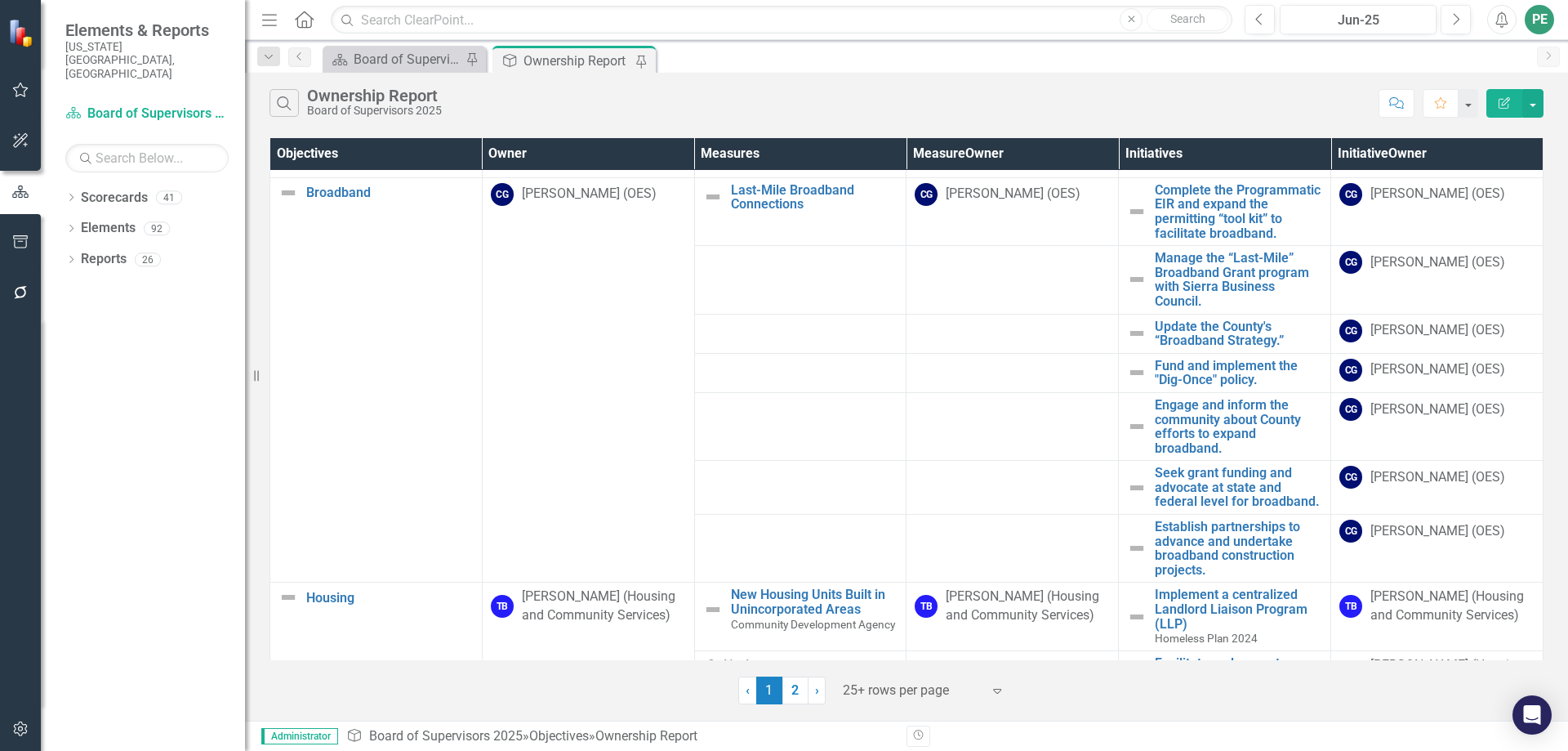click on "CG [PERSON_NAME] (OES)" at bounding box center [1437, 548] 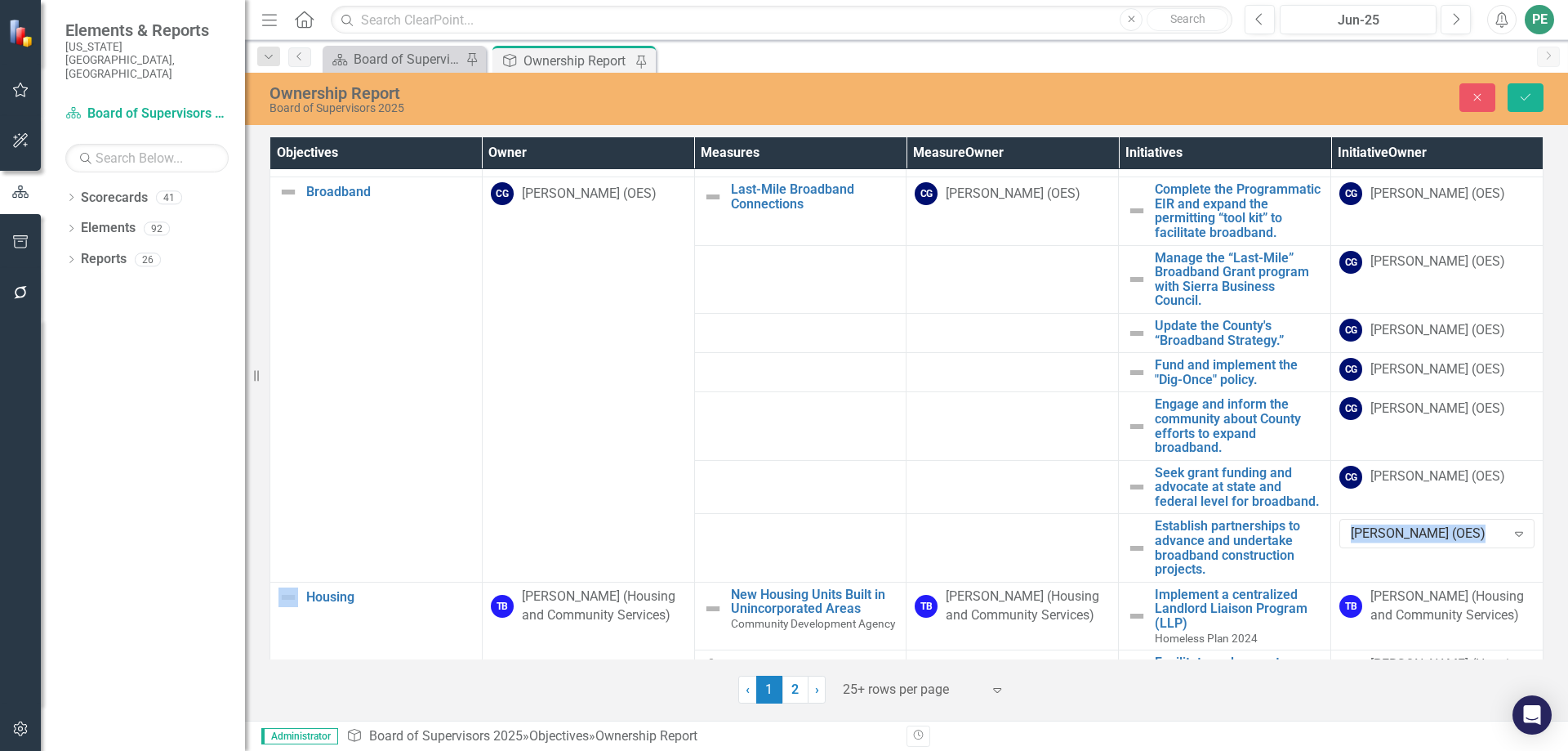 click on "[PERSON_NAME] (OES)" at bounding box center (1428, 534) 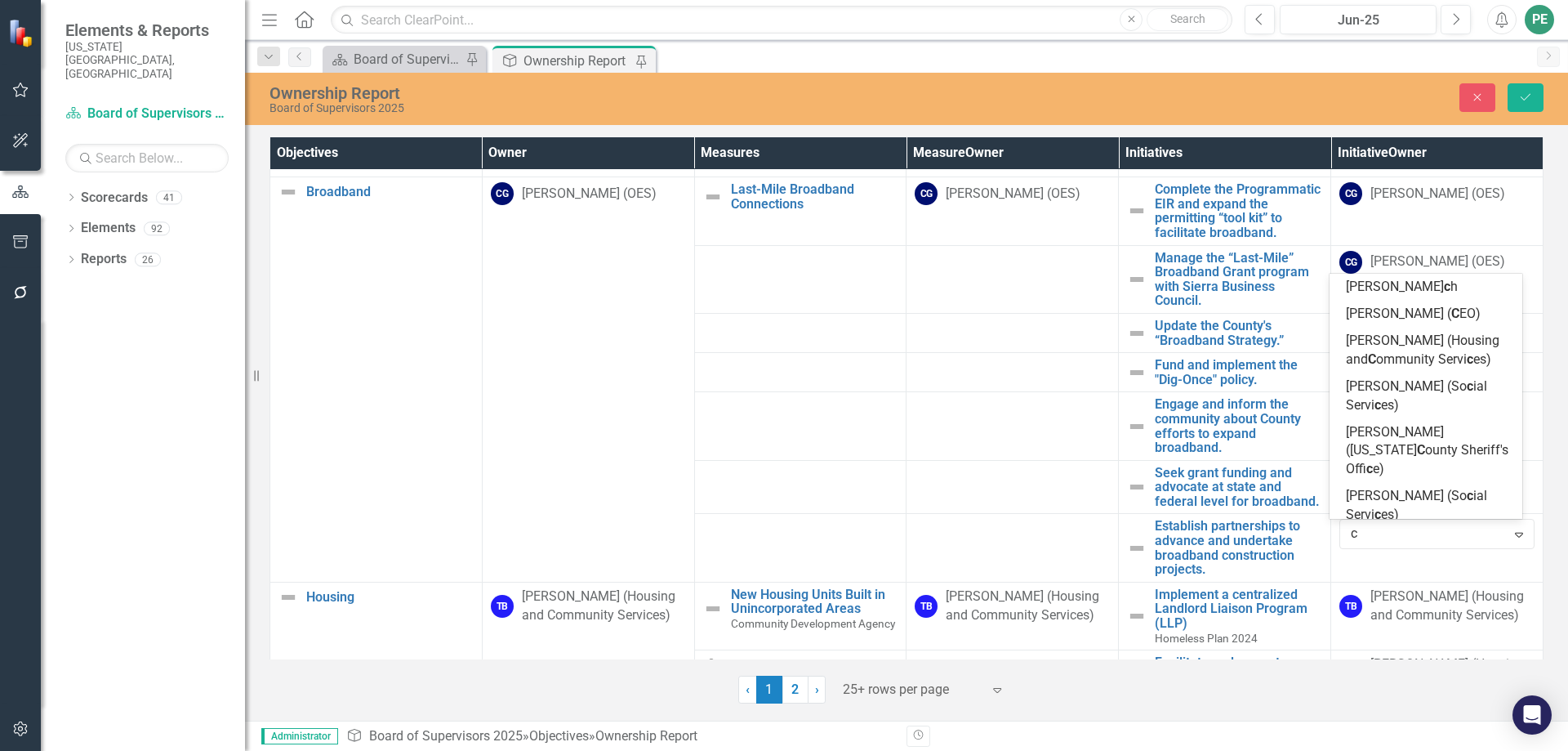 scroll, scrollTop: 154, scrollLeft: 0, axis: vertical 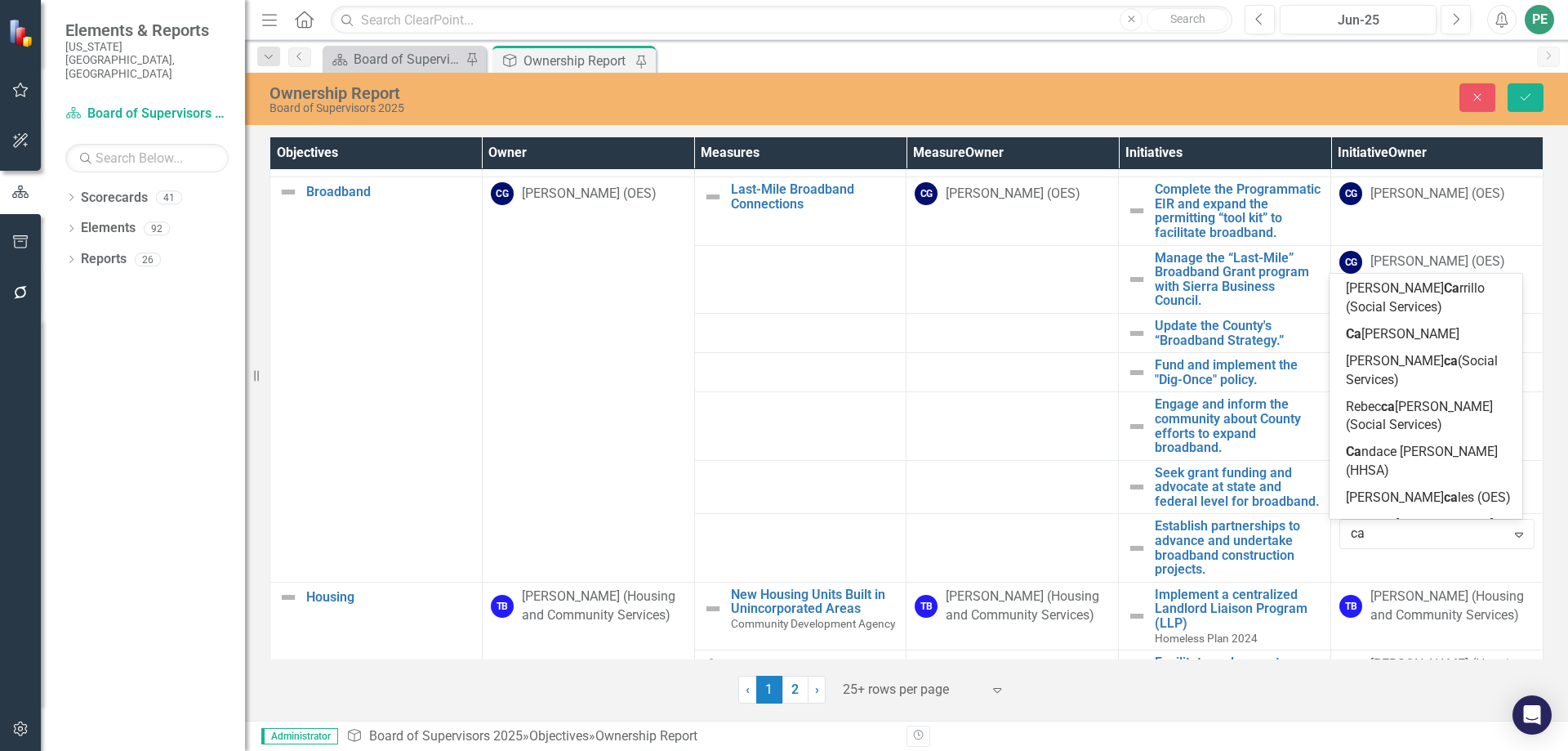 type on "car" 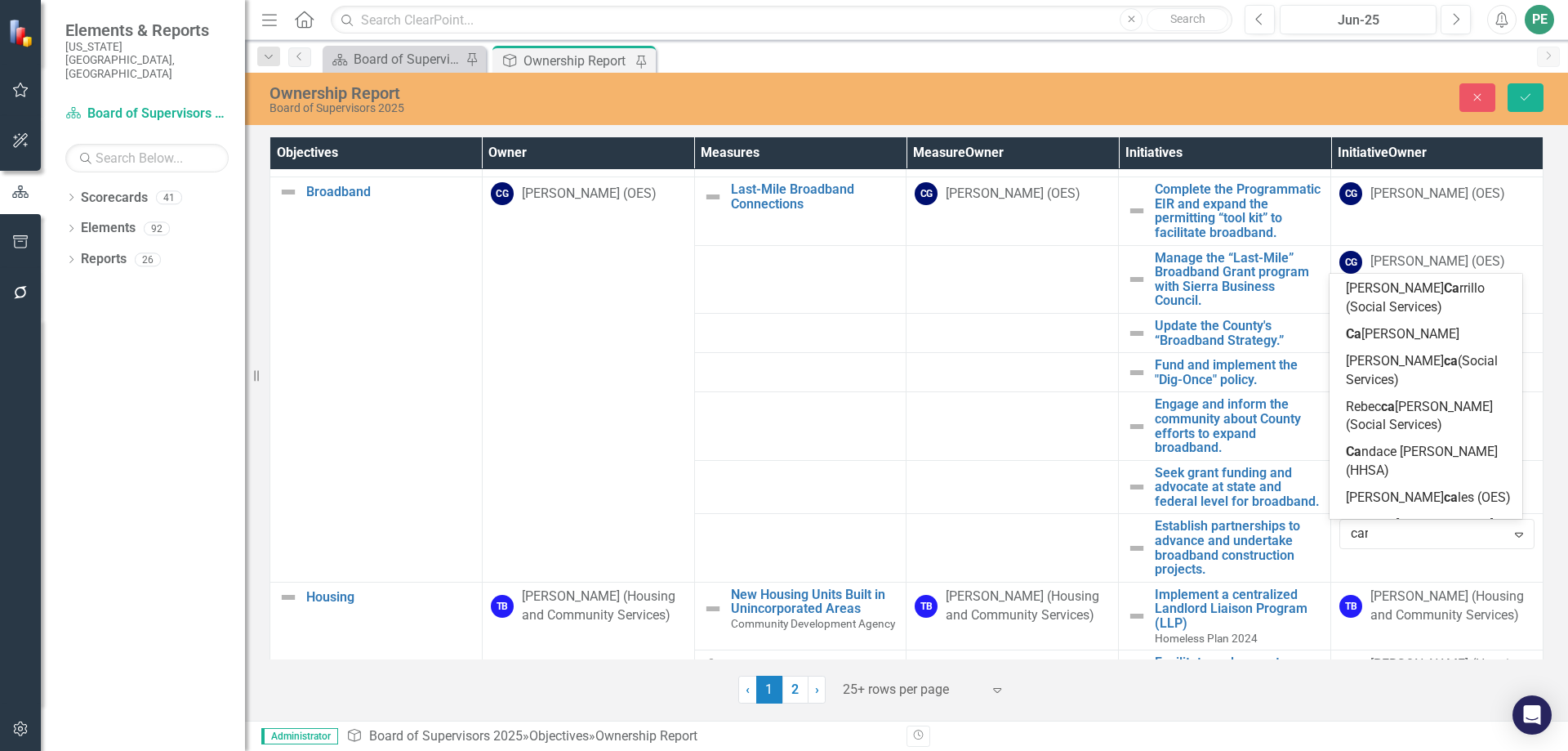 scroll, scrollTop: 0, scrollLeft: 0, axis: both 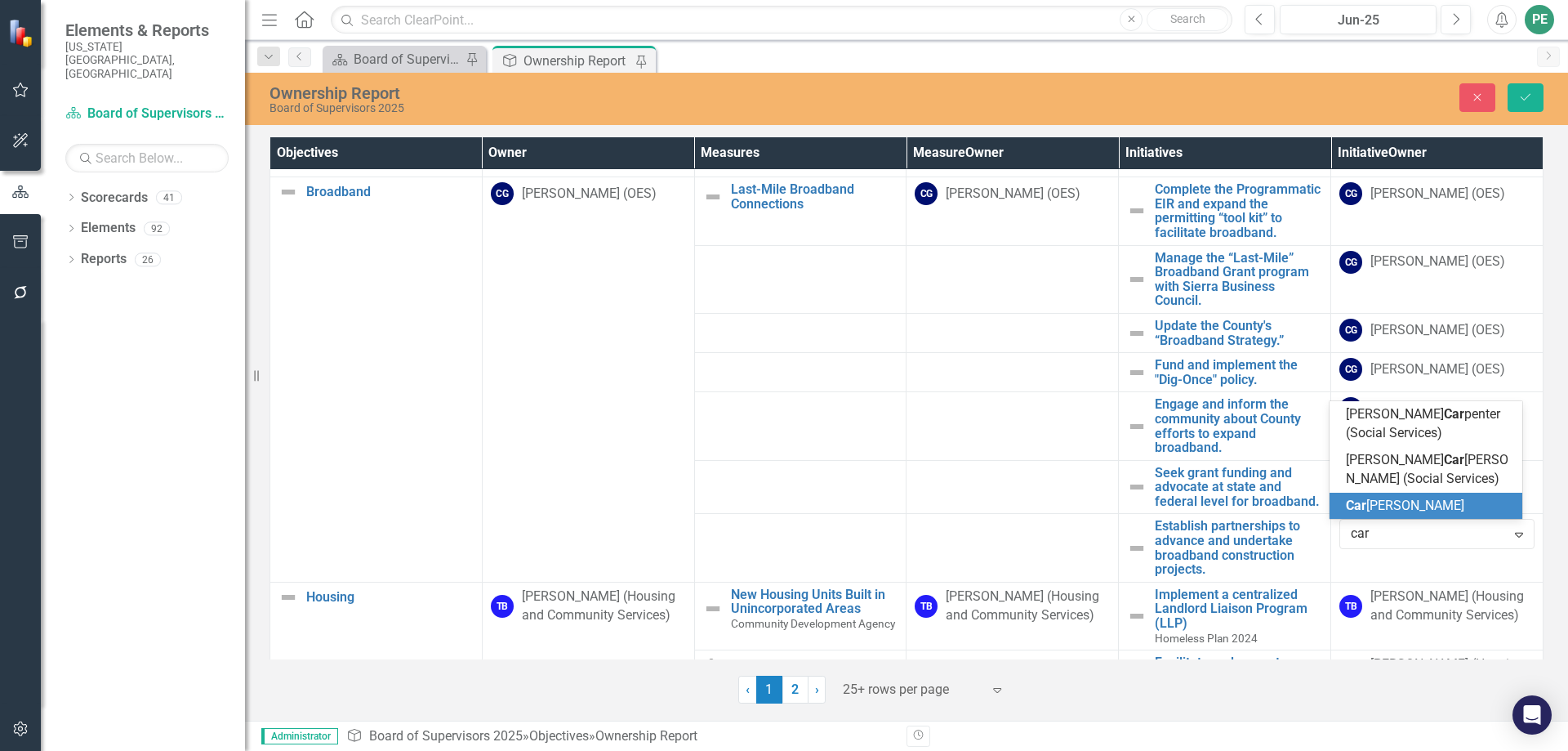 click on "Car [PERSON_NAME]" at bounding box center [1405, 505] 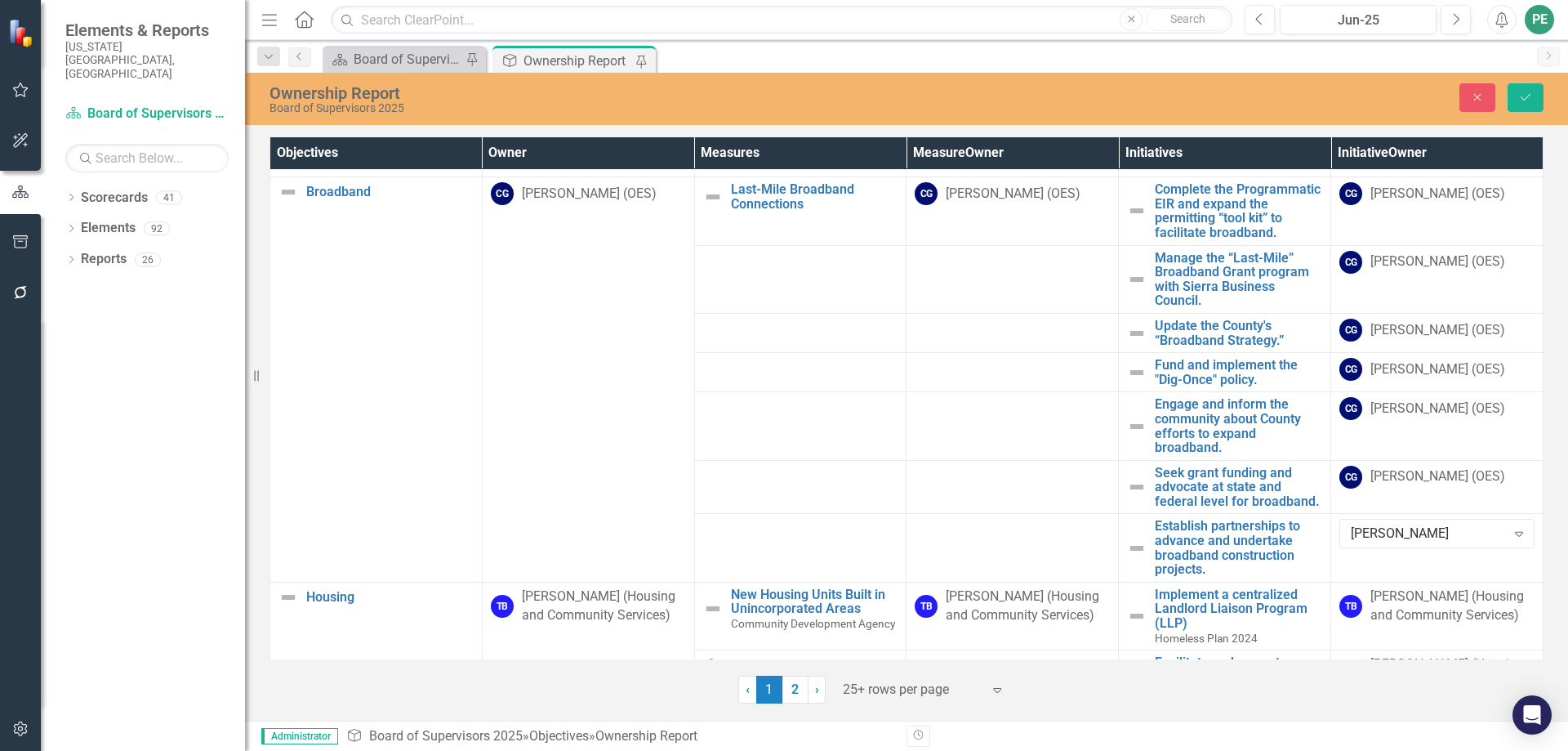 click on "CG [PERSON_NAME] (OES)" at bounding box center [1437, 487] 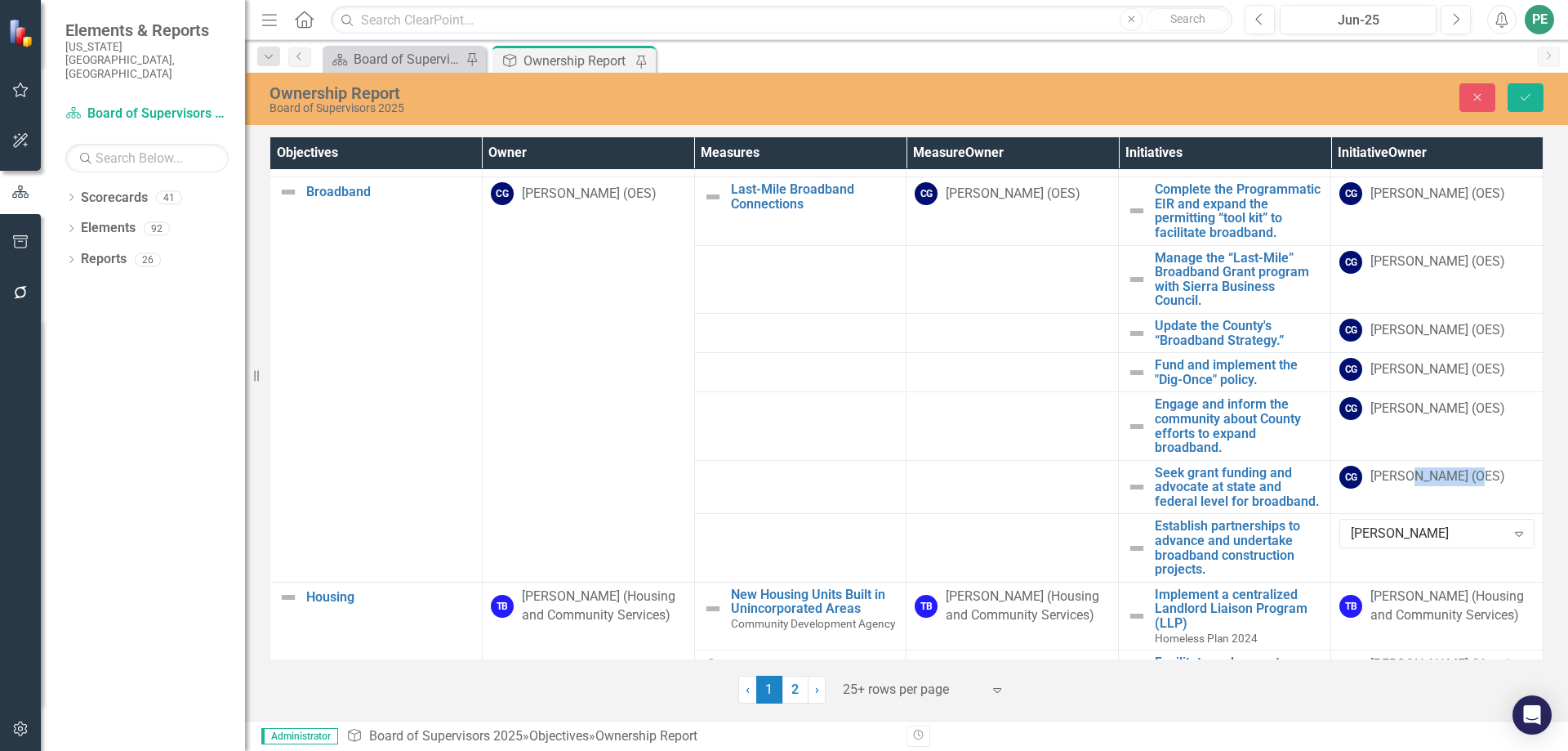 click on "CG [PERSON_NAME] (OES)" at bounding box center (1437, 487) 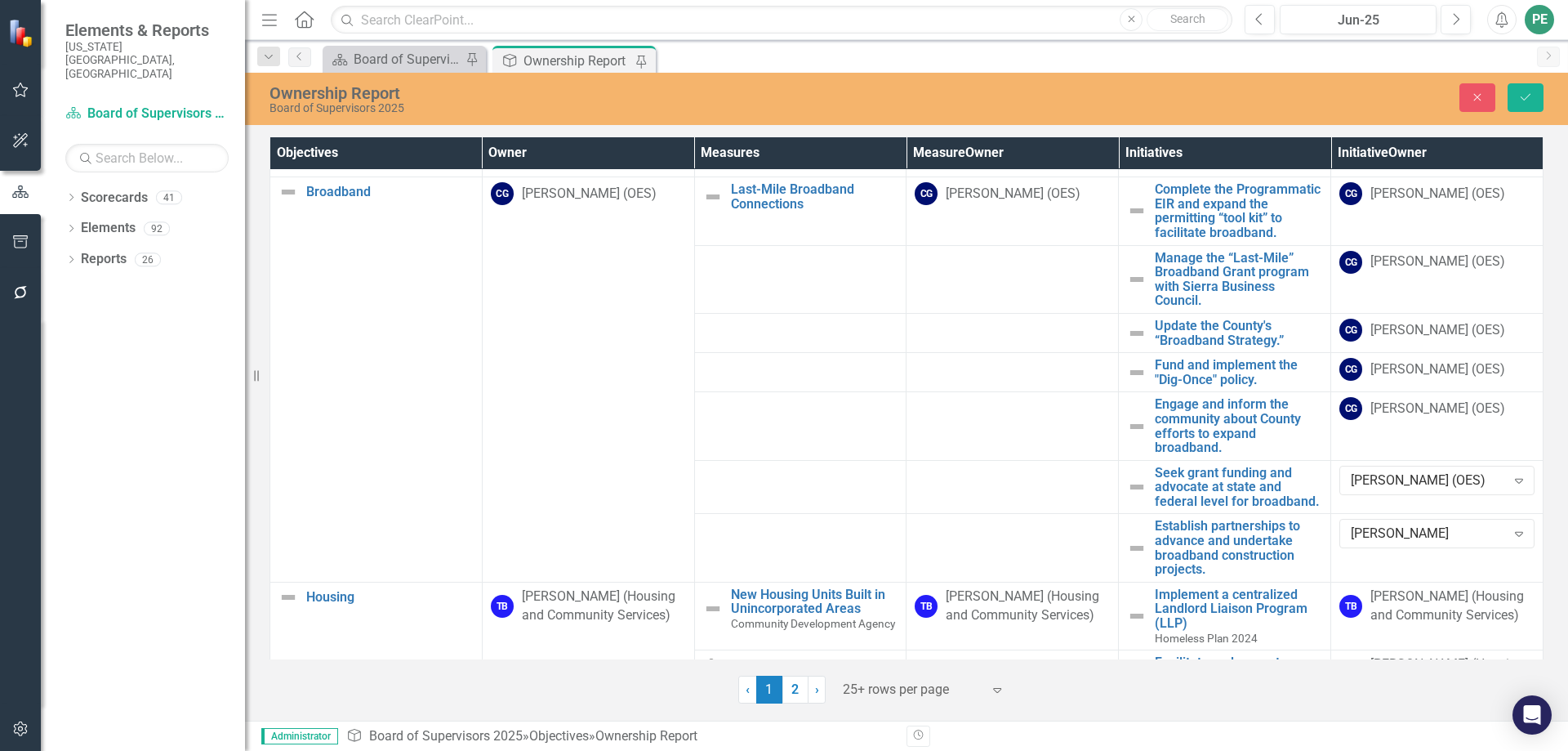 click on "[PERSON_NAME] (OES)" at bounding box center (1428, 480) 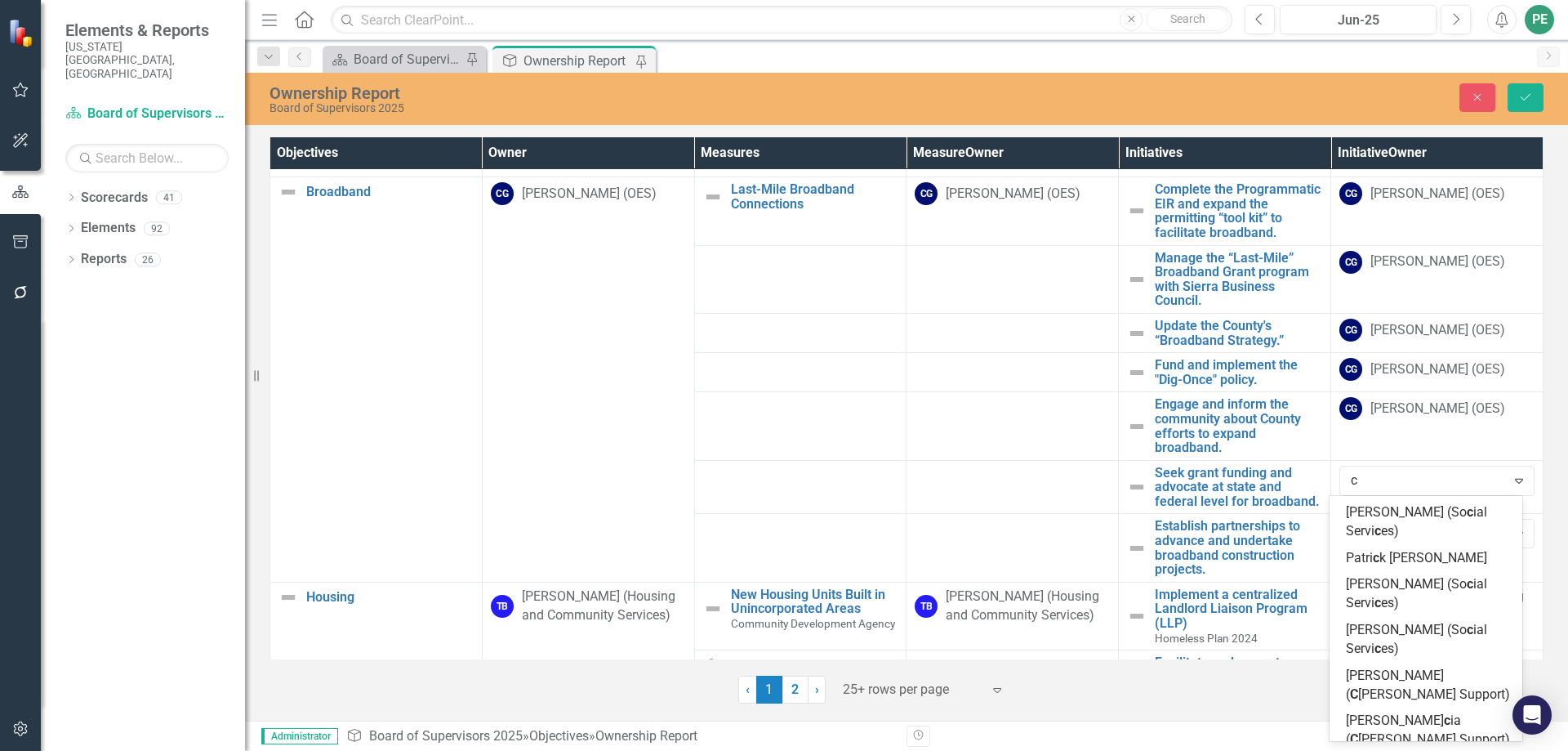 scroll, scrollTop: 154, scrollLeft: 0, axis: vertical 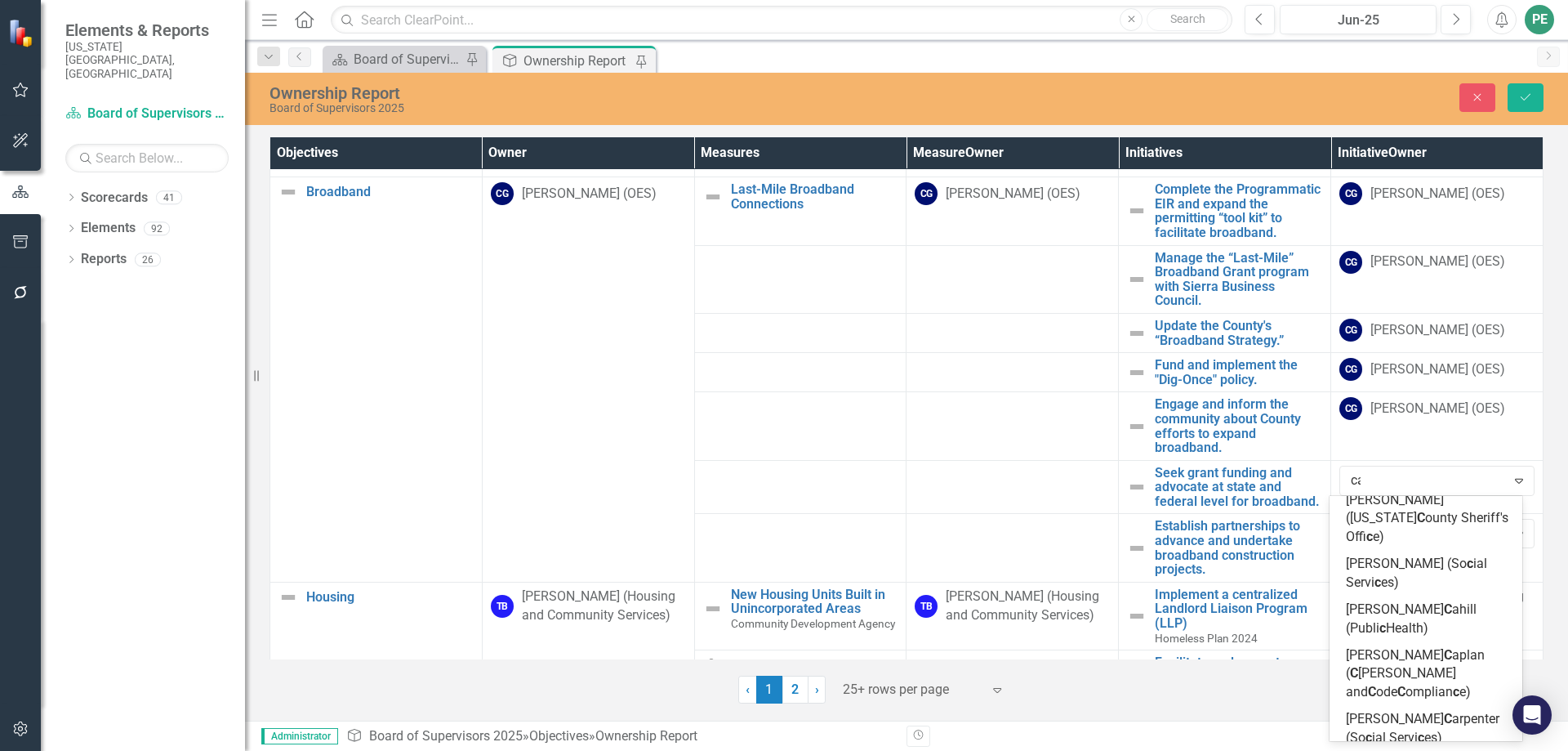type on "car" 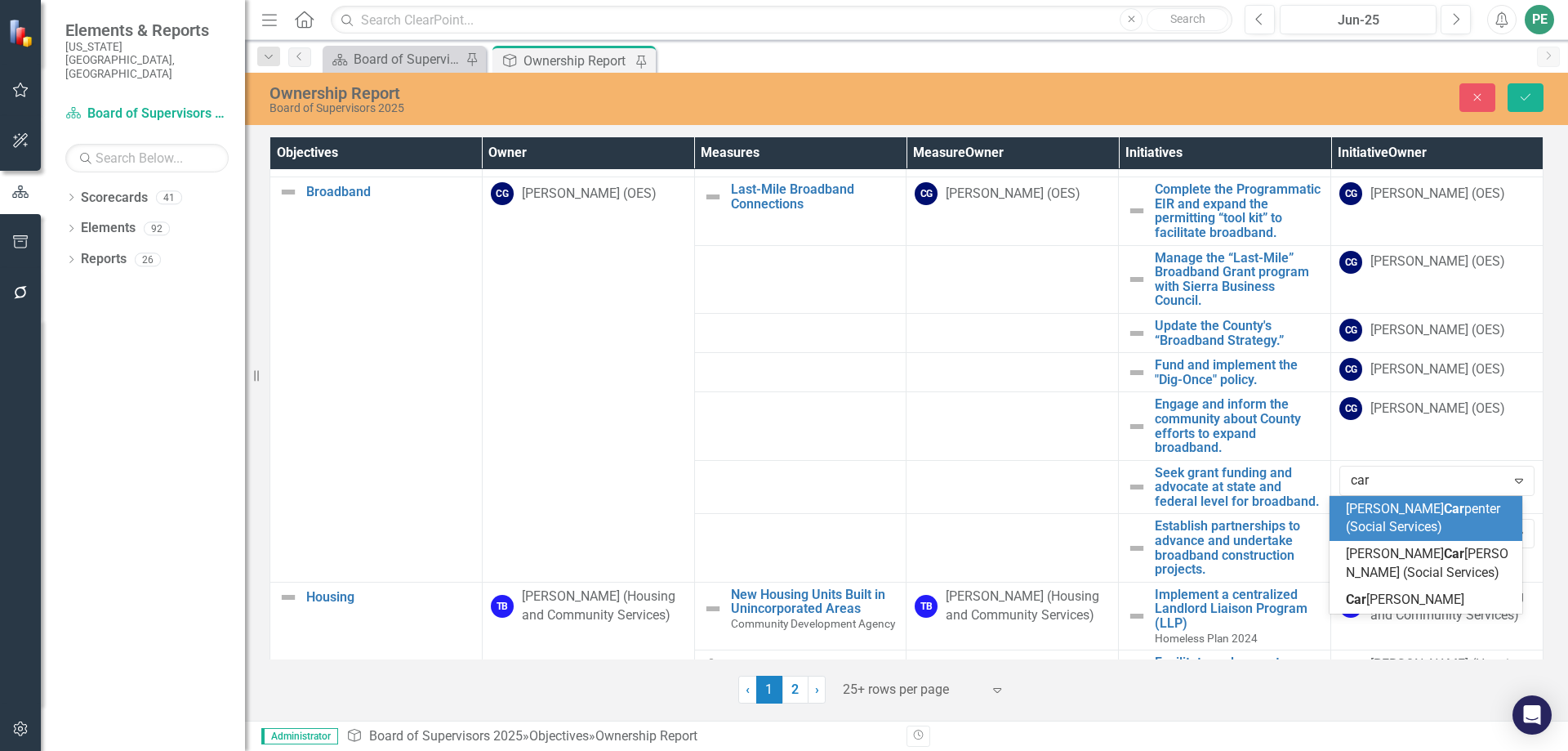 scroll, scrollTop: 0, scrollLeft: 0, axis: both 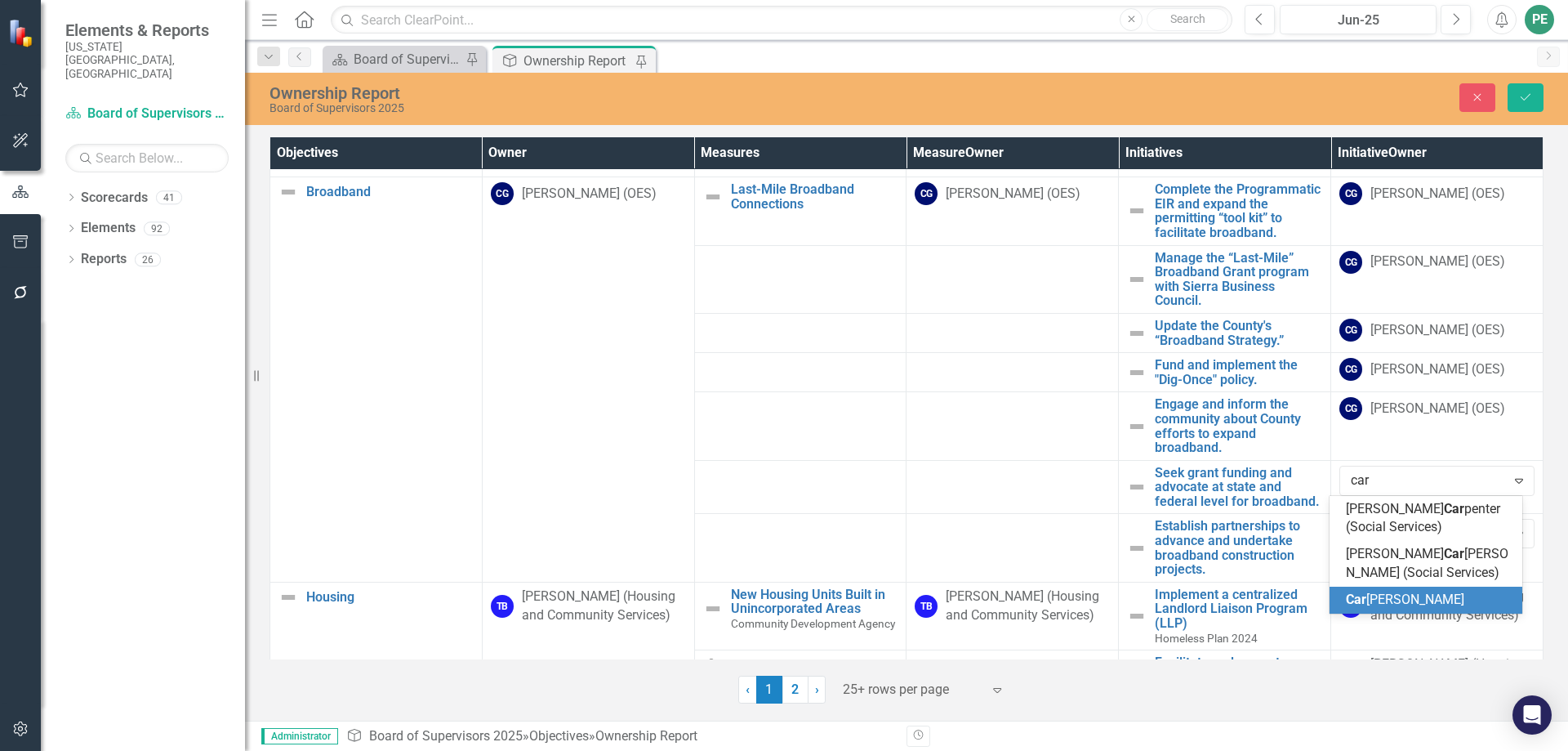 click on "Car [PERSON_NAME]" at bounding box center (1405, 599) 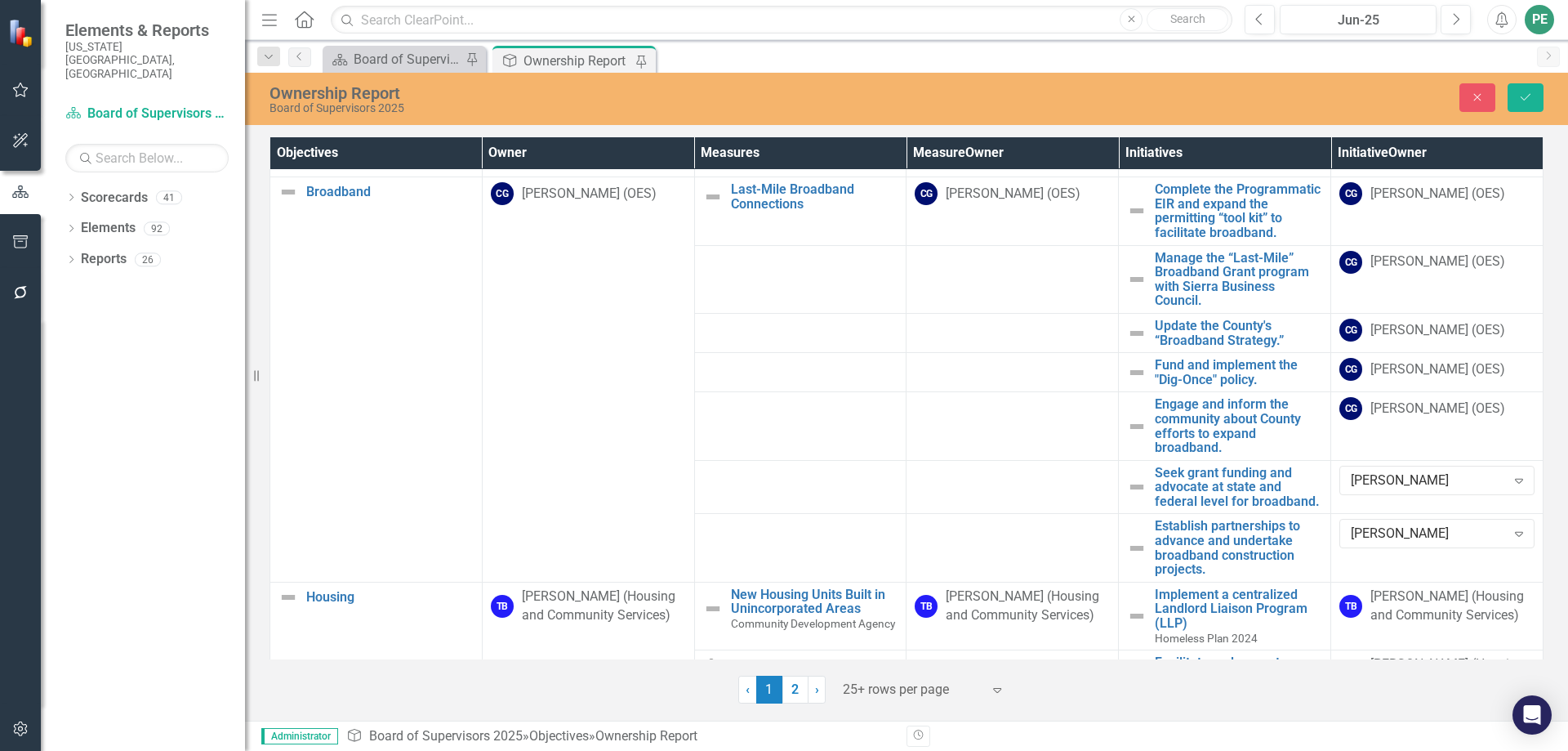 click on "CG [PERSON_NAME] (OES)" at bounding box center (1437, 426) 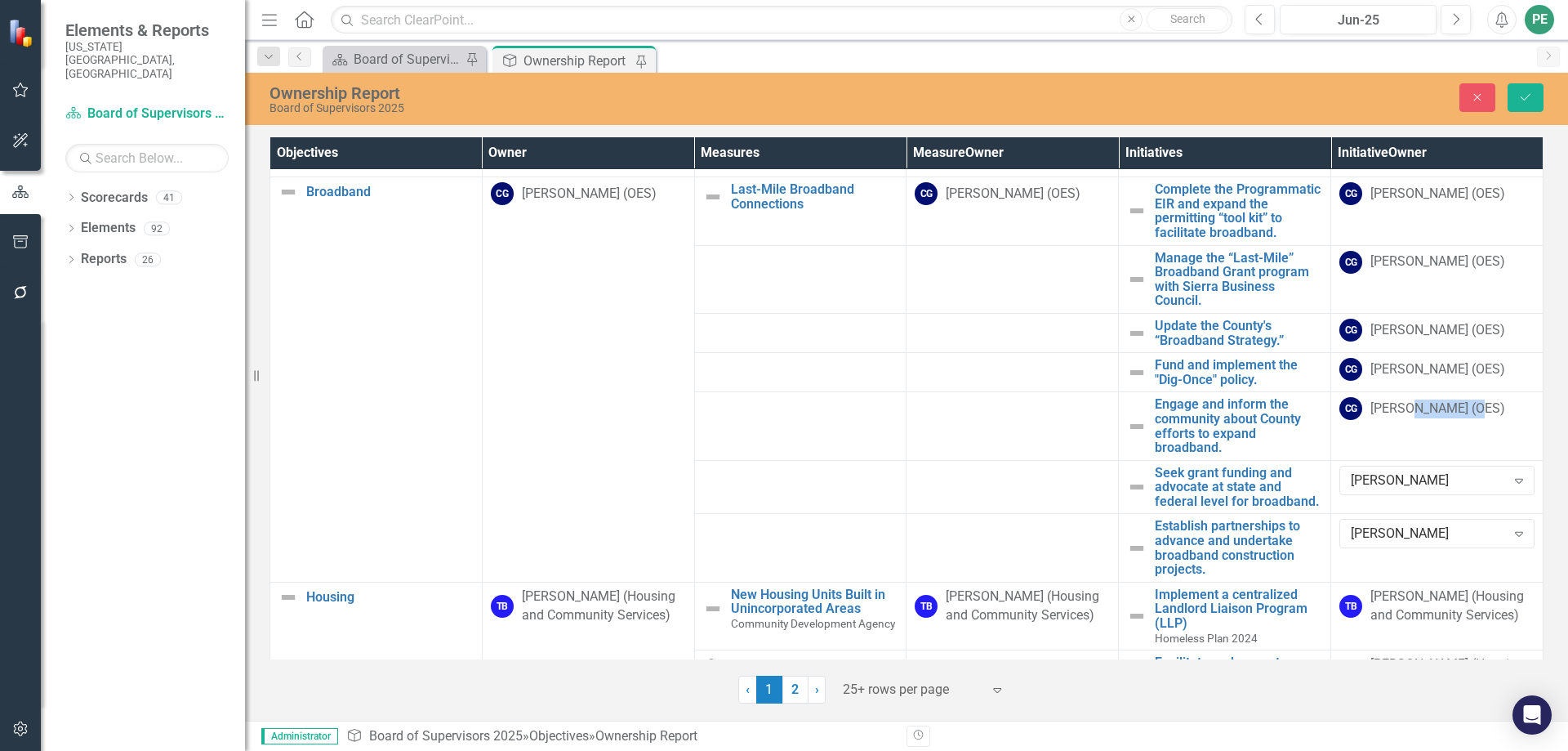 click on "CG [PERSON_NAME] (OES)" at bounding box center [1437, 426] 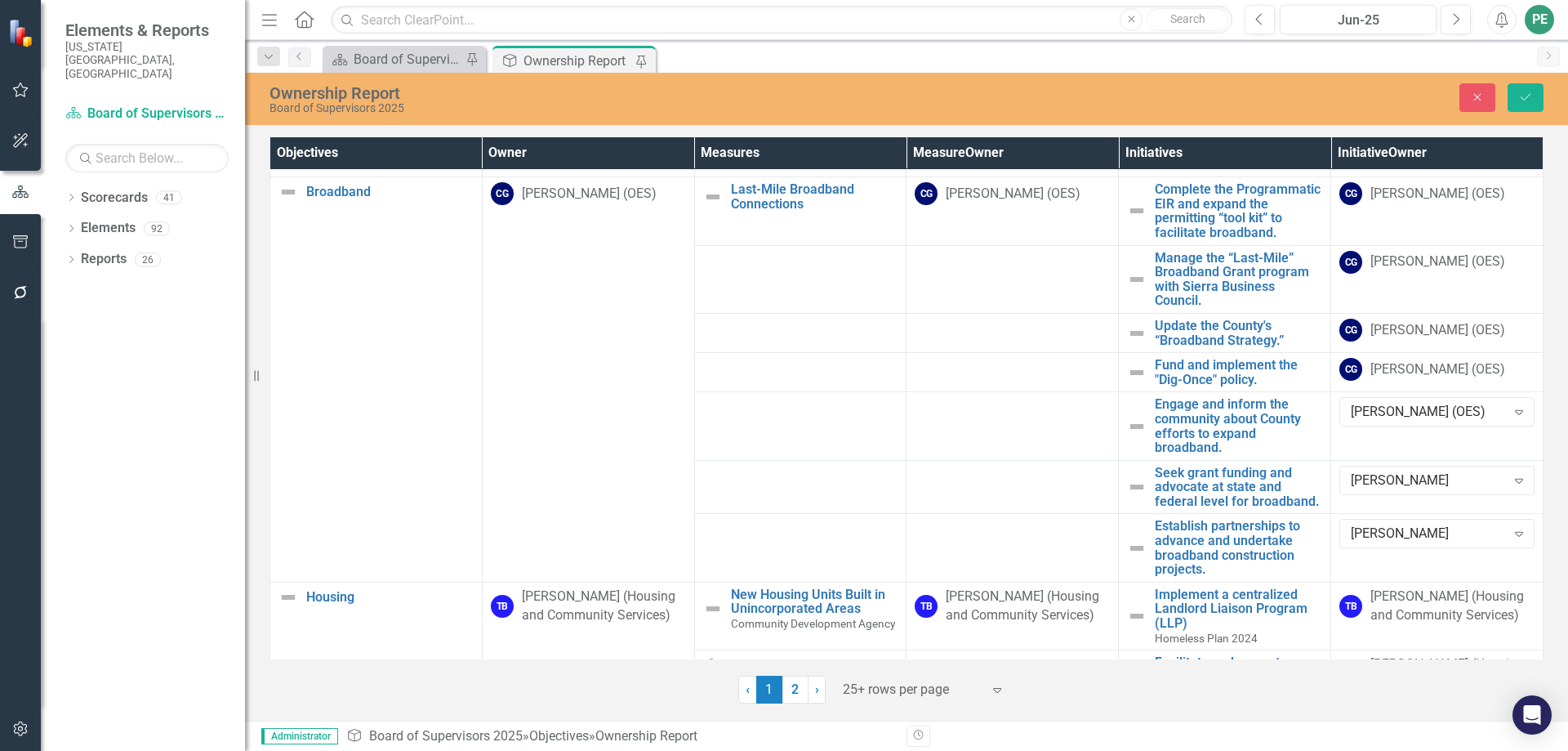 click on "[PERSON_NAME] (OES) Expand" at bounding box center (1437, 412) 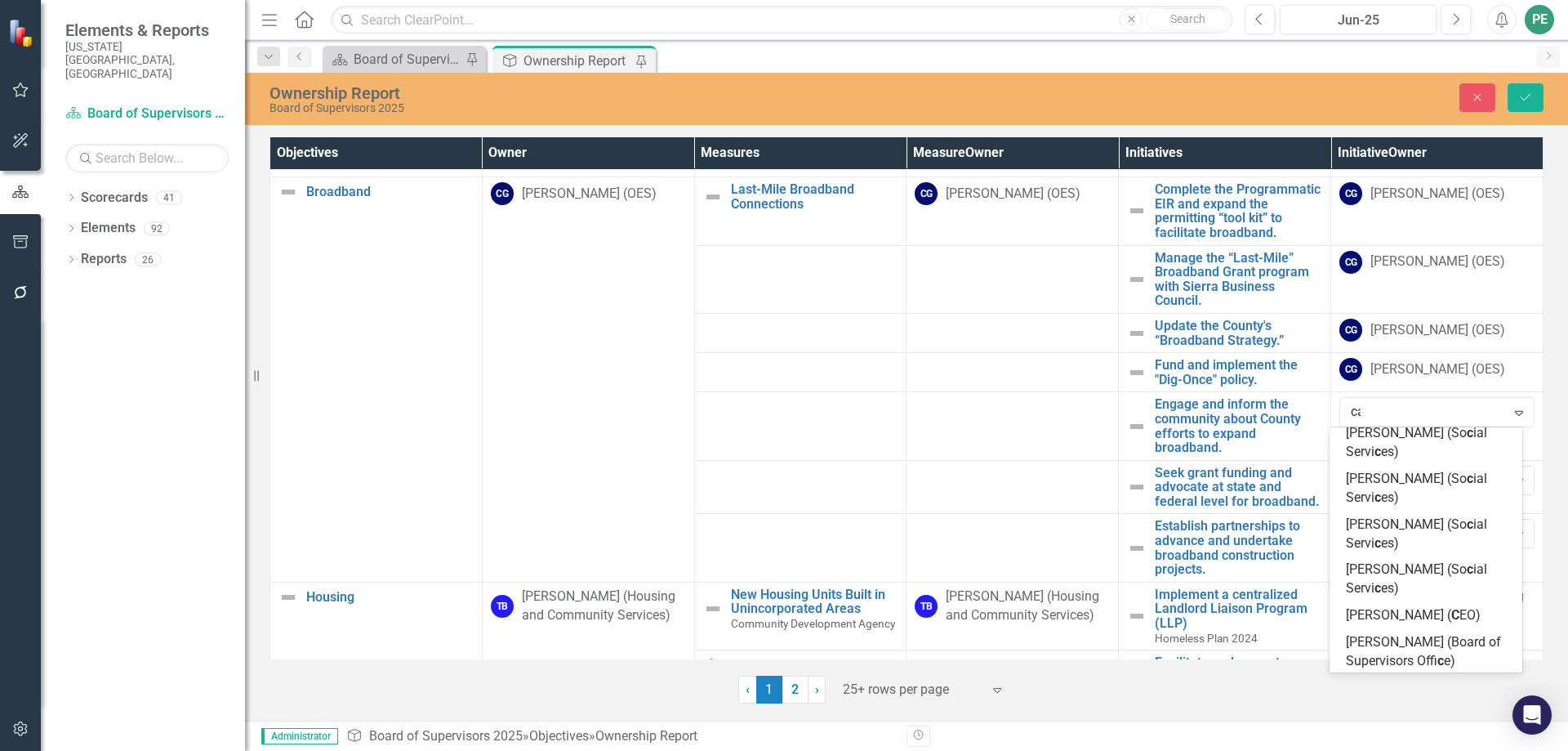 scroll, scrollTop: 154, scrollLeft: 0, axis: vertical 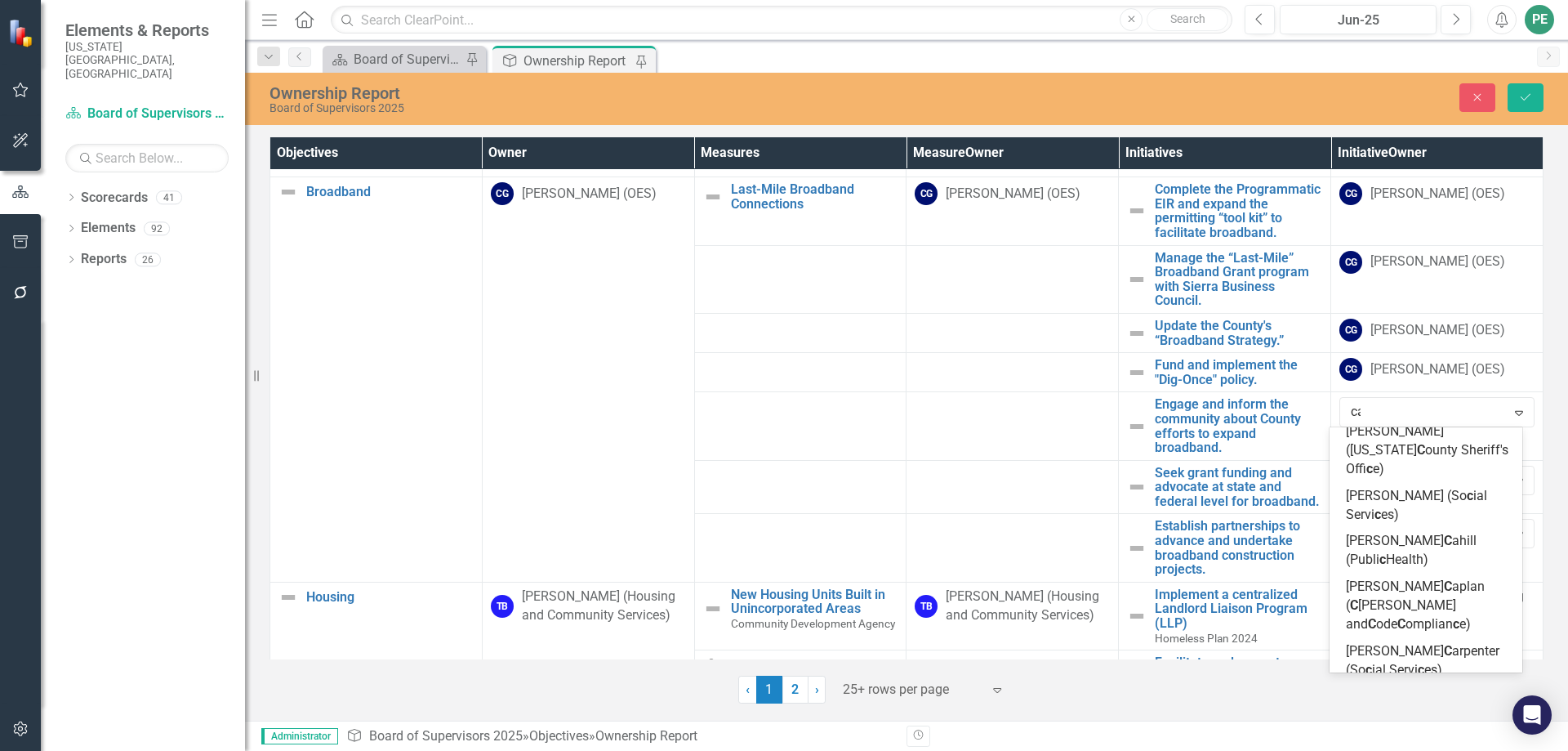 type on "car" 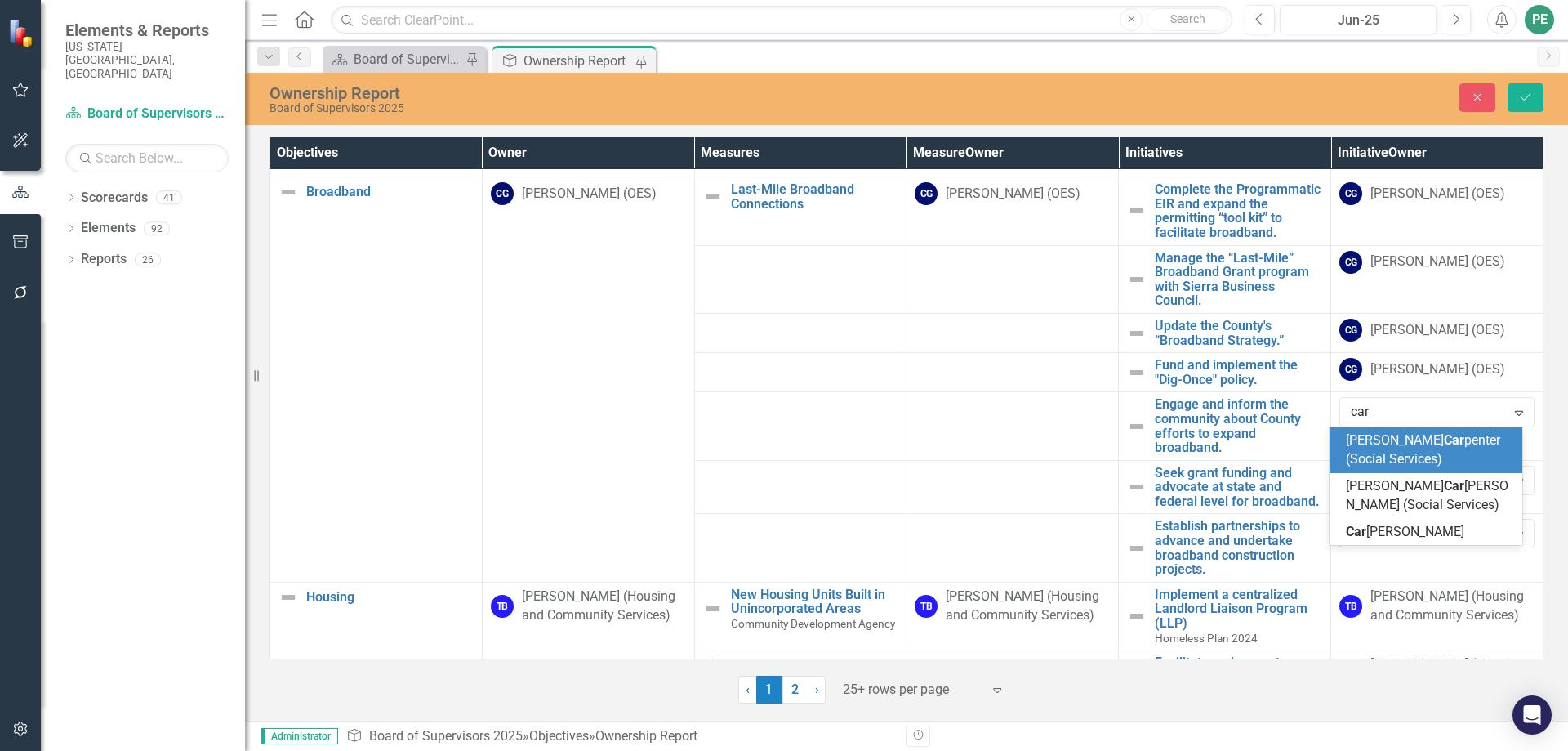 scroll, scrollTop: 0, scrollLeft: 0, axis: both 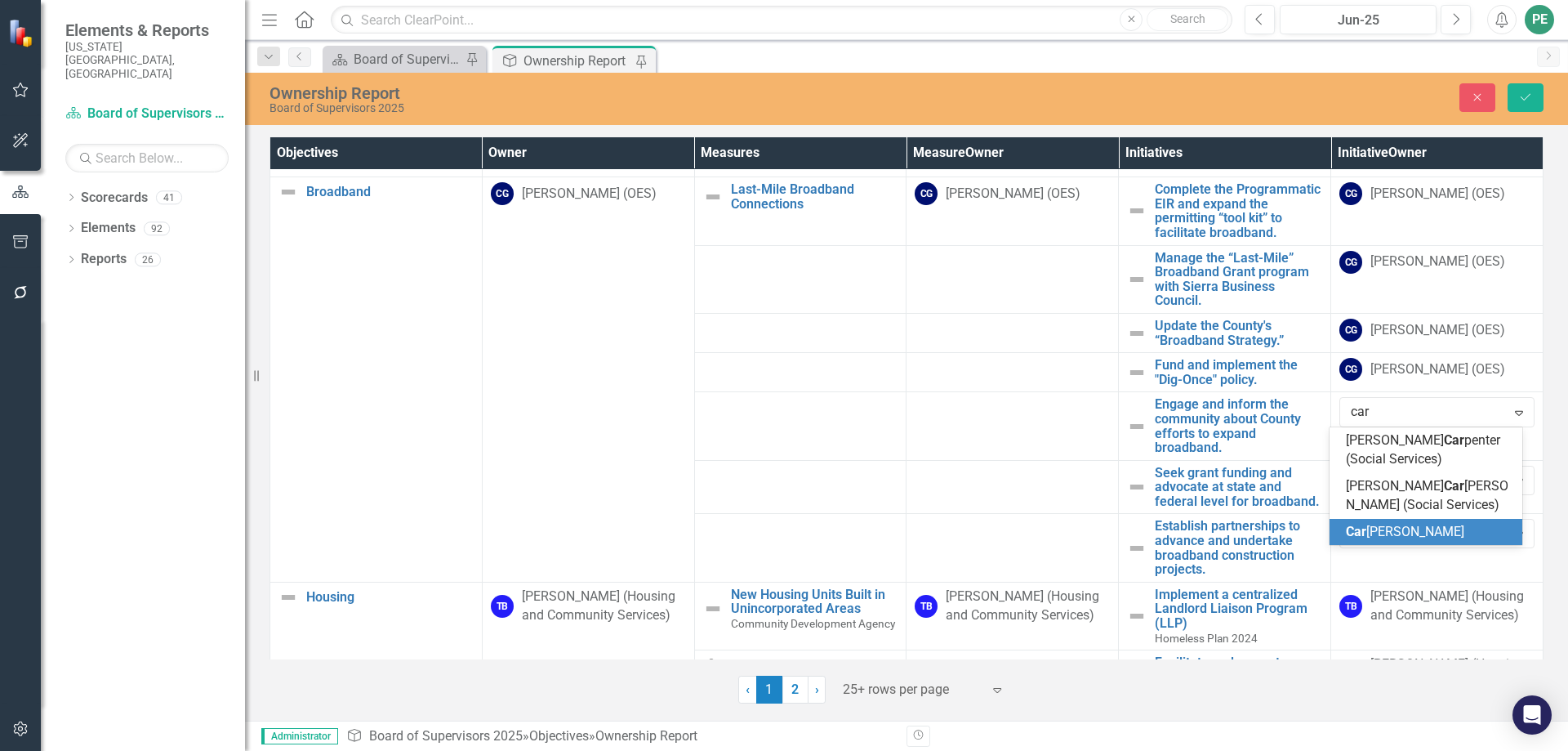 click on "Car [PERSON_NAME]" at bounding box center [1405, 531] 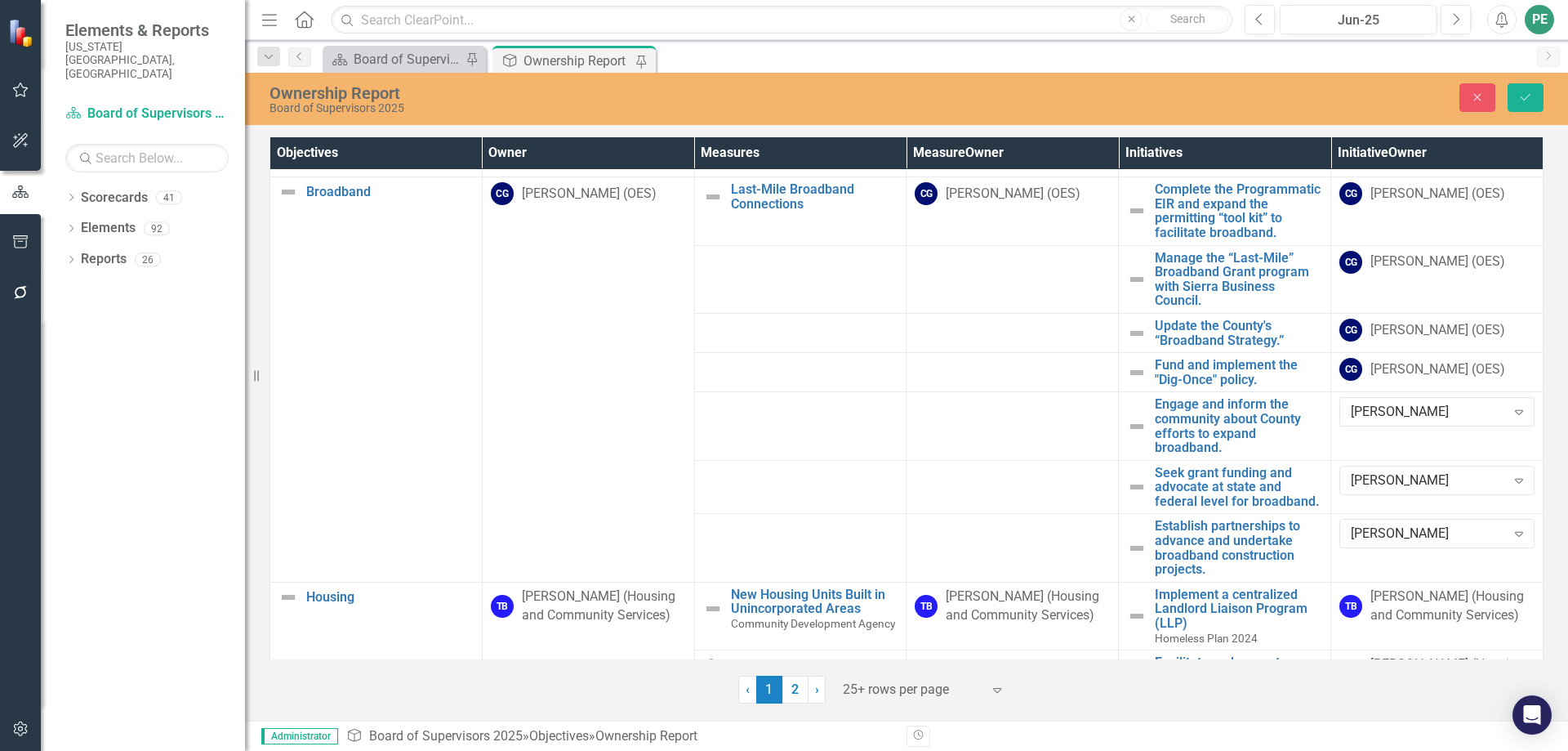 click on "[PERSON_NAME] (OES)" at bounding box center (1437, 369) 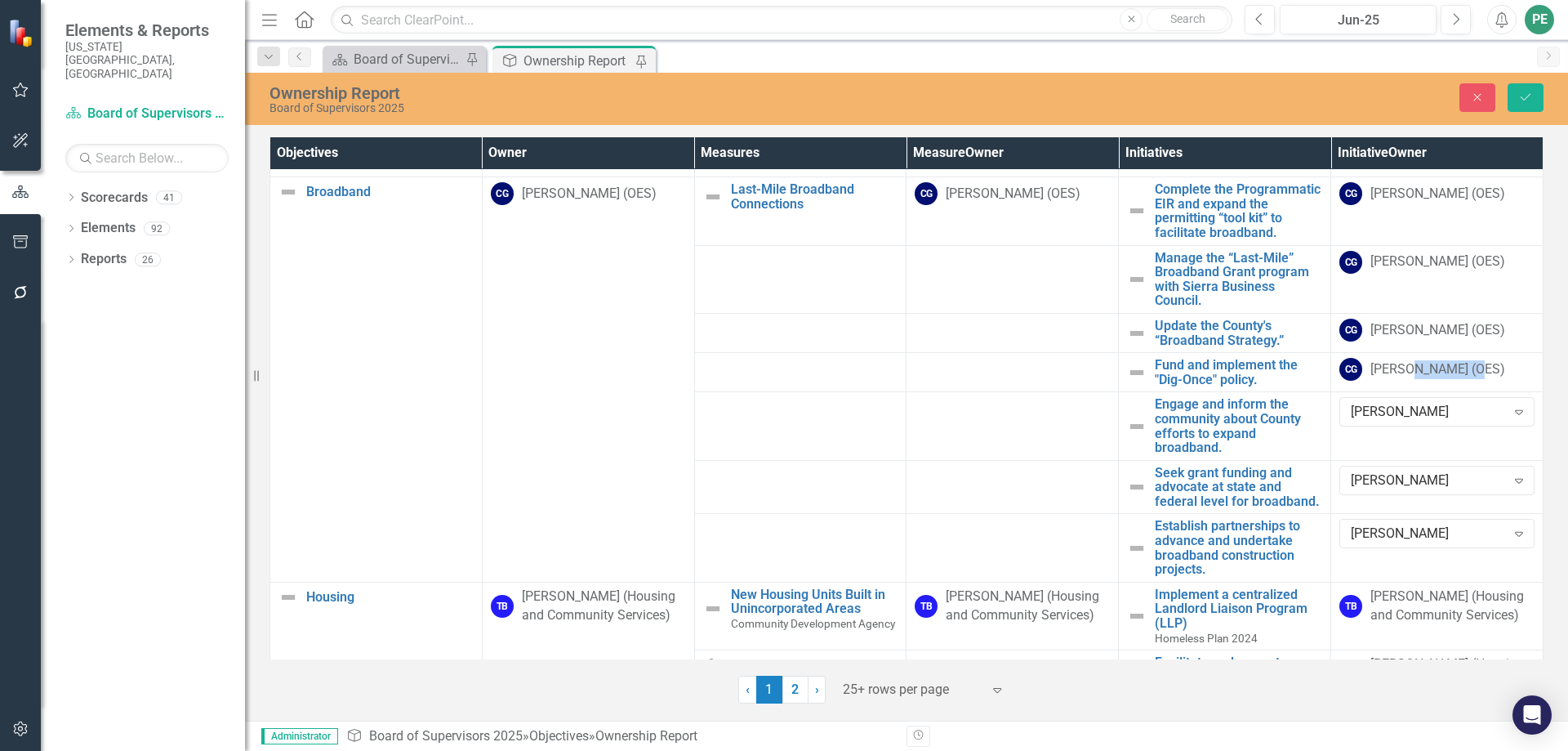 click on "[PERSON_NAME] (OES)" at bounding box center [1437, 369] 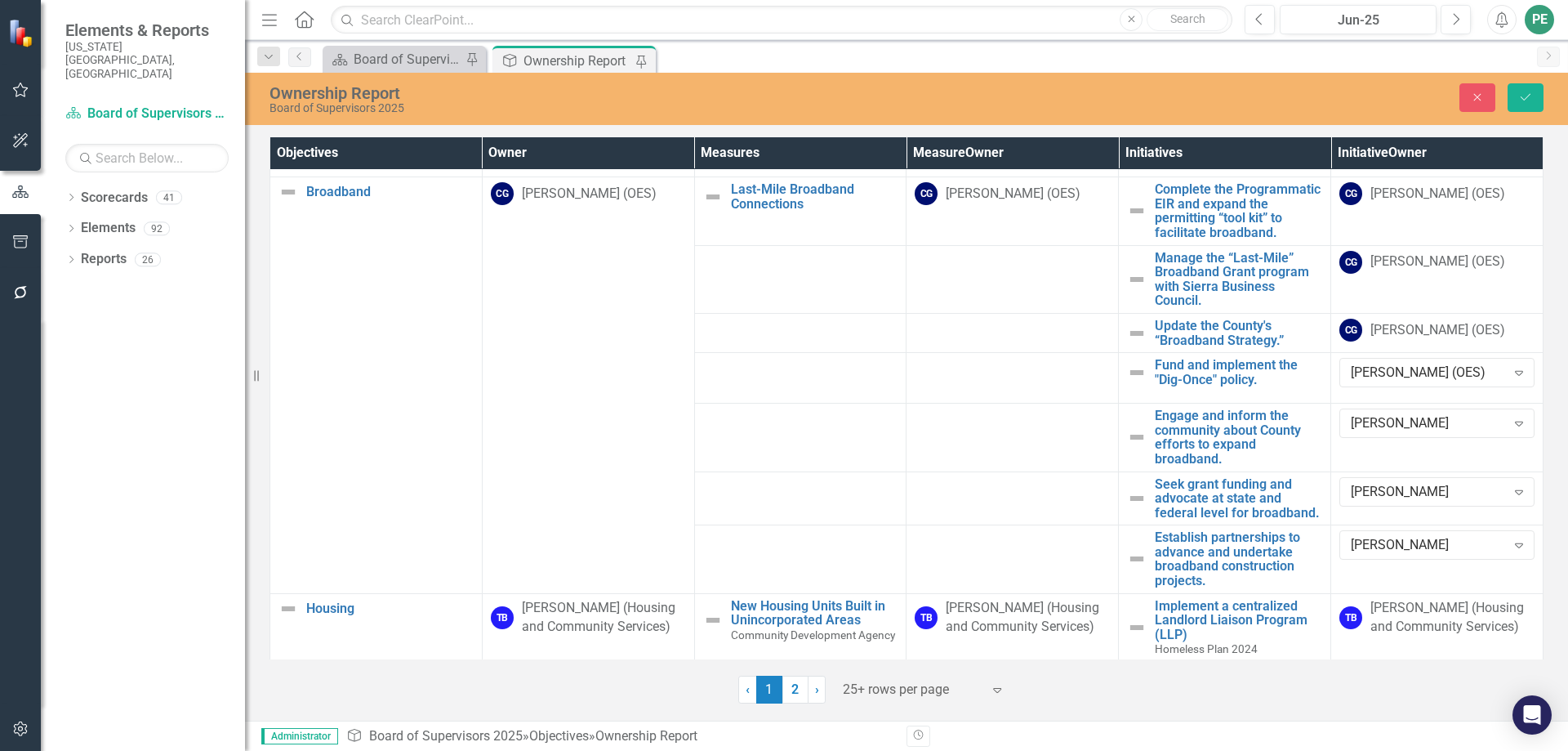 click on "[PERSON_NAME] (OES)" at bounding box center (1428, 373) 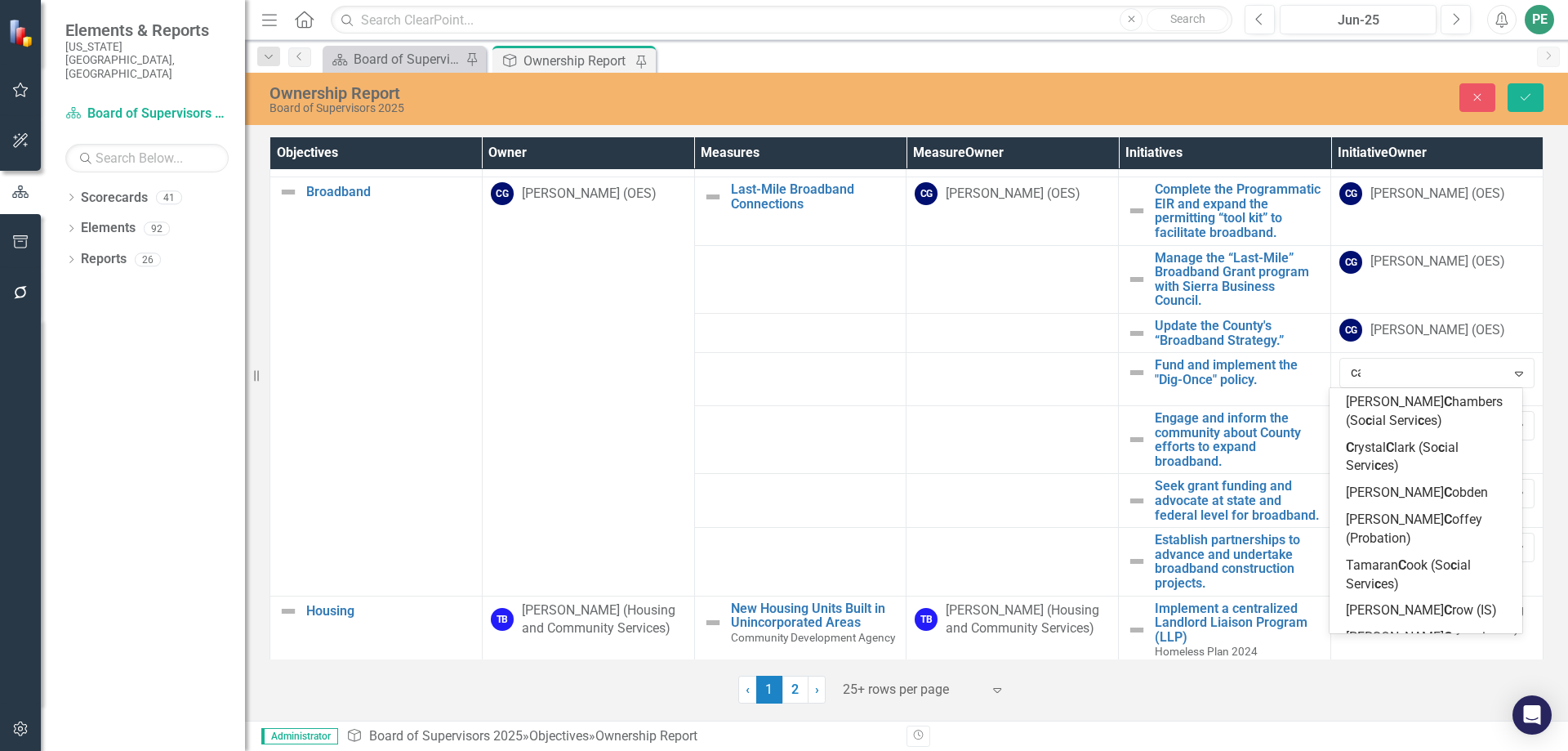 scroll, scrollTop: 154, scrollLeft: 0, axis: vertical 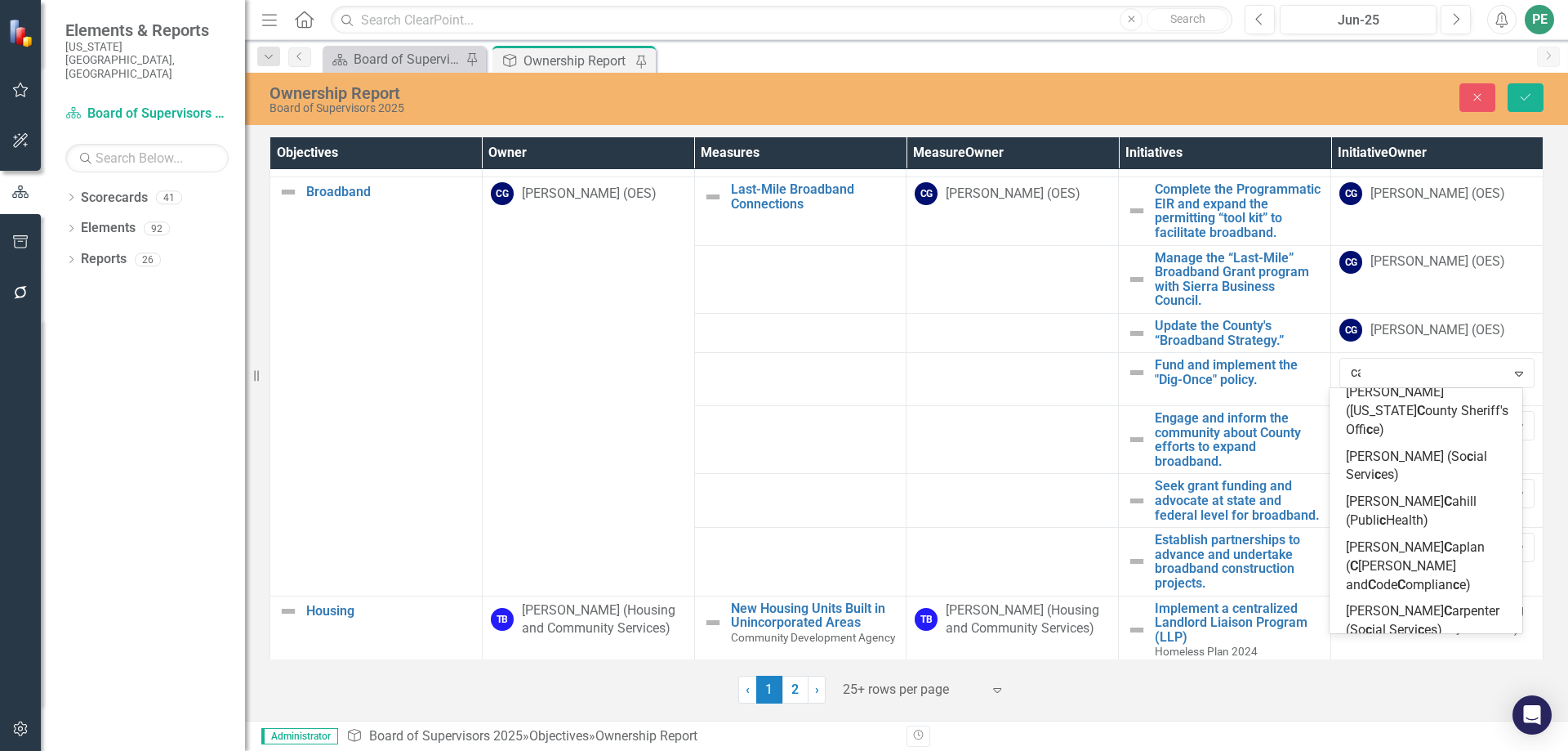 type on "car" 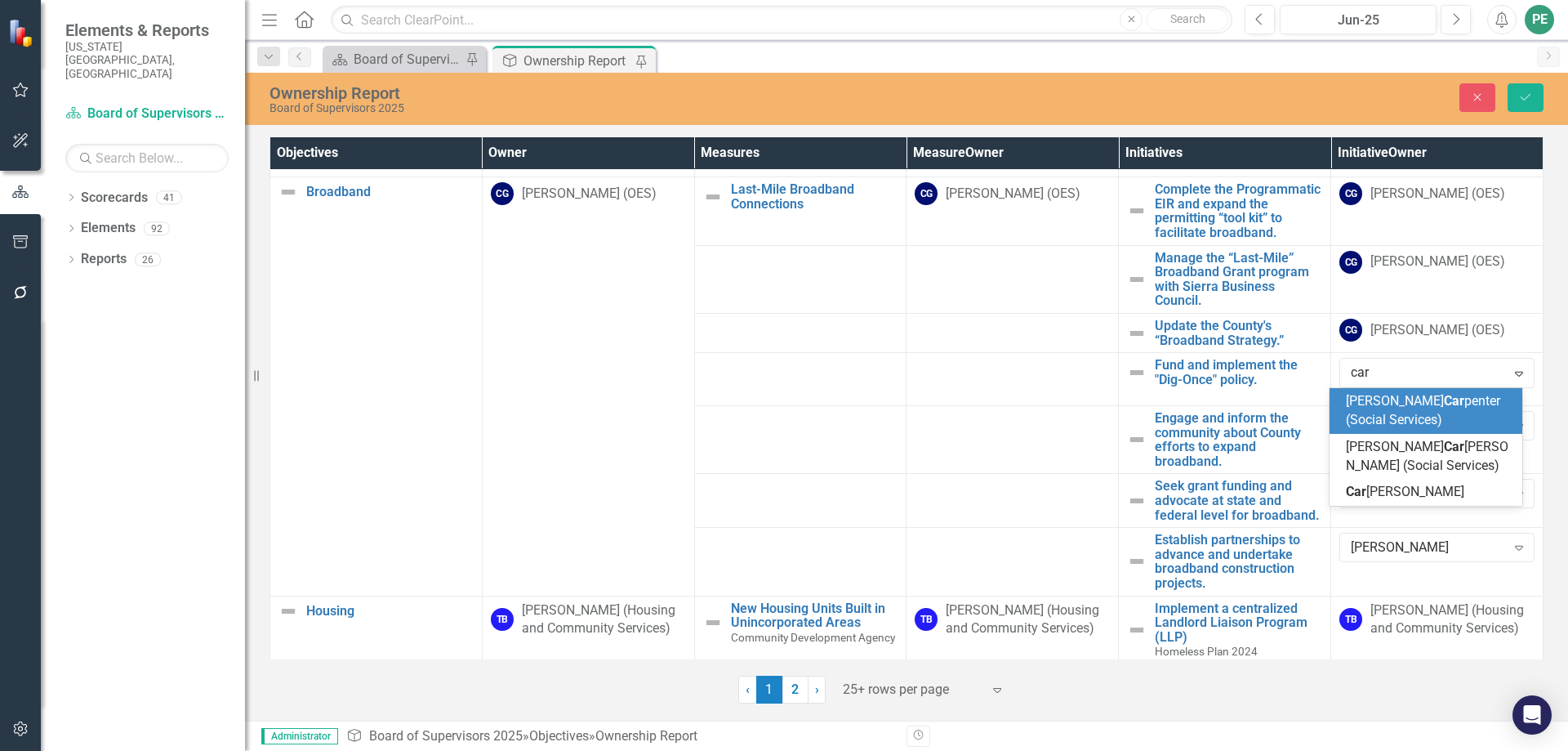 scroll, scrollTop: 0, scrollLeft: 0, axis: both 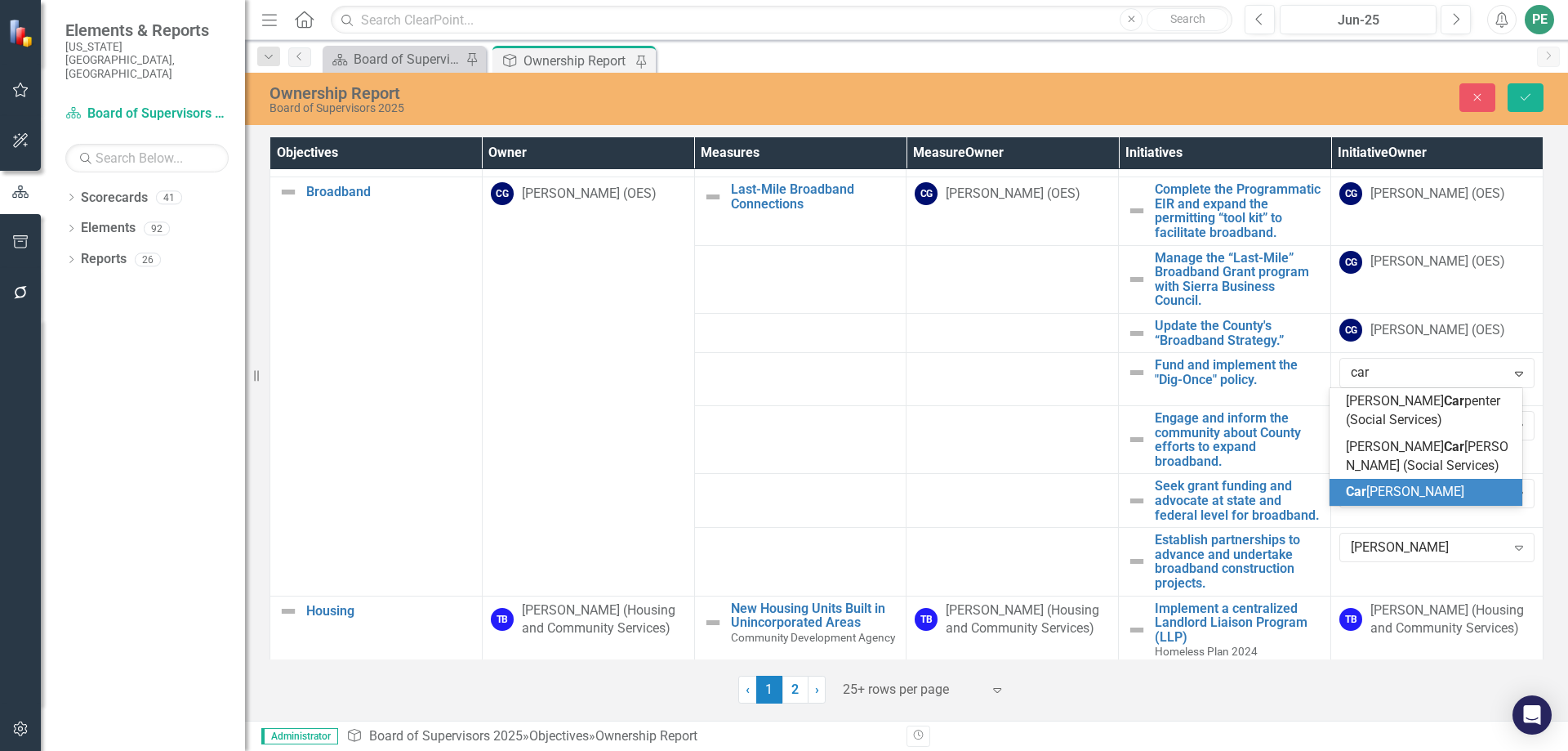 click on "Car [PERSON_NAME]" at bounding box center [1426, 492] 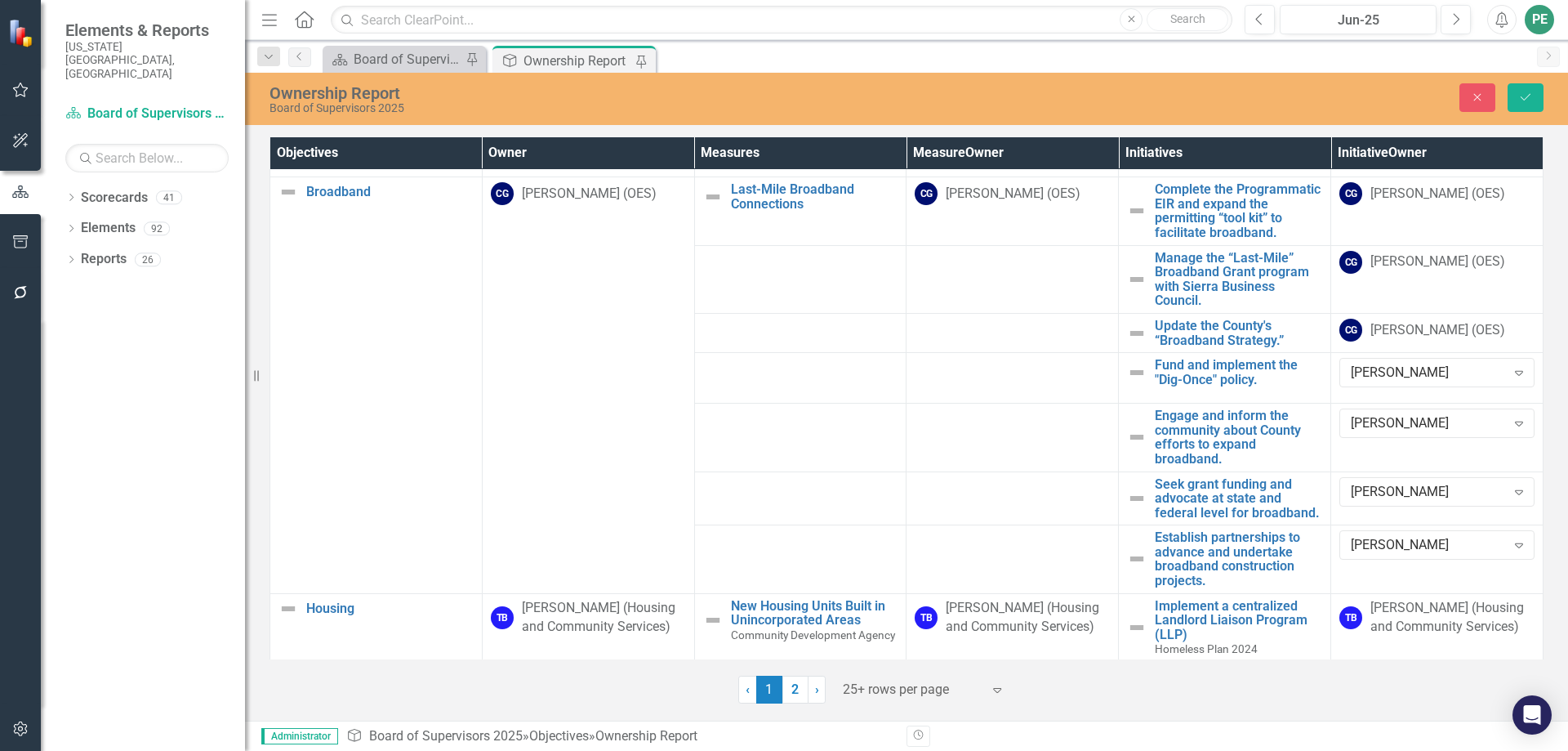 click on "[PERSON_NAME] (OES)" at bounding box center (1437, 330) 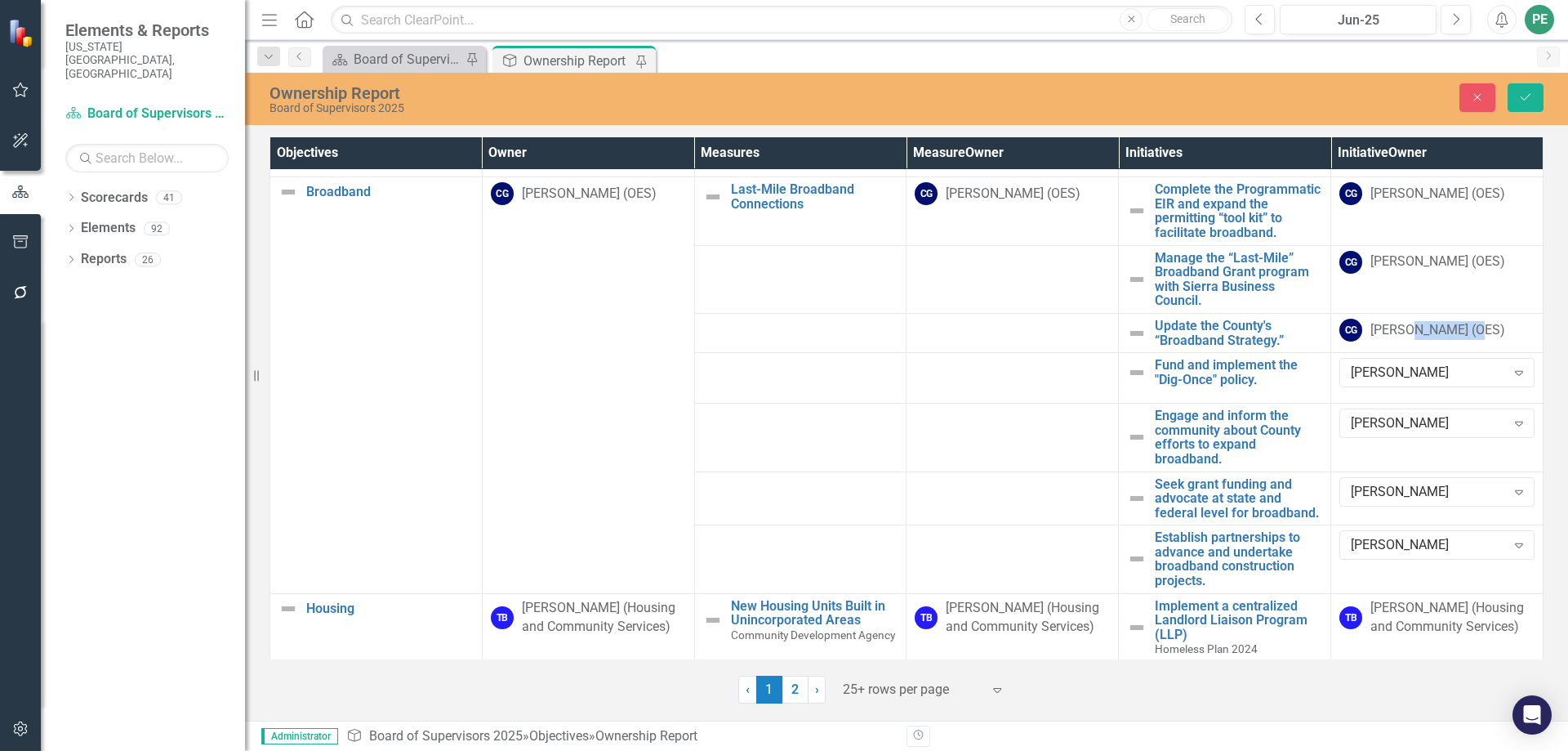 click on "[PERSON_NAME] (OES)" at bounding box center [1437, 330] 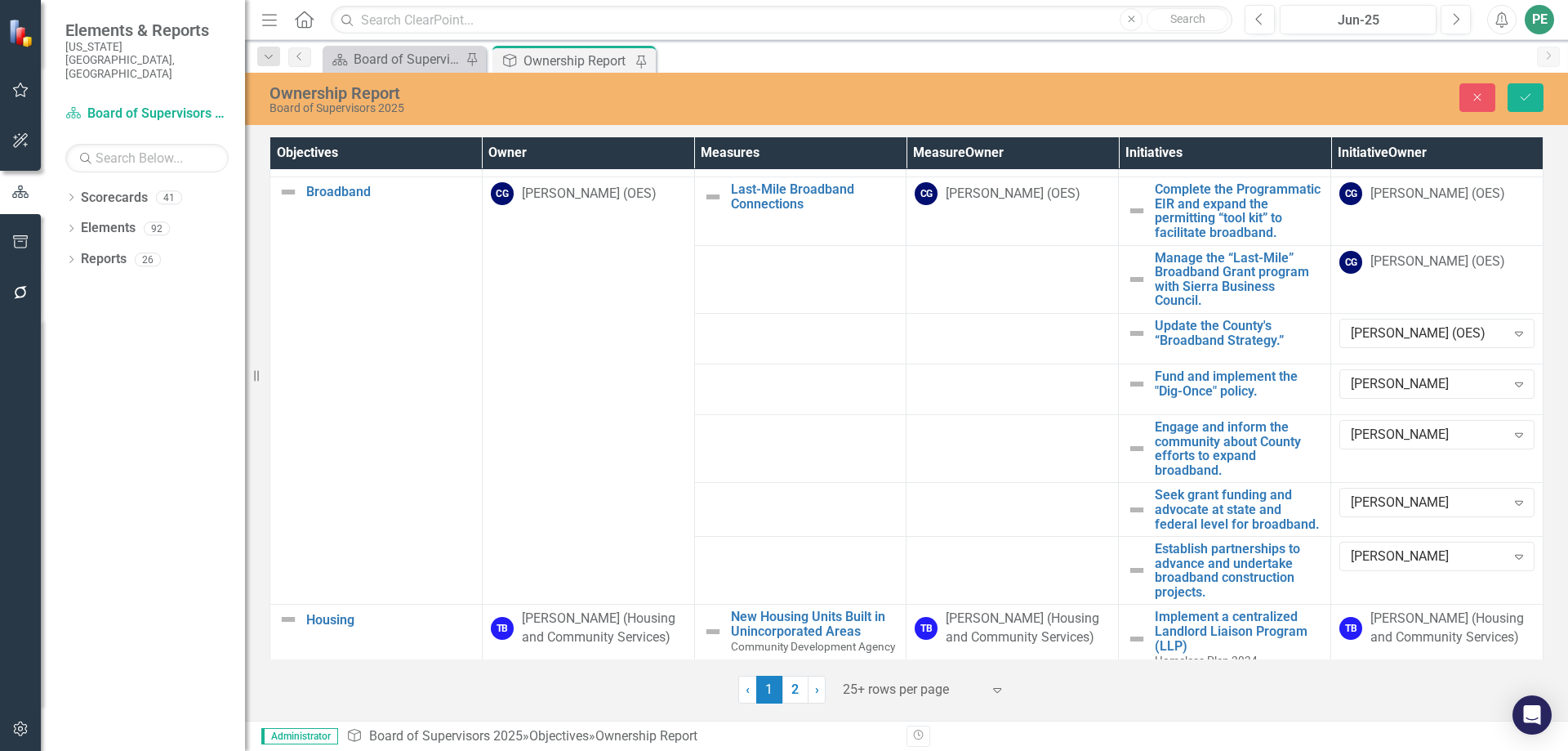click on "[PERSON_NAME] (OES)" at bounding box center [1428, 333] 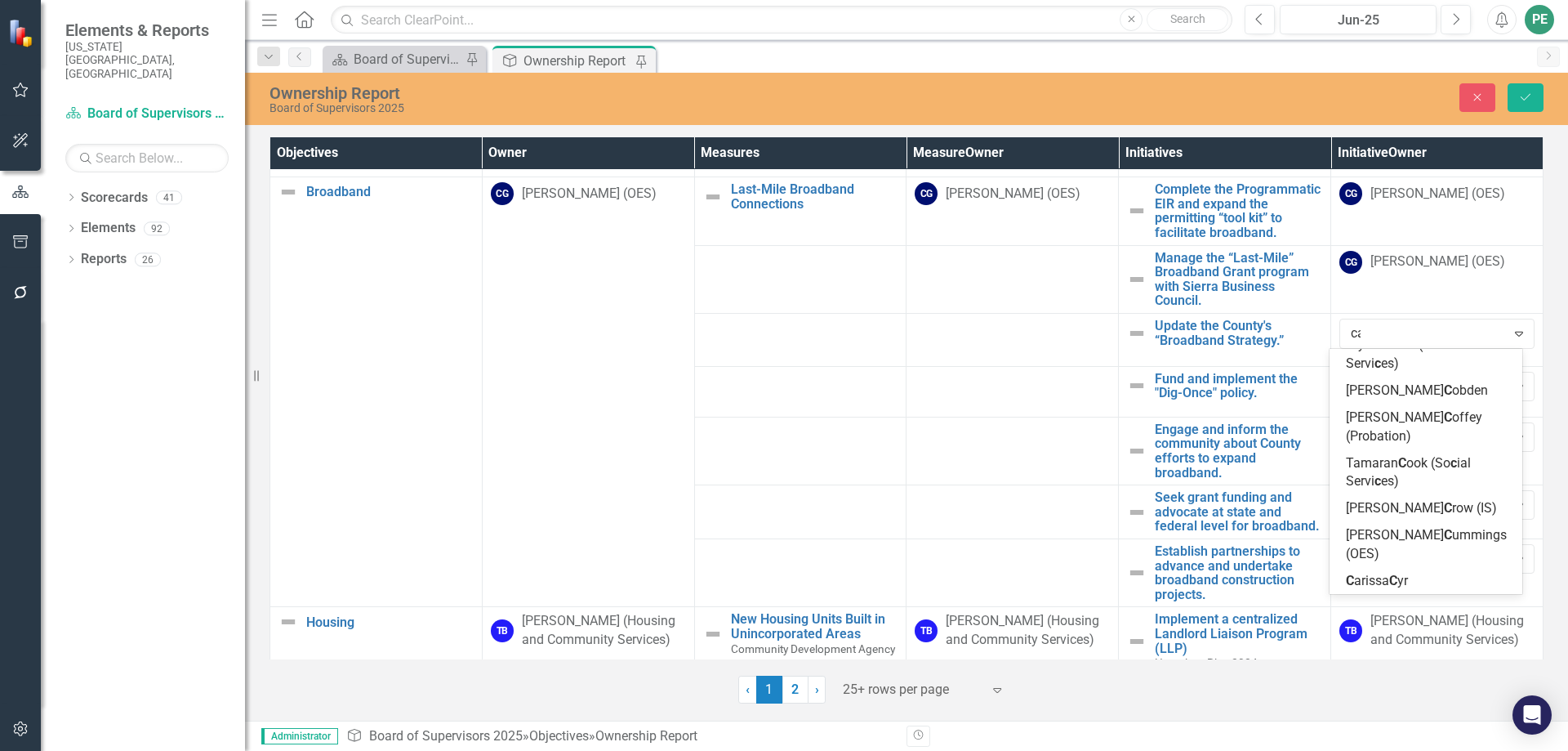 scroll, scrollTop: 154, scrollLeft: 0, axis: vertical 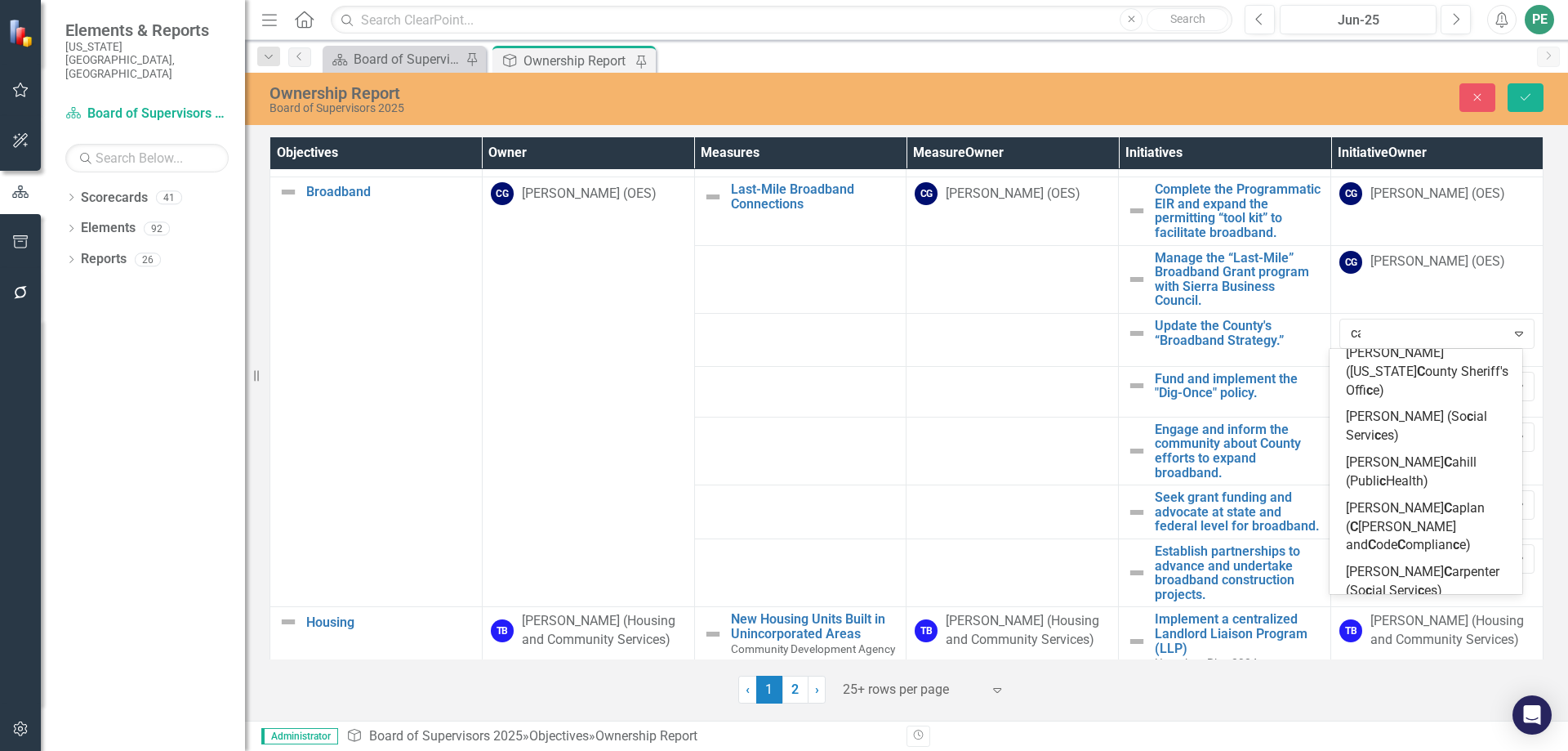 type on "car" 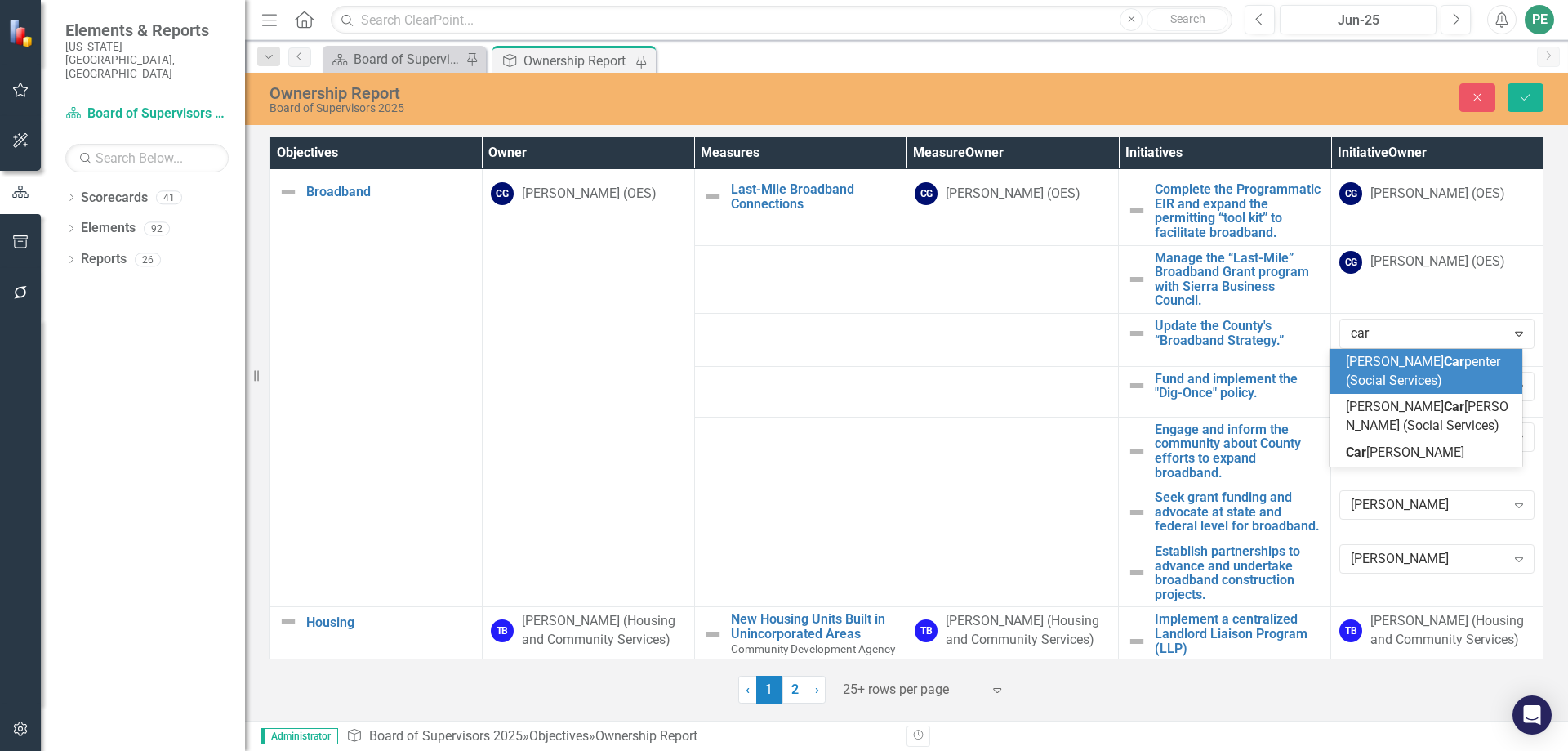 scroll, scrollTop: 0, scrollLeft: 0, axis: both 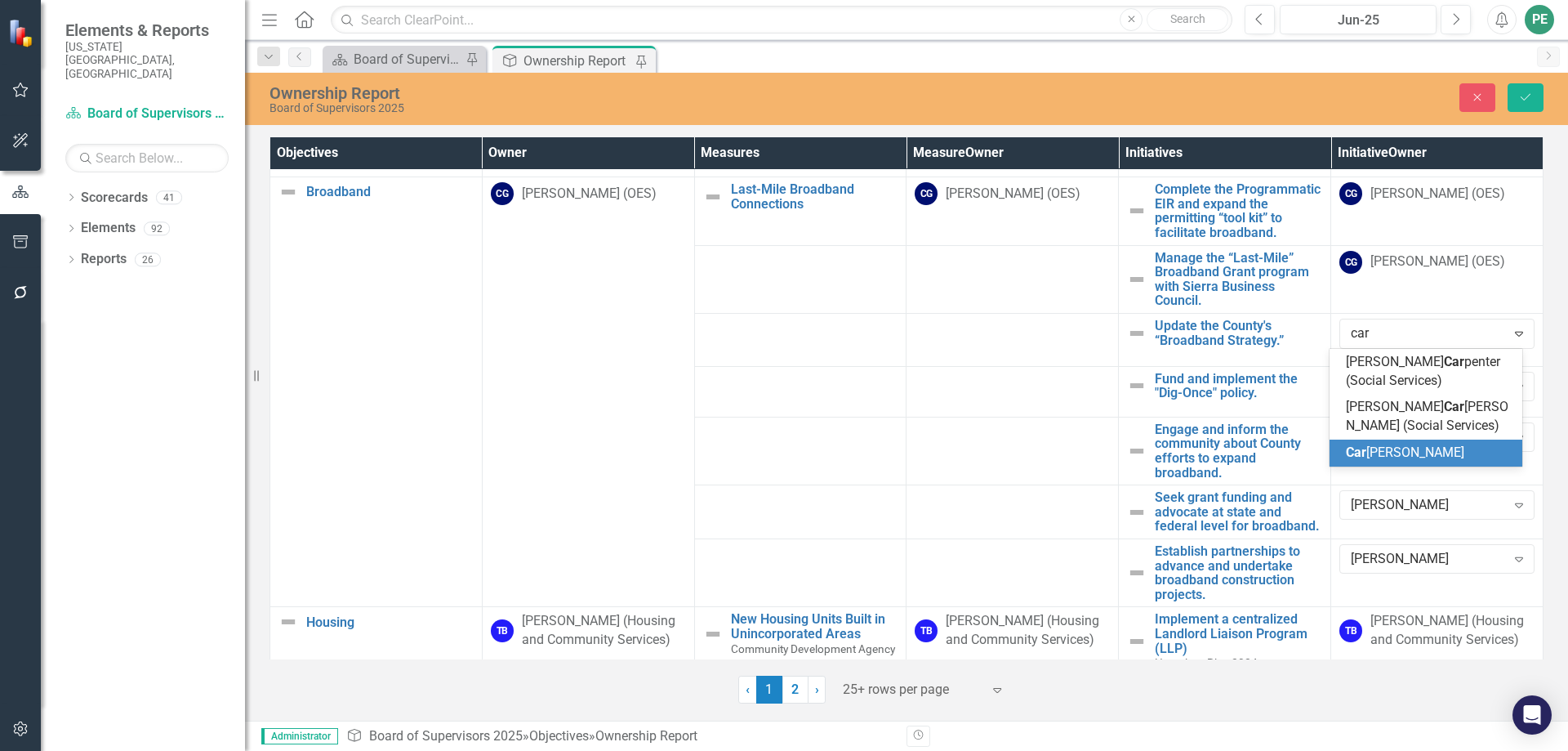 click on "Car [PERSON_NAME]" at bounding box center [1405, 452] 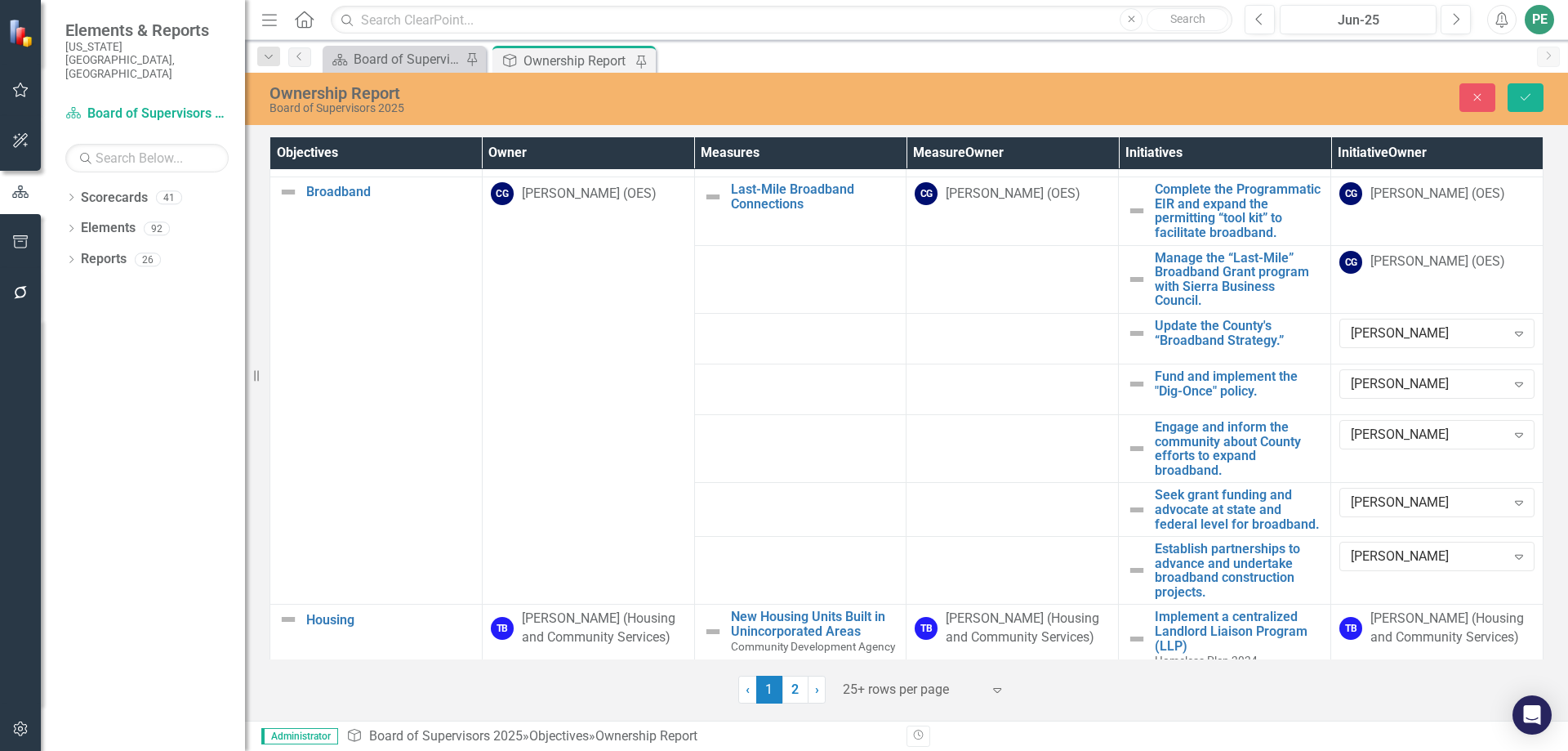 click on "CG [PERSON_NAME] (OES)" at bounding box center (1437, 279) 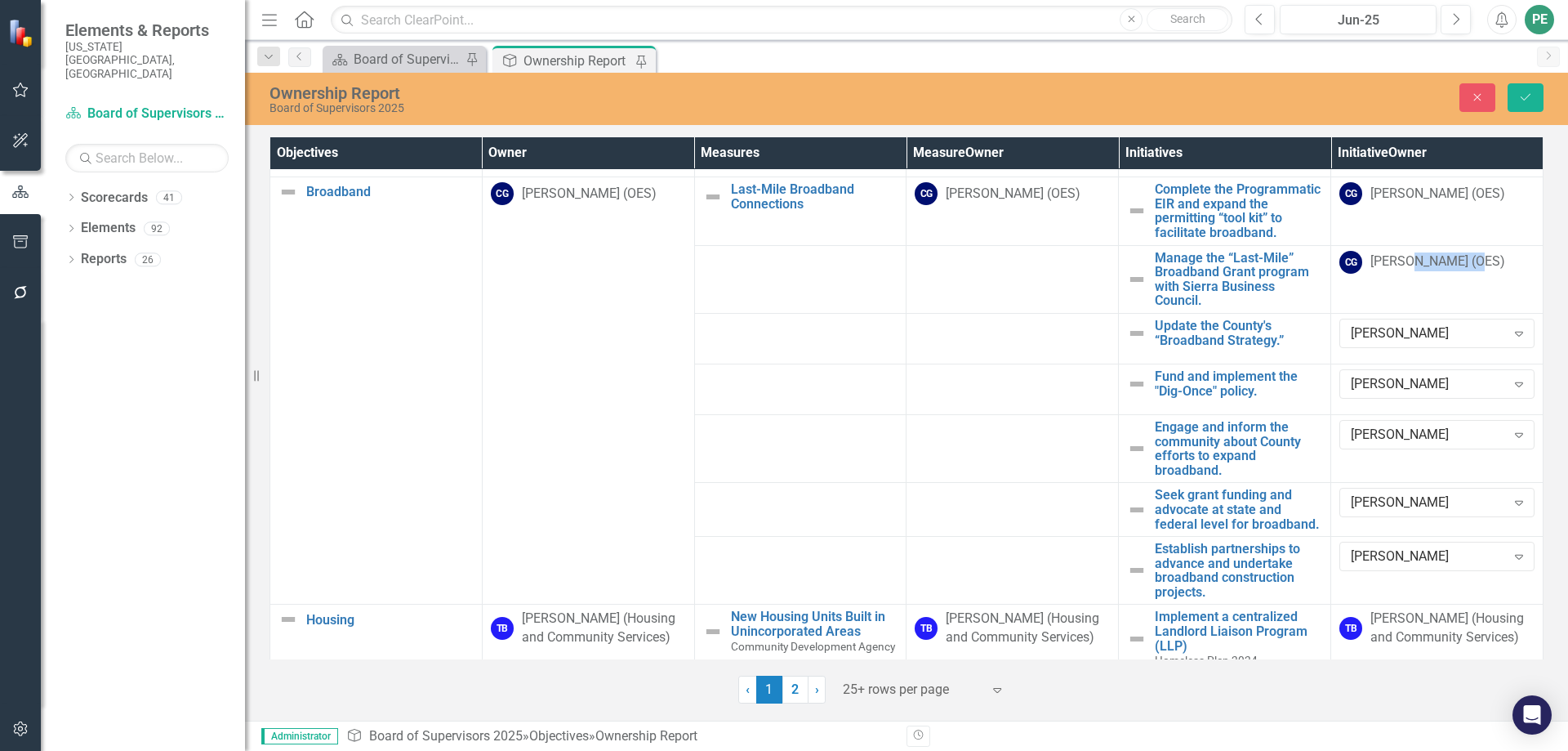 click on "CG [PERSON_NAME] (OES)" at bounding box center (1437, 279) 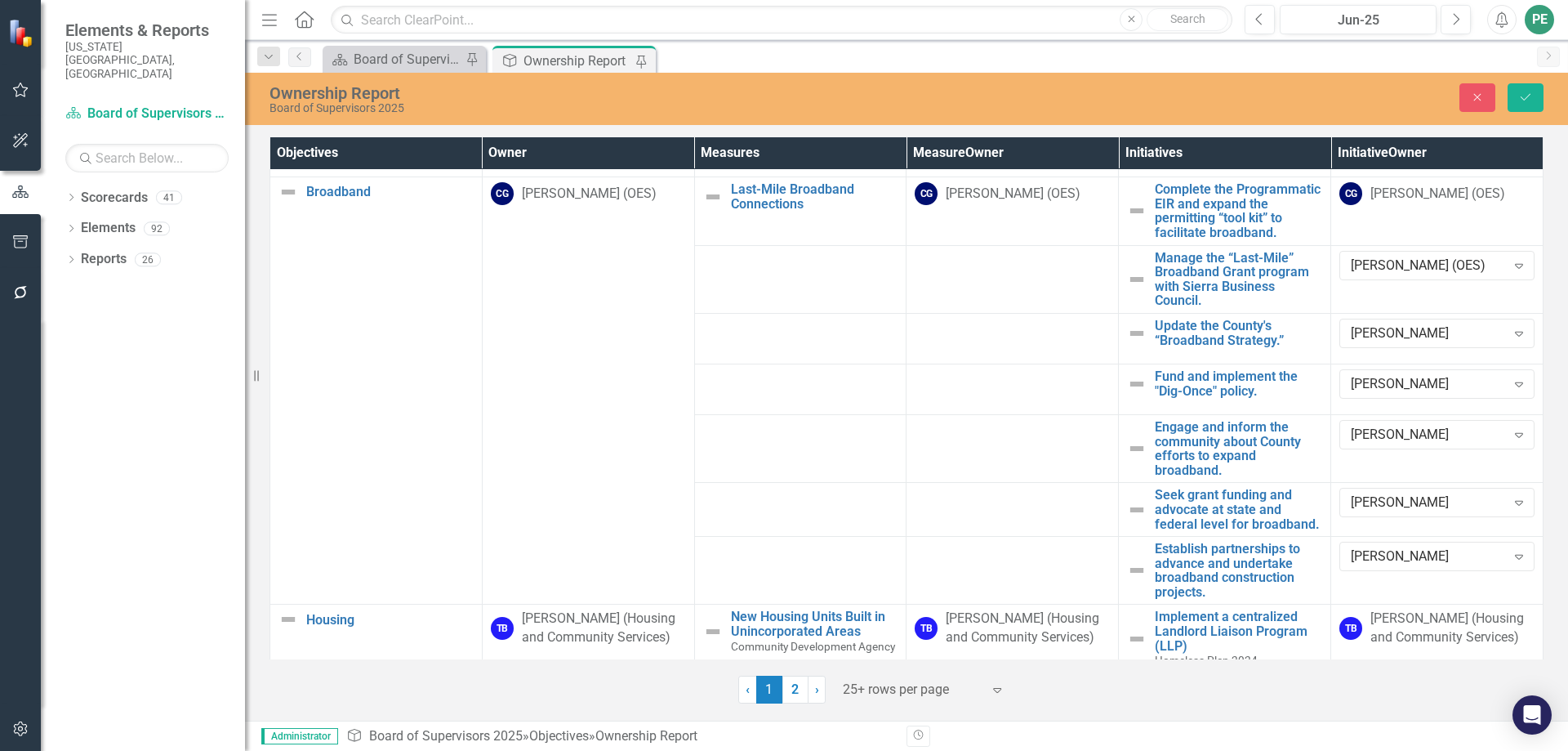 click on "[PERSON_NAME] (OES)" at bounding box center [1428, 265] 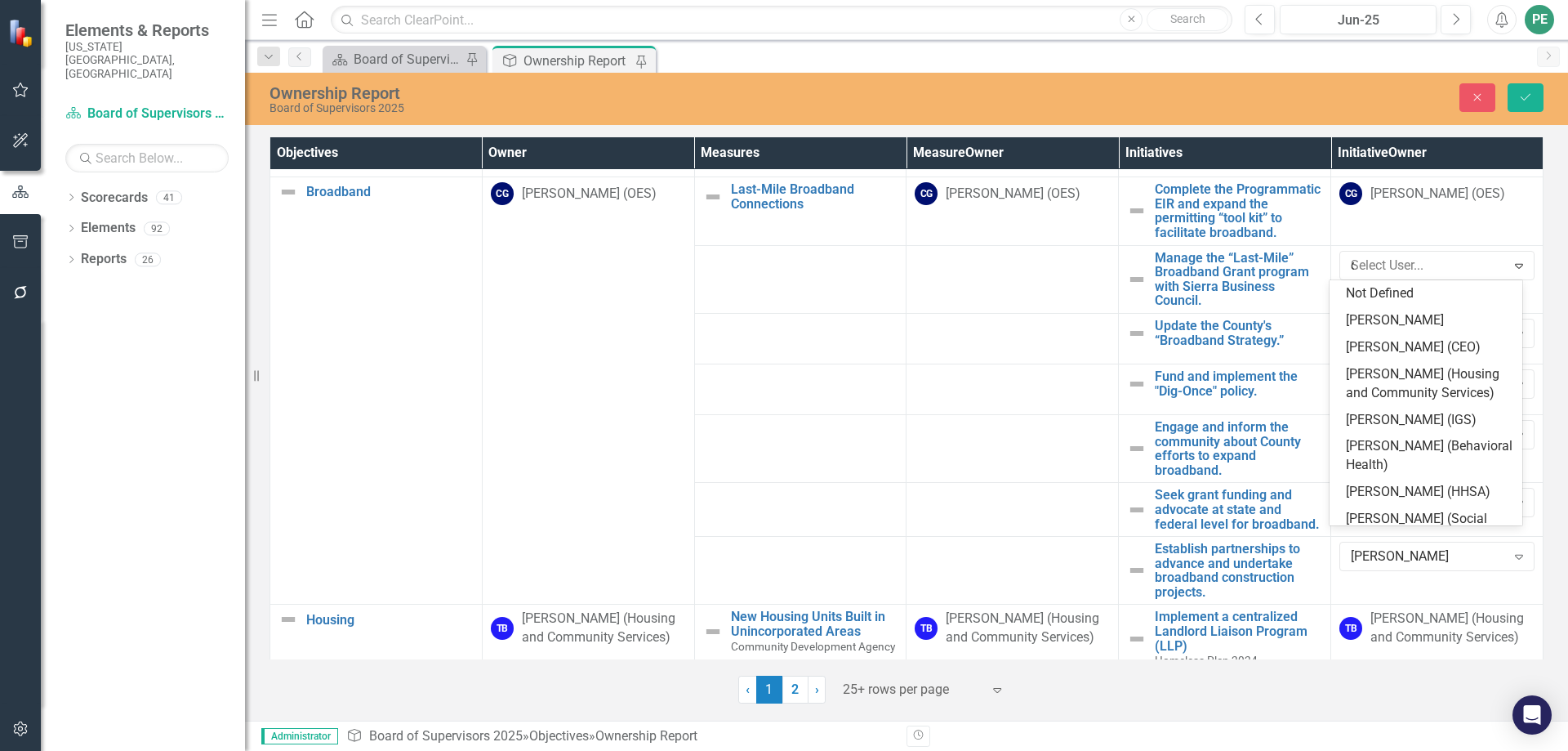 scroll, scrollTop: 154, scrollLeft: 0, axis: vertical 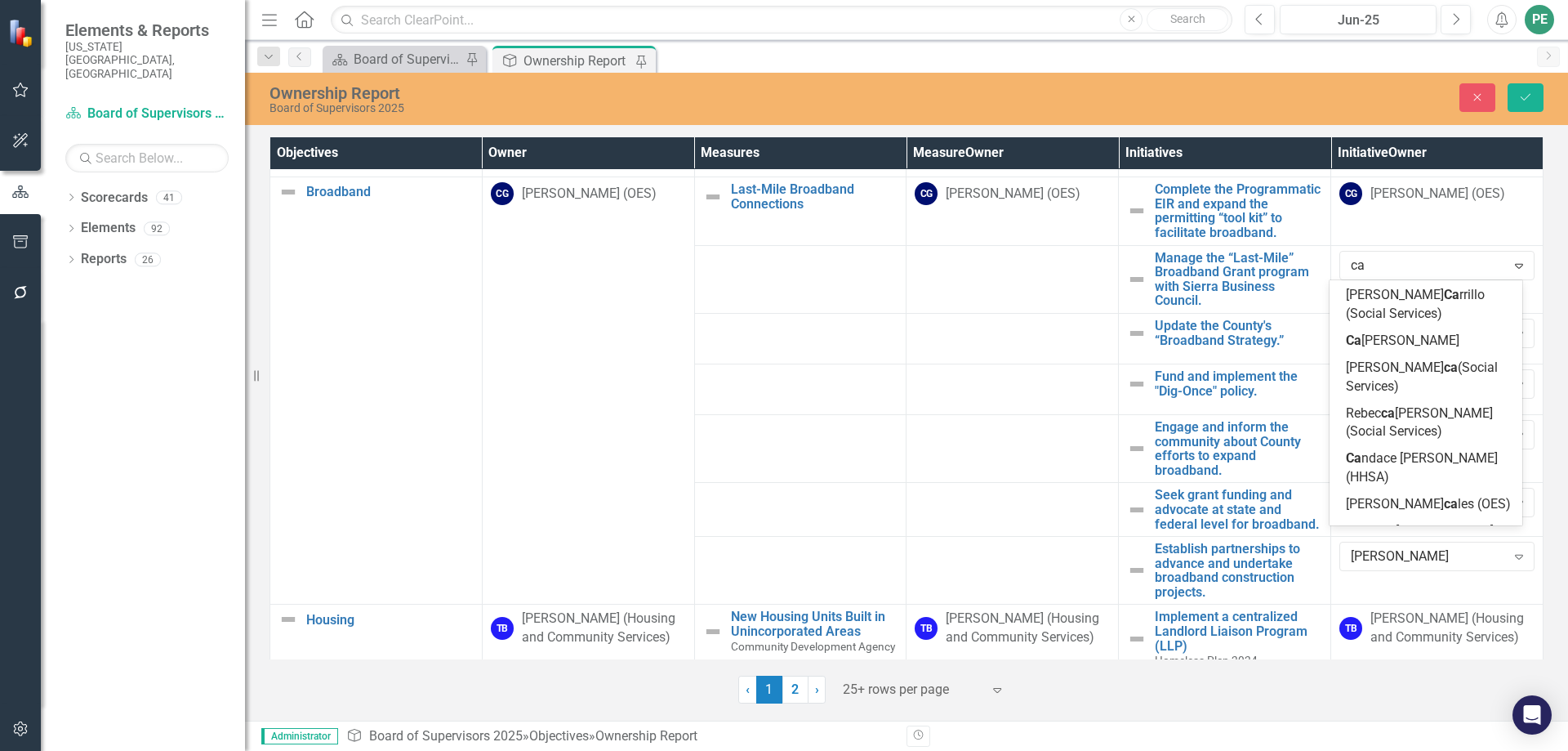 type on "car" 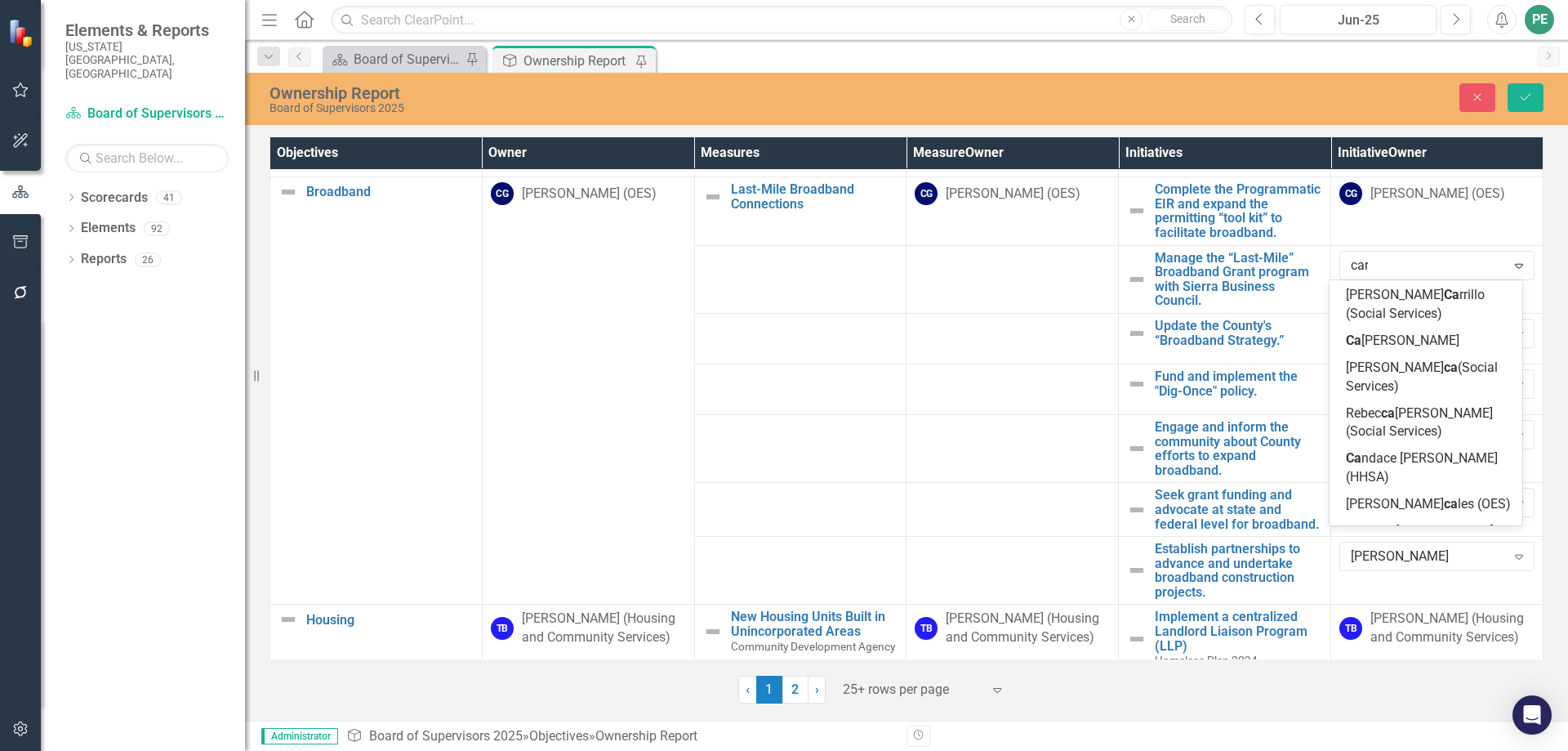 scroll, scrollTop: 0, scrollLeft: 0, axis: both 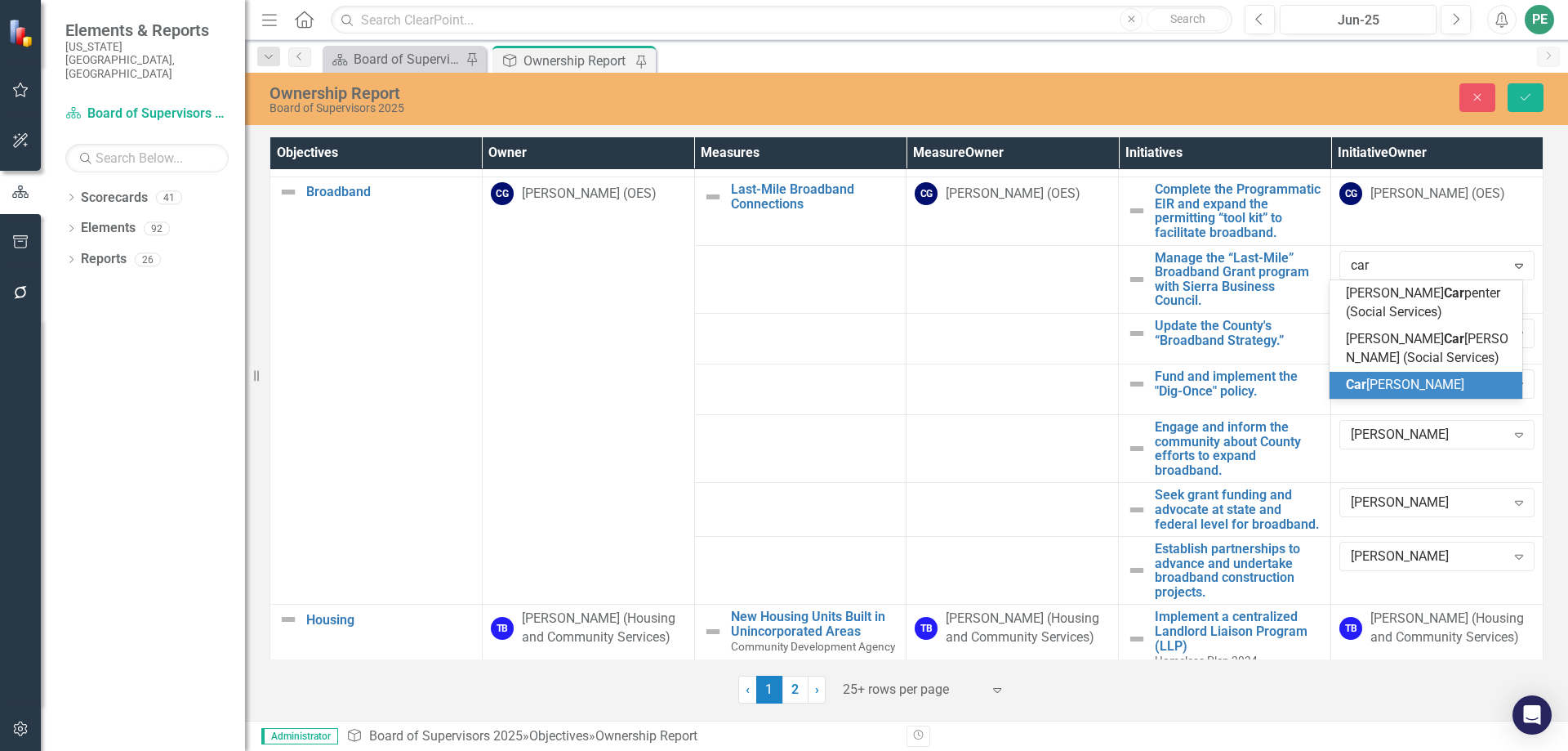 click on "Car [PERSON_NAME]" at bounding box center [1405, 384] 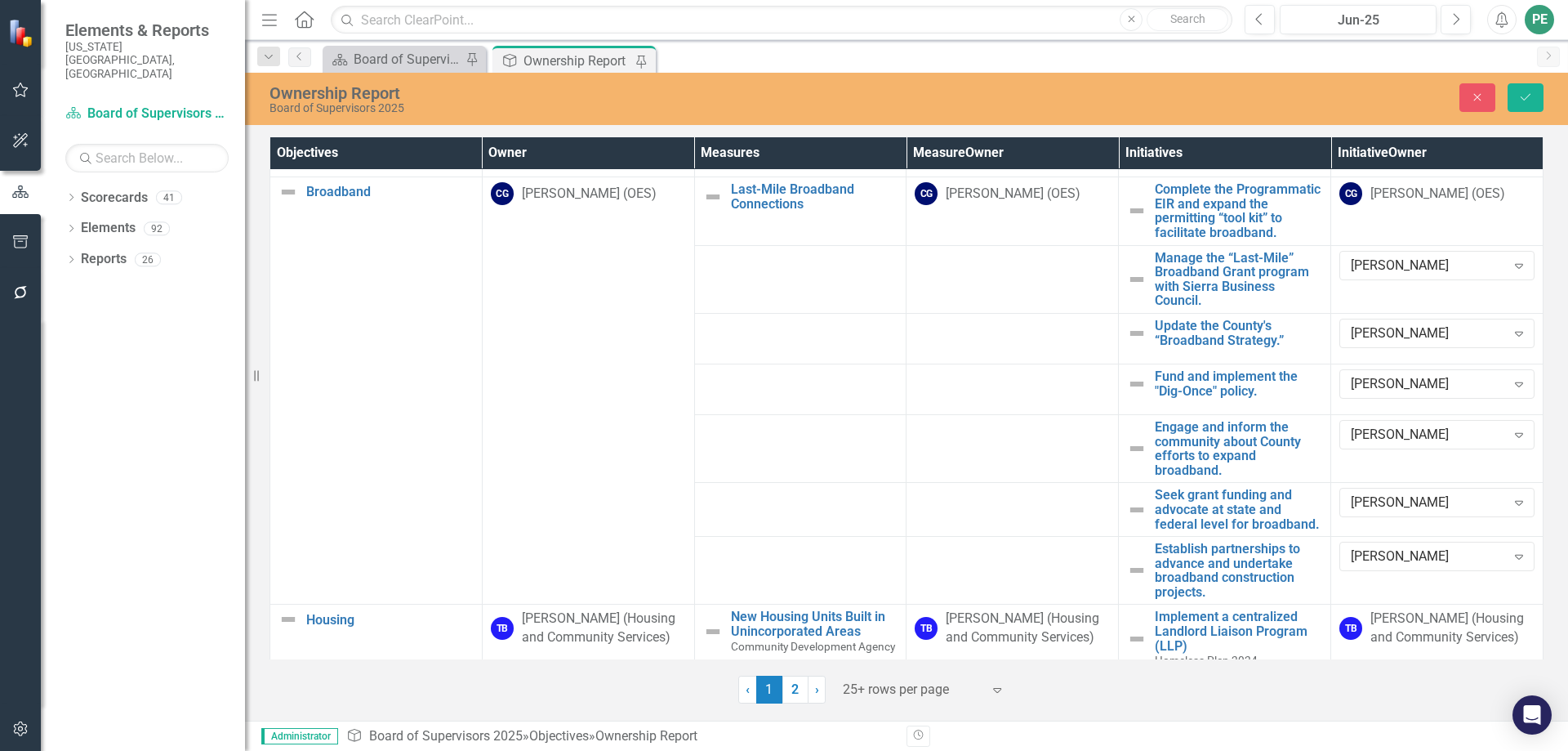 click on "CG [PERSON_NAME] (OES)" at bounding box center (1437, 211) 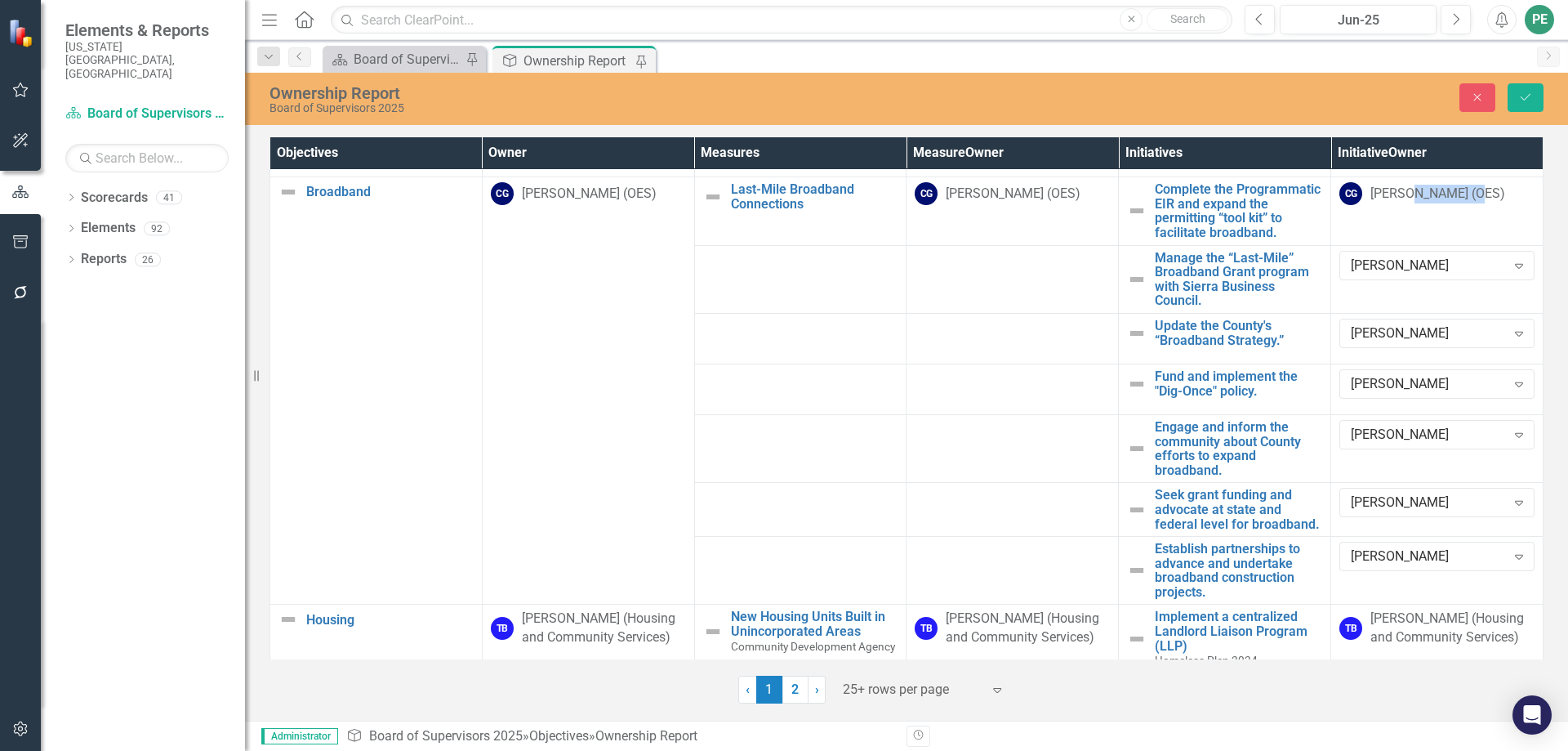 click on "CG [PERSON_NAME] (OES)" at bounding box center (1437, 211) 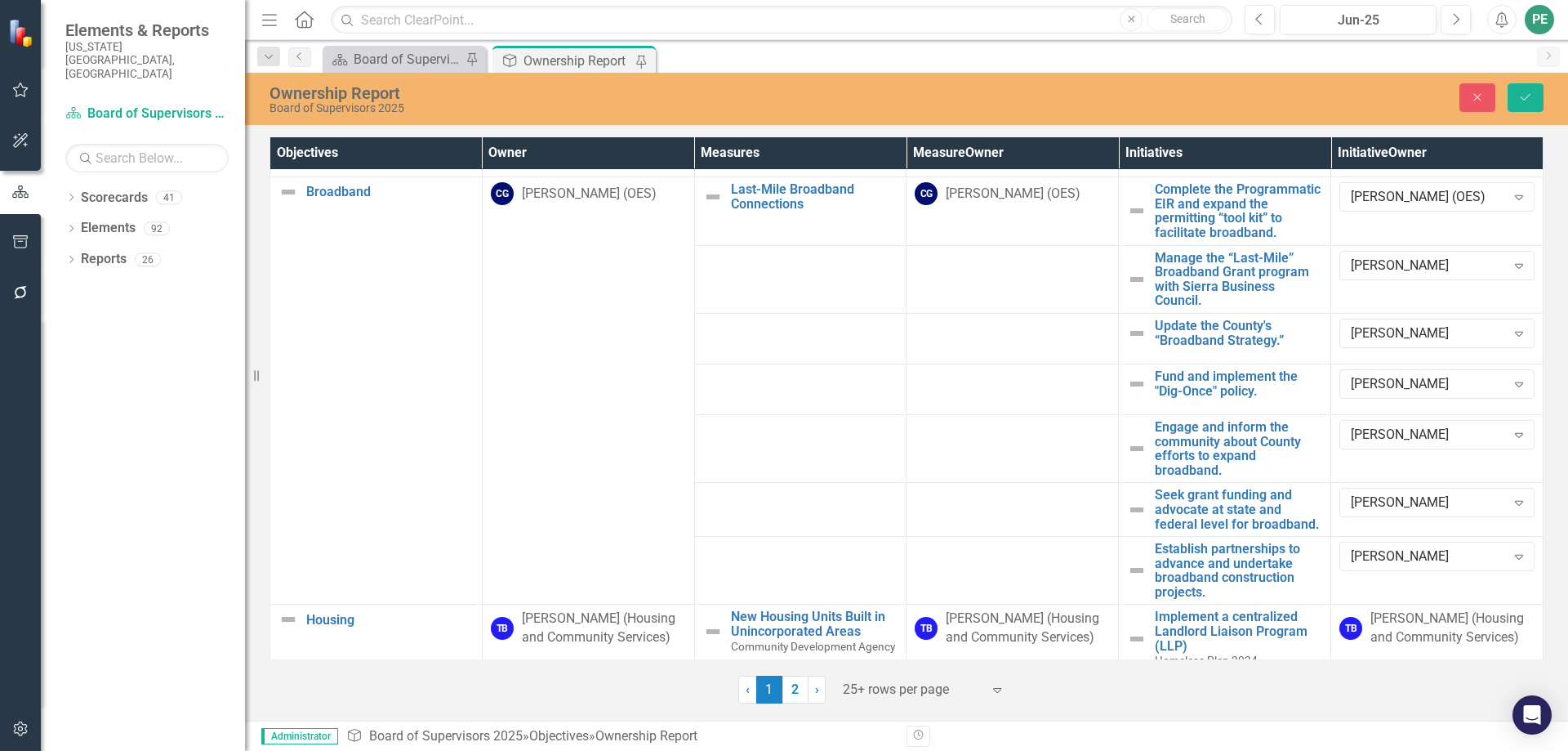 click on "[PERSON_NAME] (OES)" at bounding box center (1428, 197) 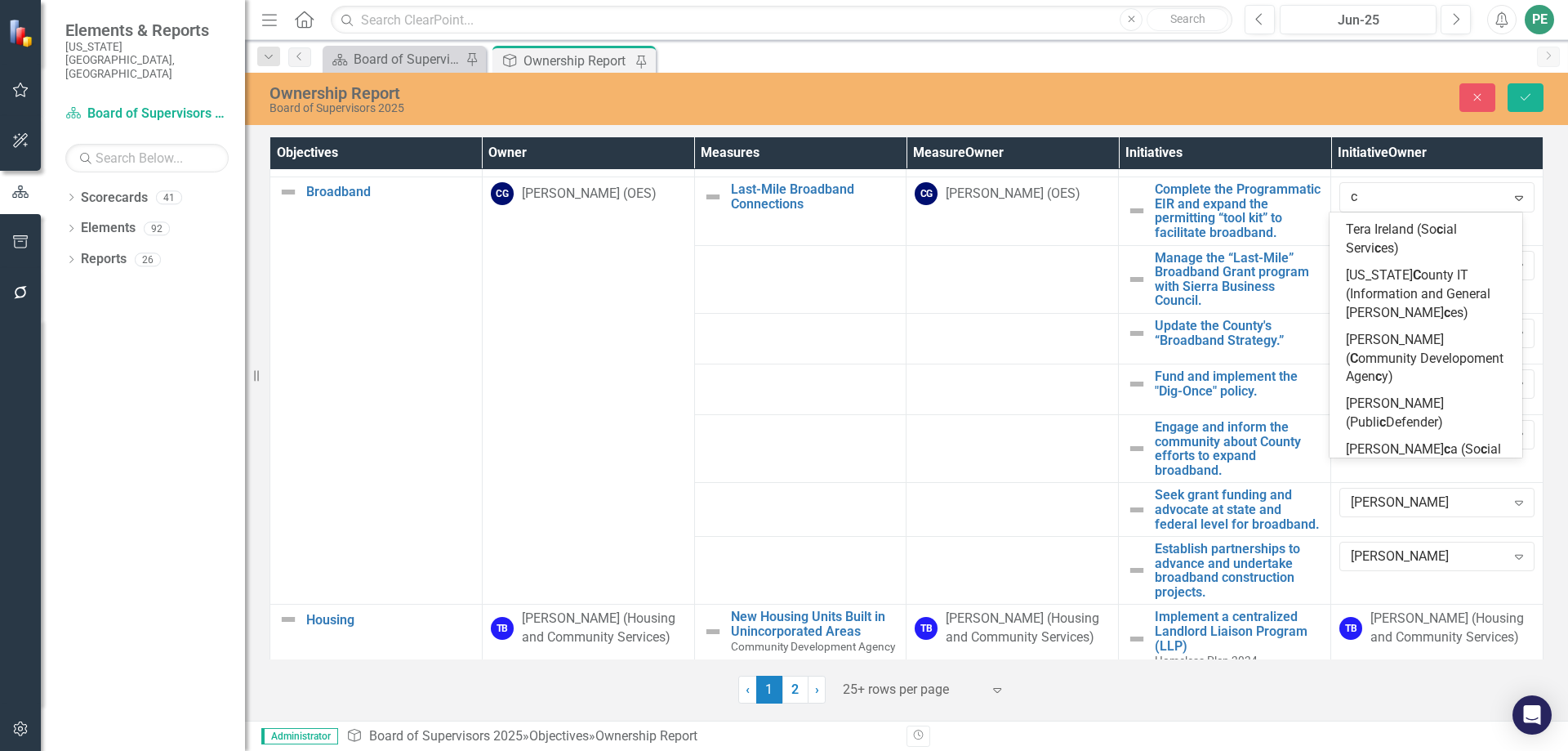 scroll, scrollTop: 154, scrollLeft: 0, axis: vertical 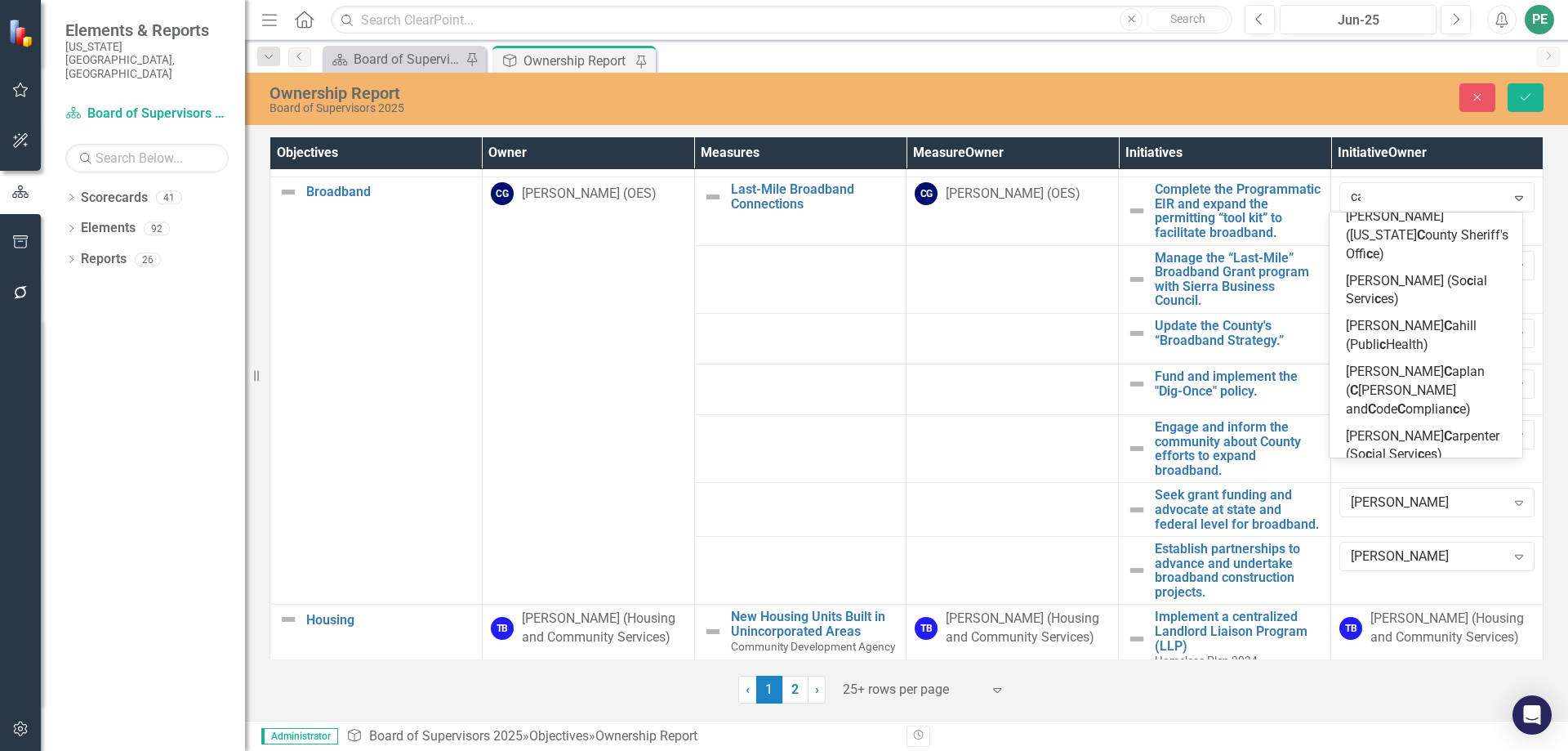 type on "car" 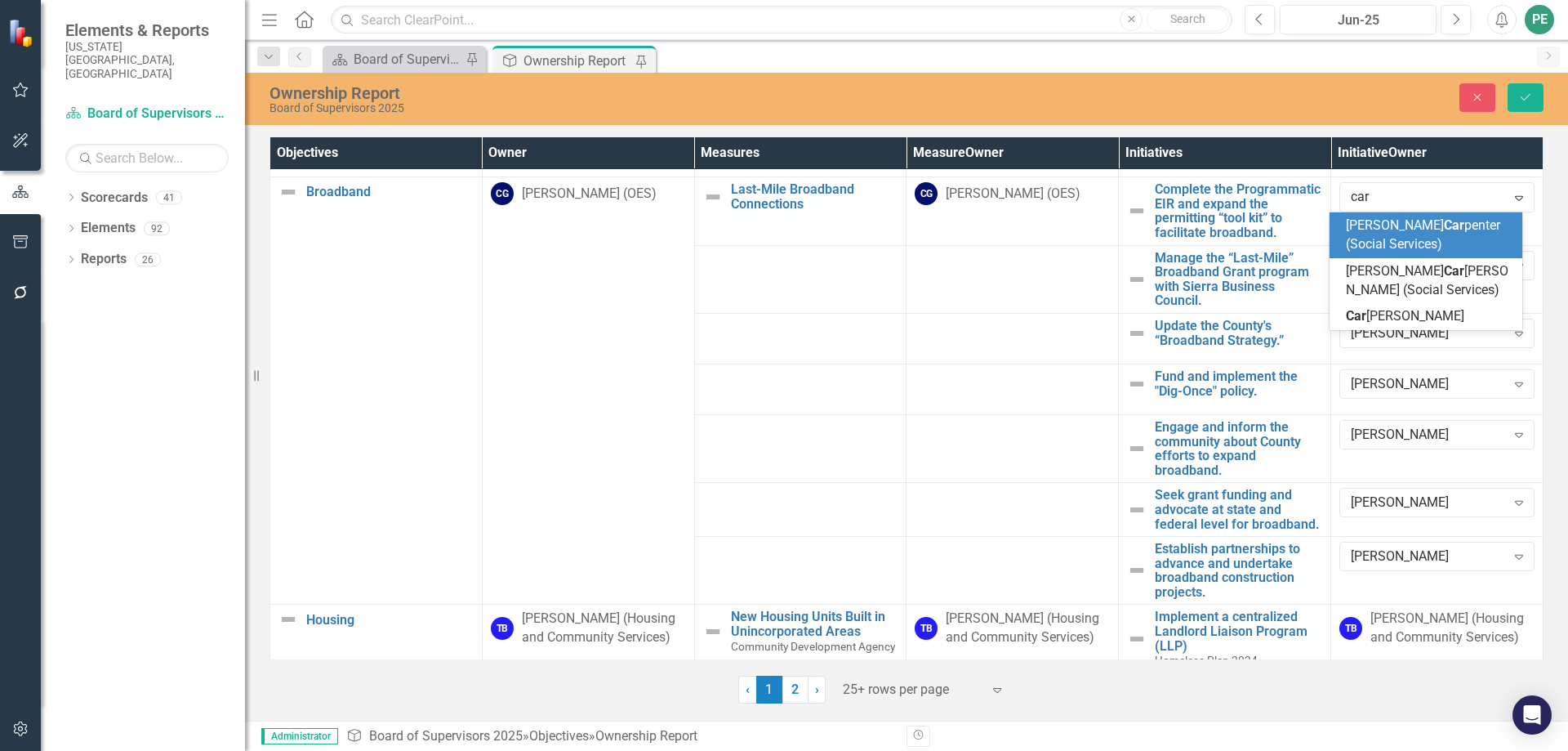 scroll, scrollTop: 0, scrollLeft: 0, axis: both 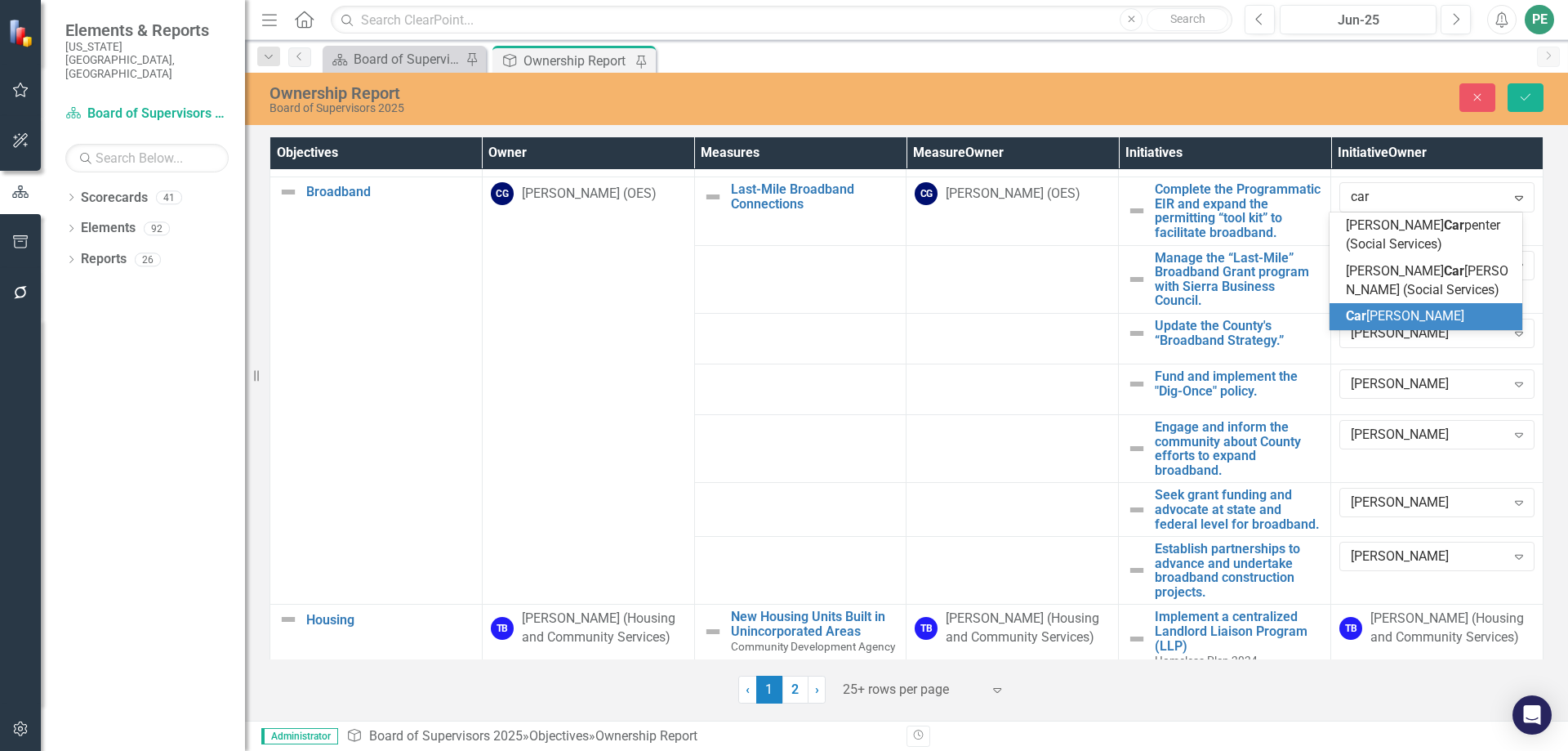 click on "Car [PERSON_NAME]" at bounding box center [1405, 315] 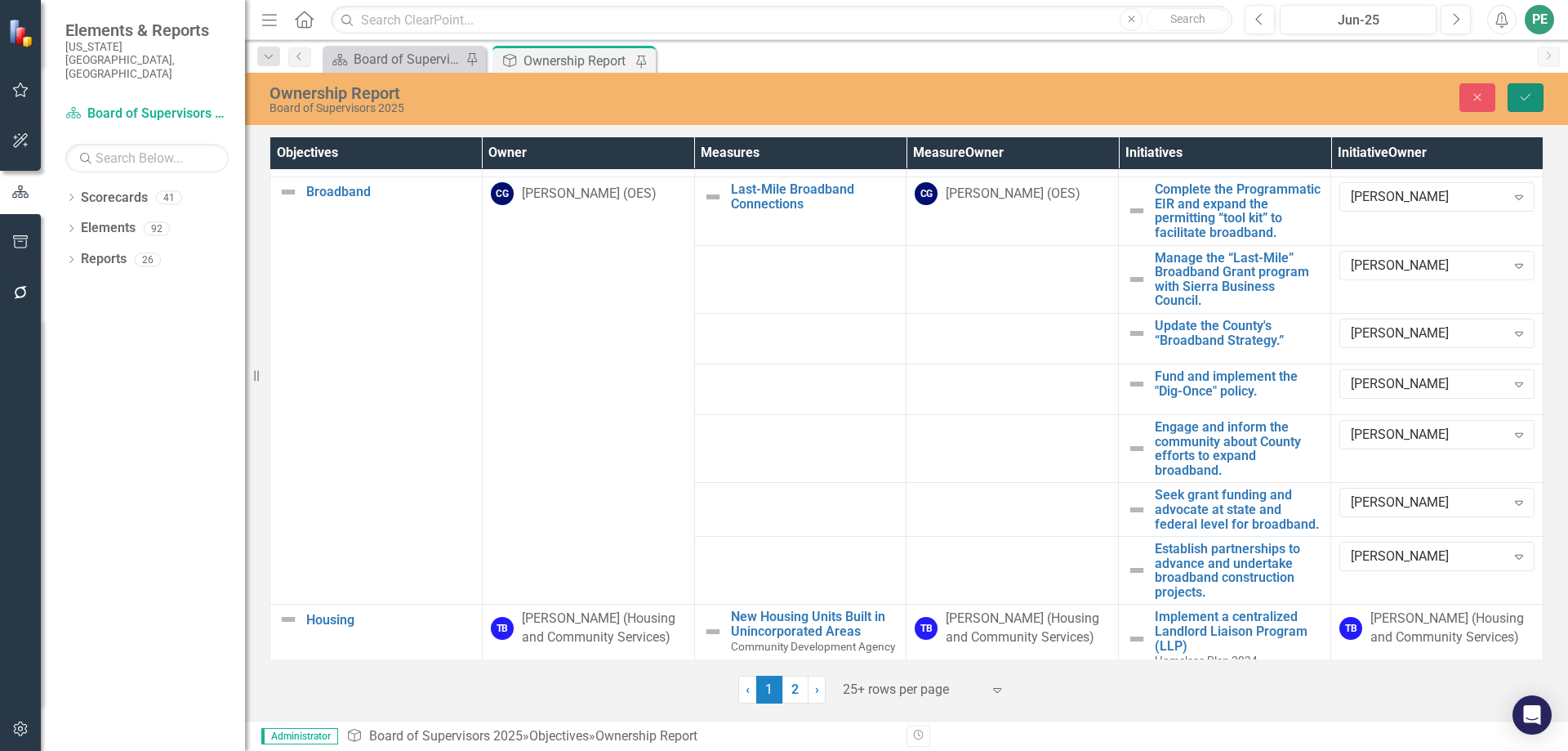 click on "Save" 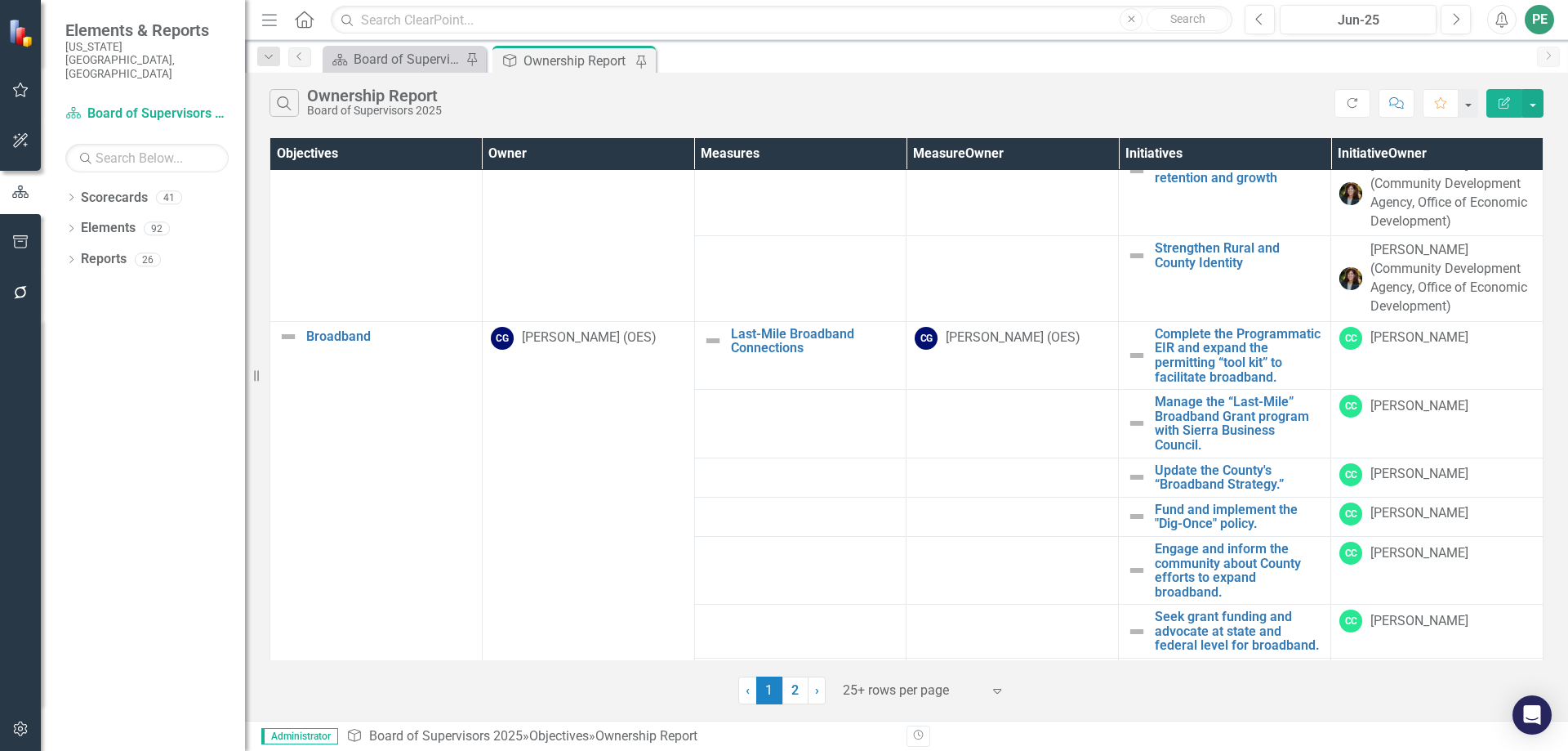 scroll, scrollTop: 817, scrollLeft: 0, axis: vertical 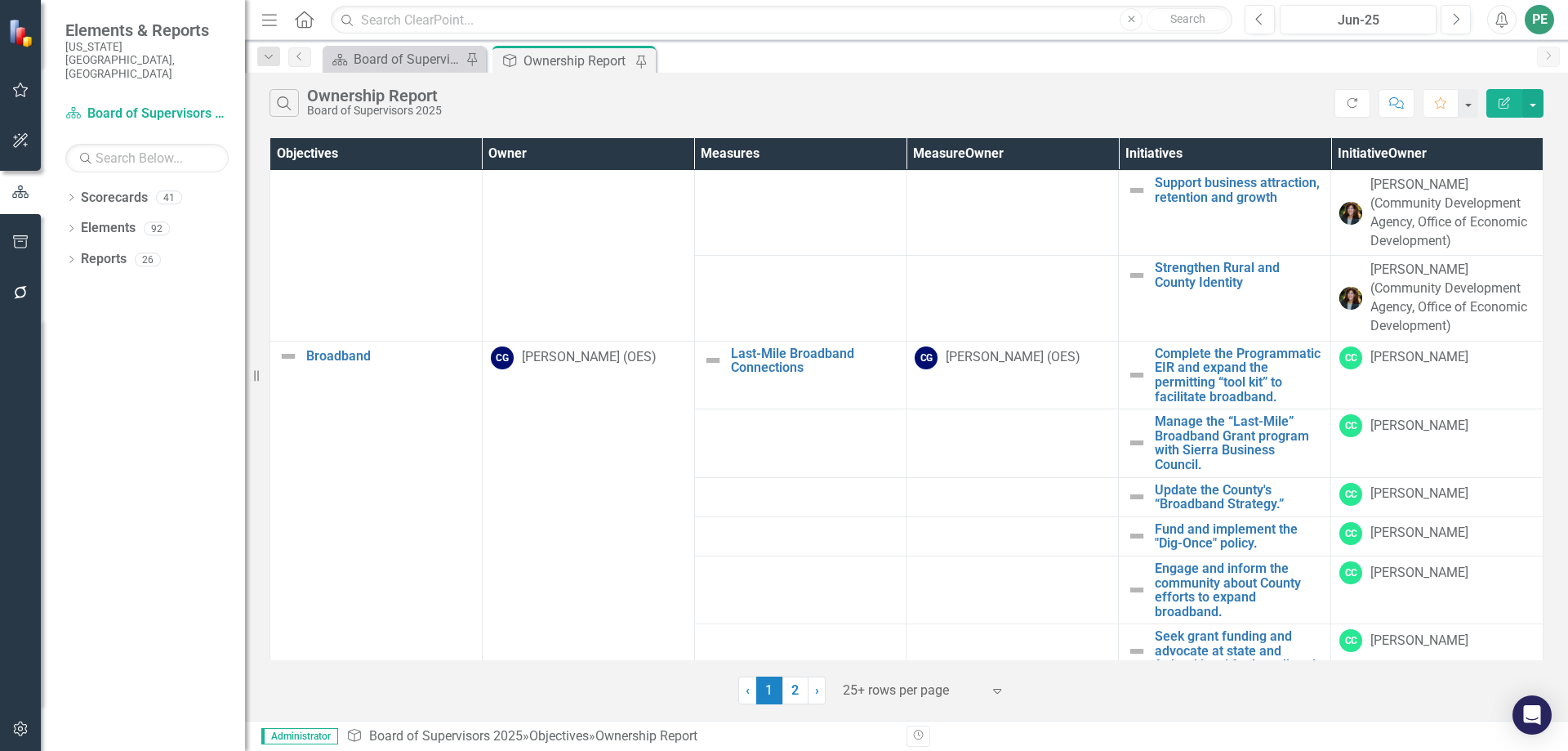 click on "[PERSON_NAME] (OES)" at bounding box center [1013, 357] 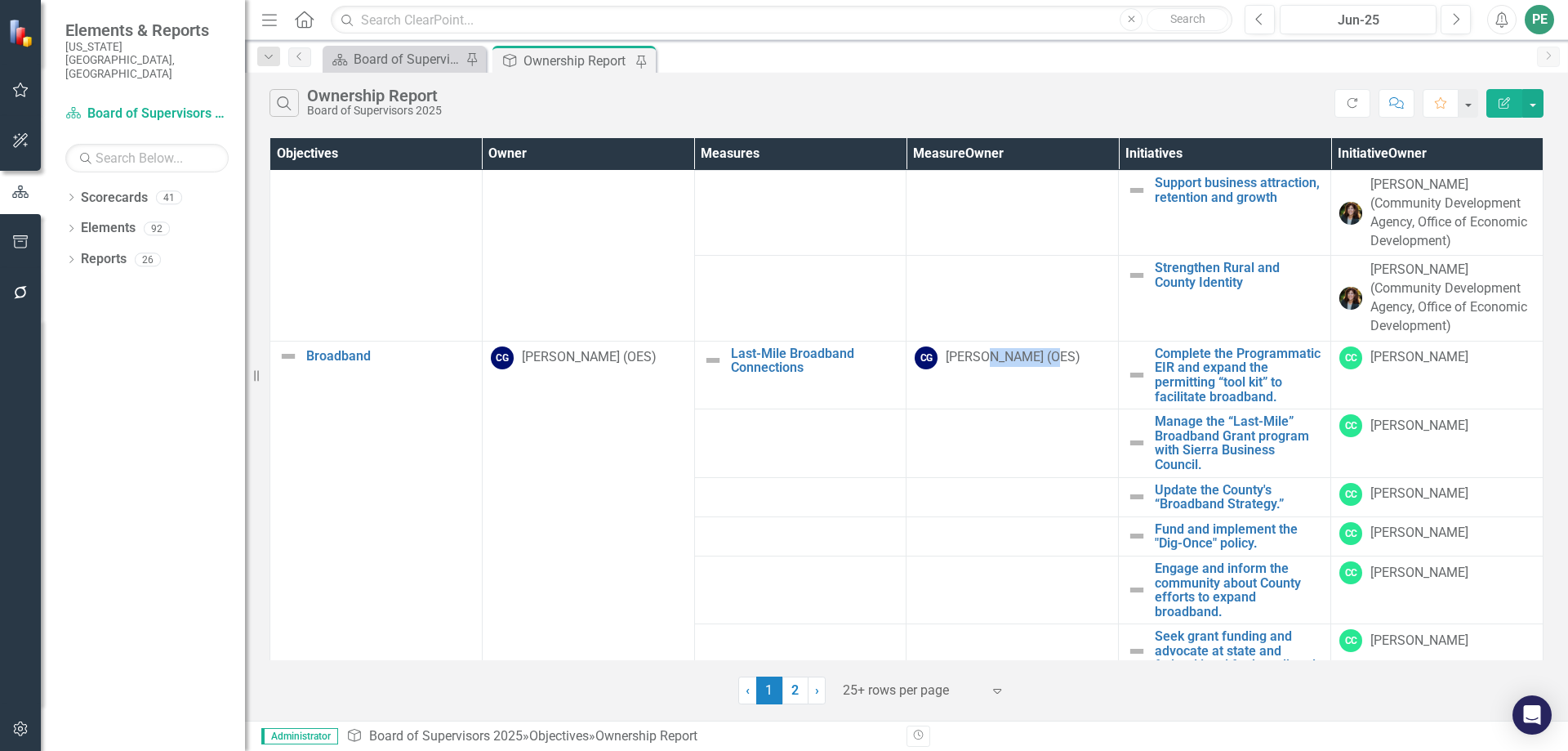 click on "[PERSON_NAME] (OES)" at bounding box center (1013, 357) 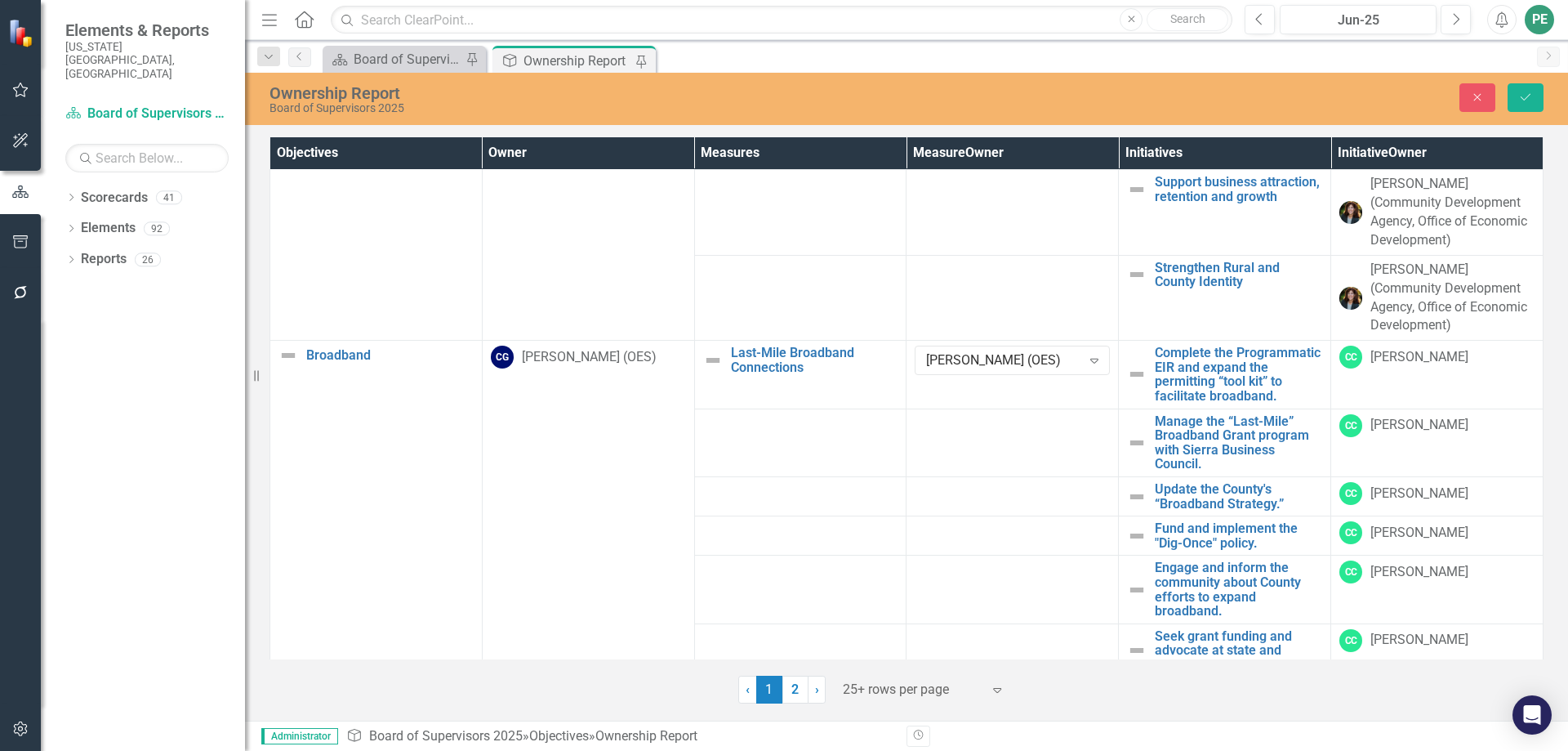 click on "Expand" 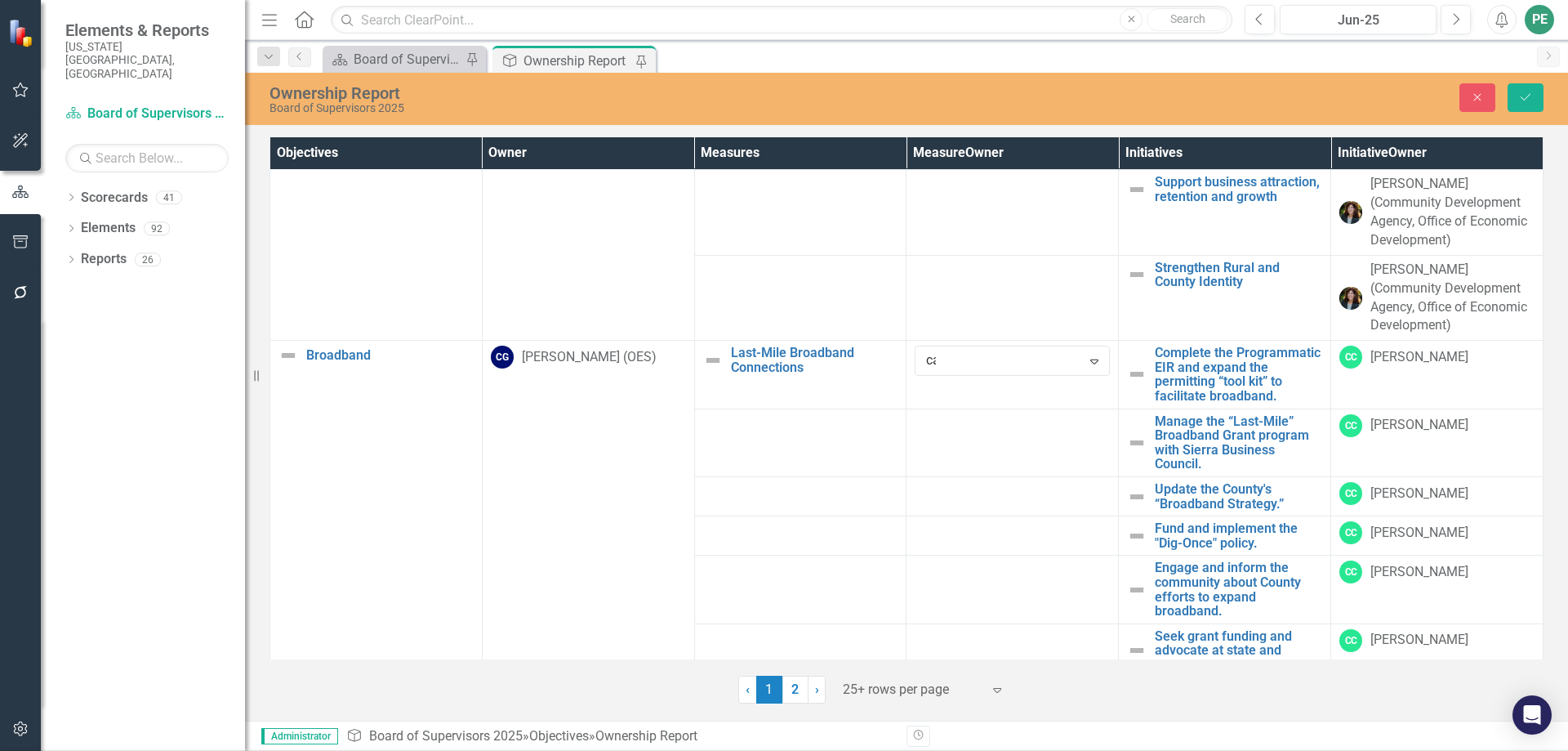 scroll, scrollTop: 154, scrollLeft: 0, axis: vertical 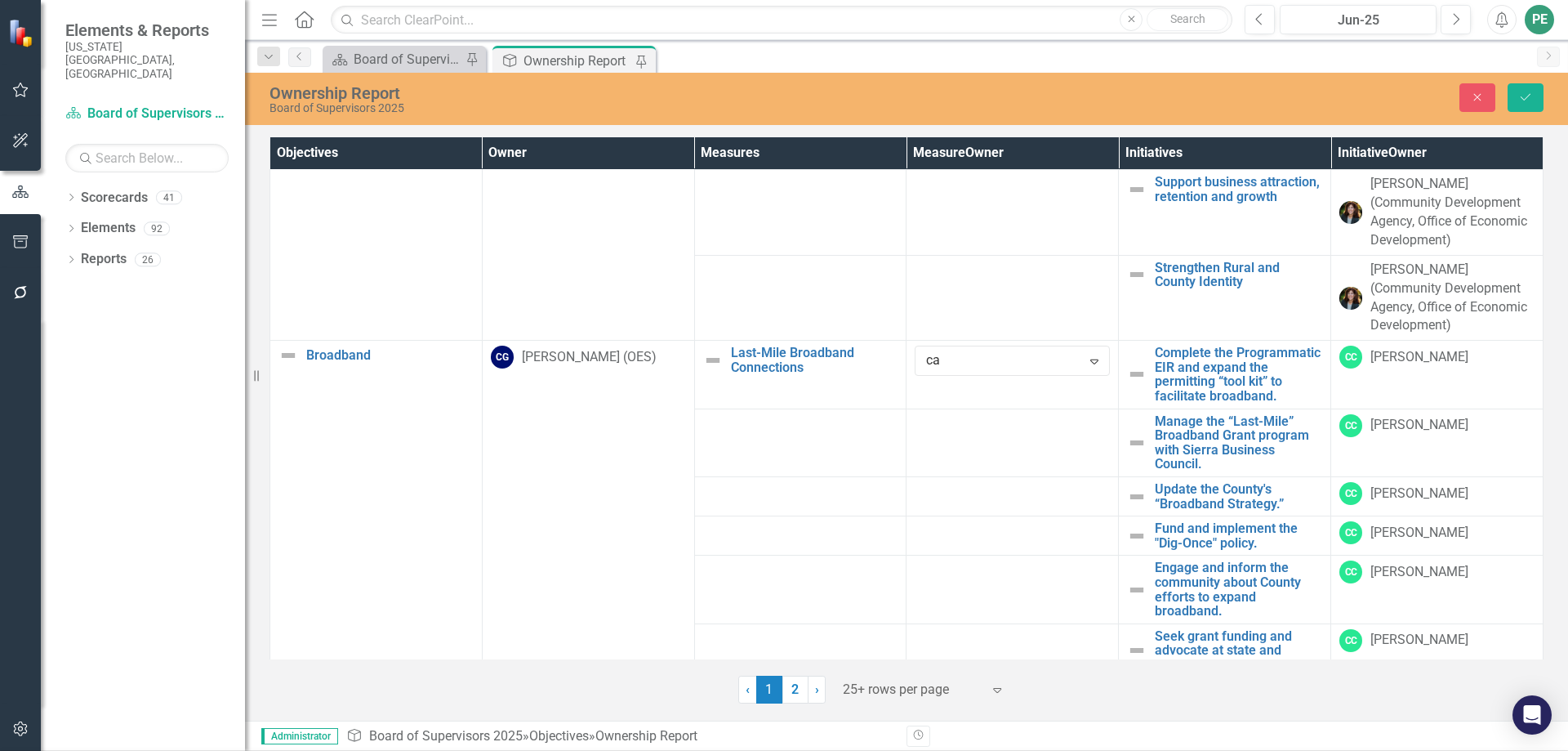 type on "car" 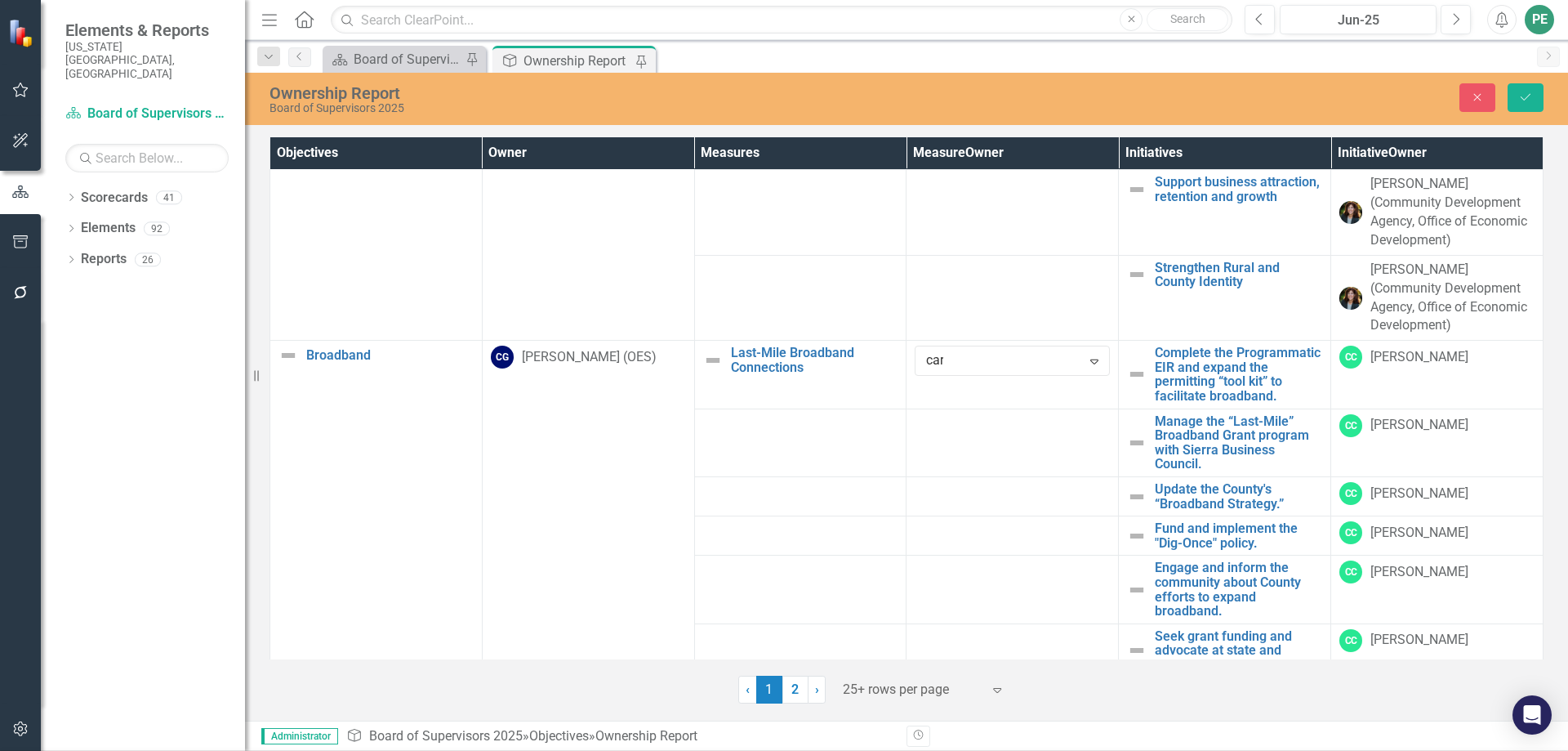 scroll, scrollTop: 0, scrollLeft: 0, axis: both 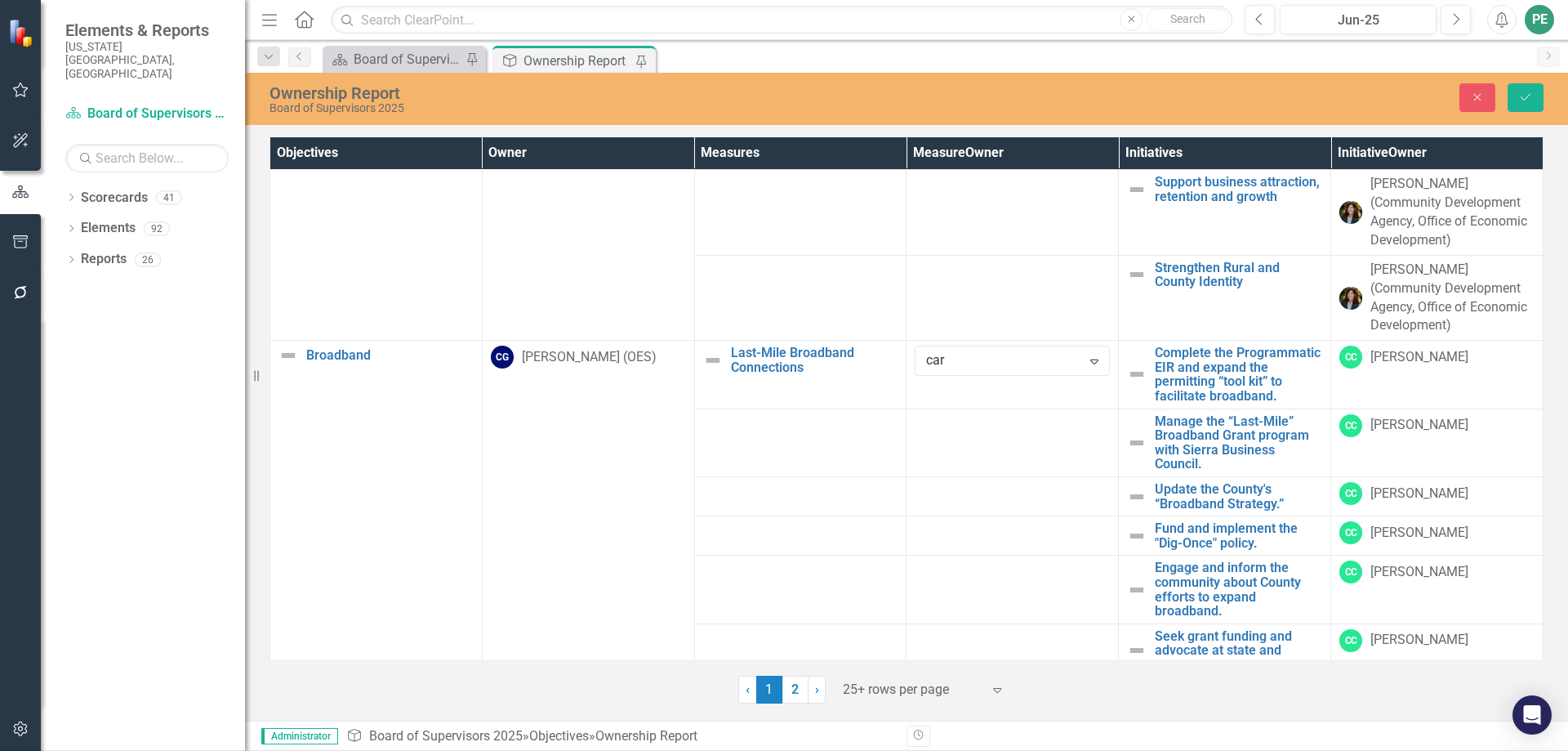 click on "Car [PERSON_NAME]" at bounding box center [75, 817] 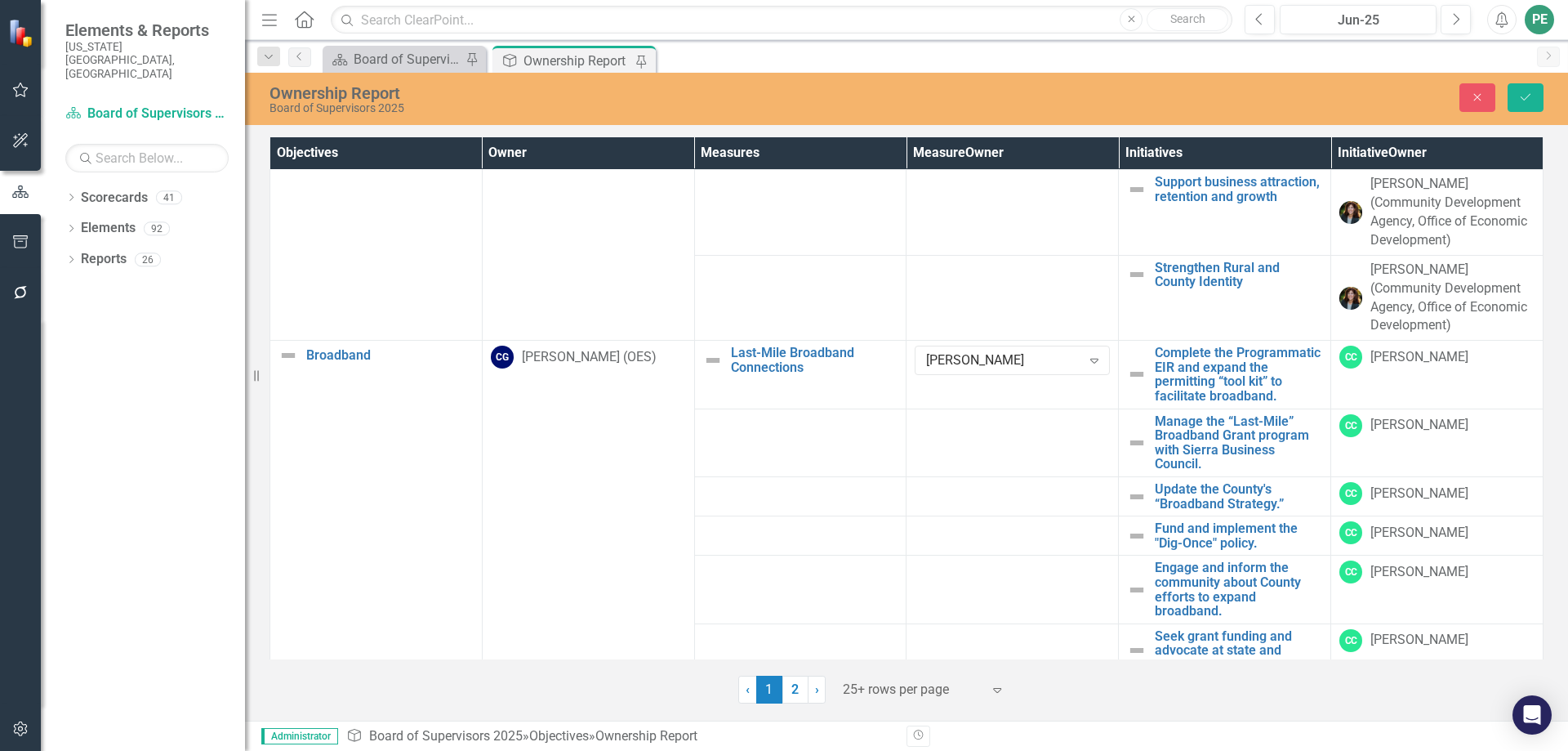 click on "[PERSON_NAME] (OES)" at bounding box center (589, 357) 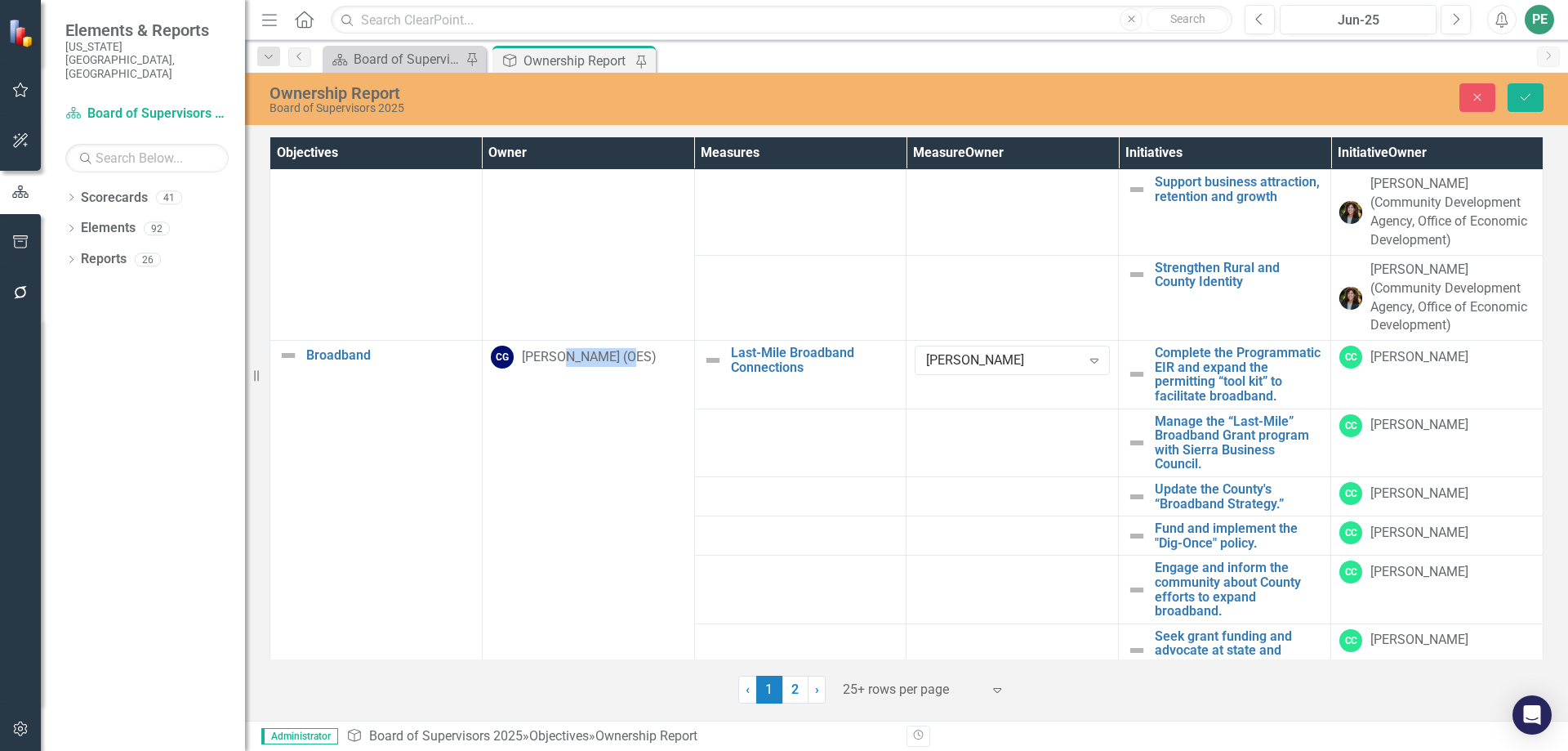 click on "[PERSON_NAME] (OES)" at bounding box center [589, 357] 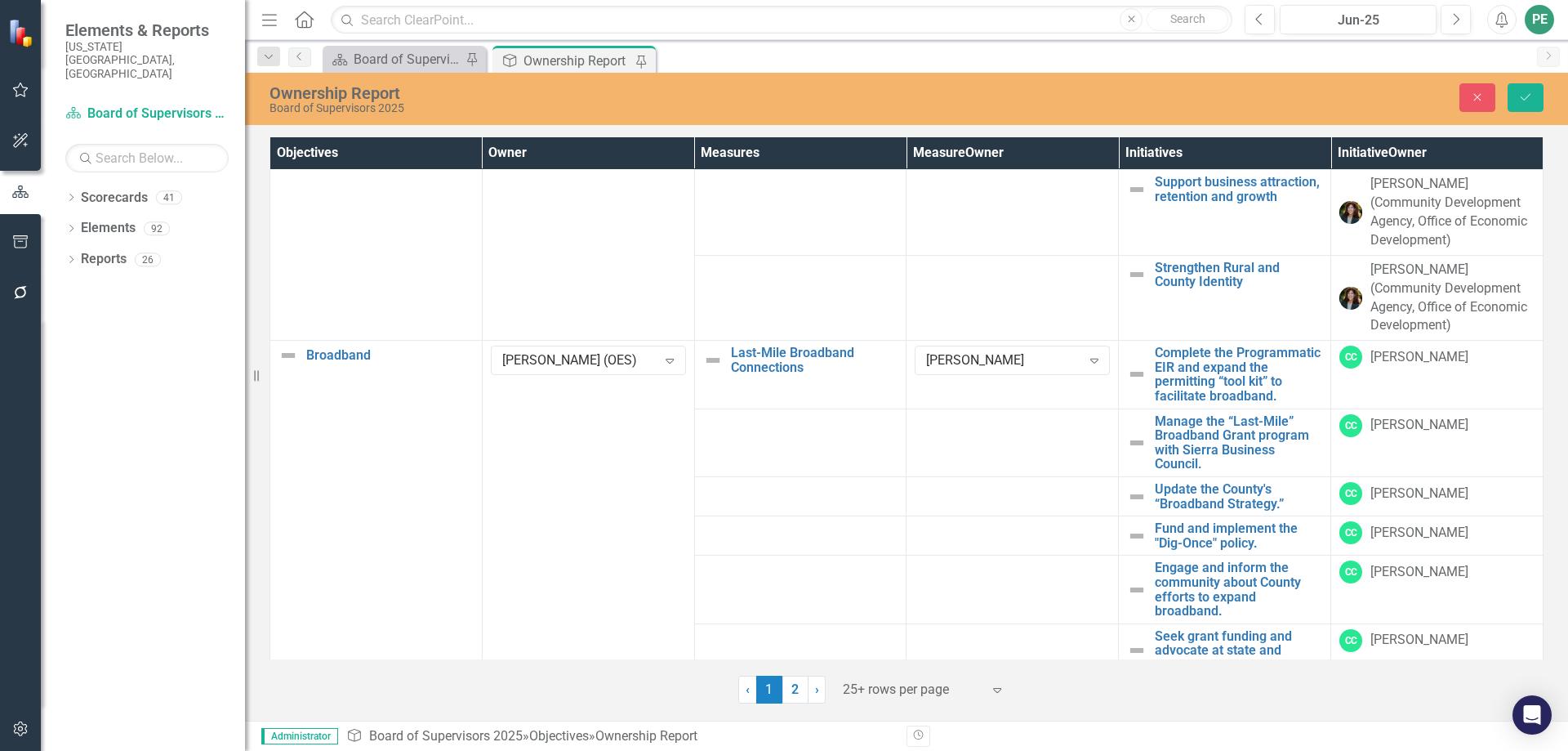 click on "Expand" at bounding box center (670, 360) 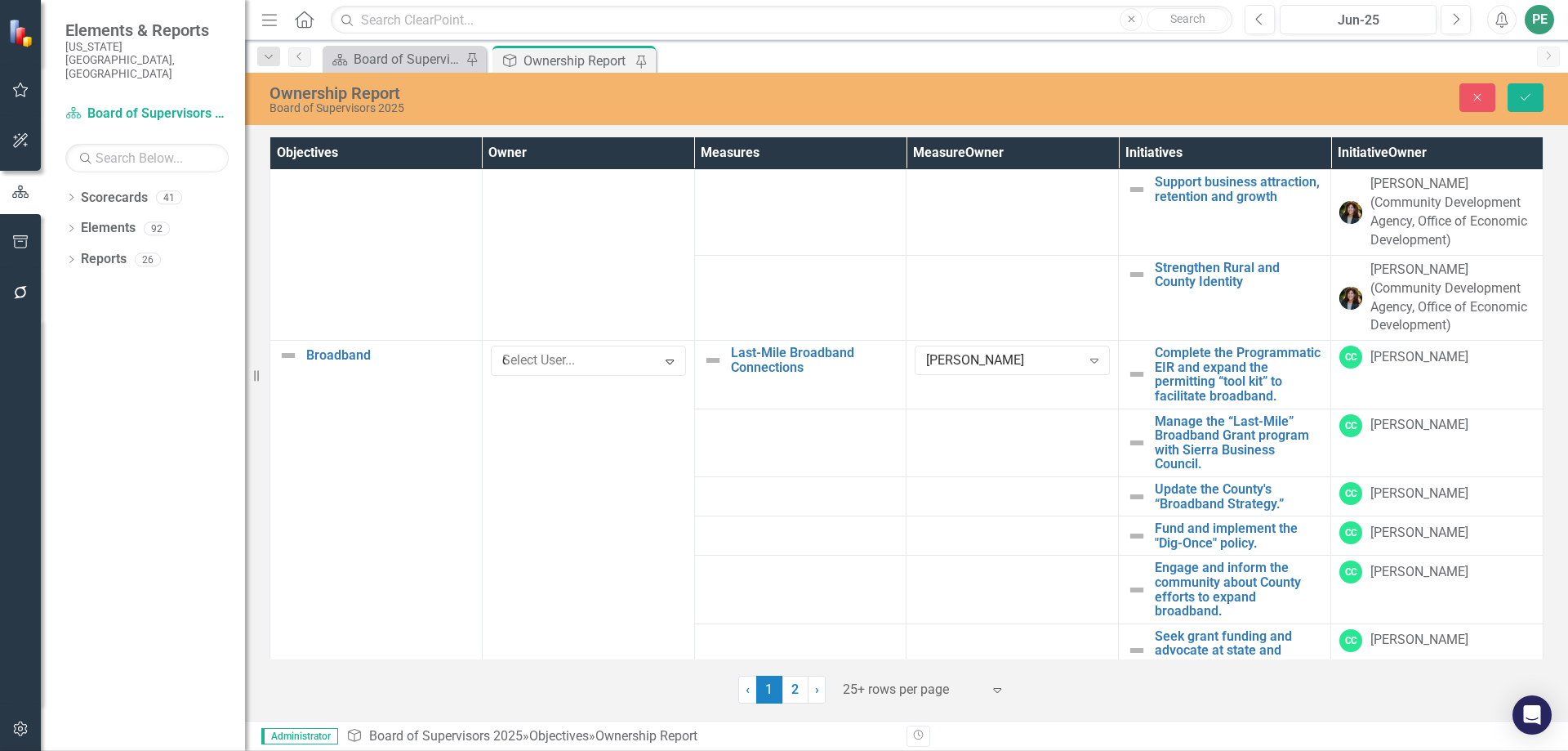 scroll, scrollTop: 154, scrollLeft: 0, axis: vertical 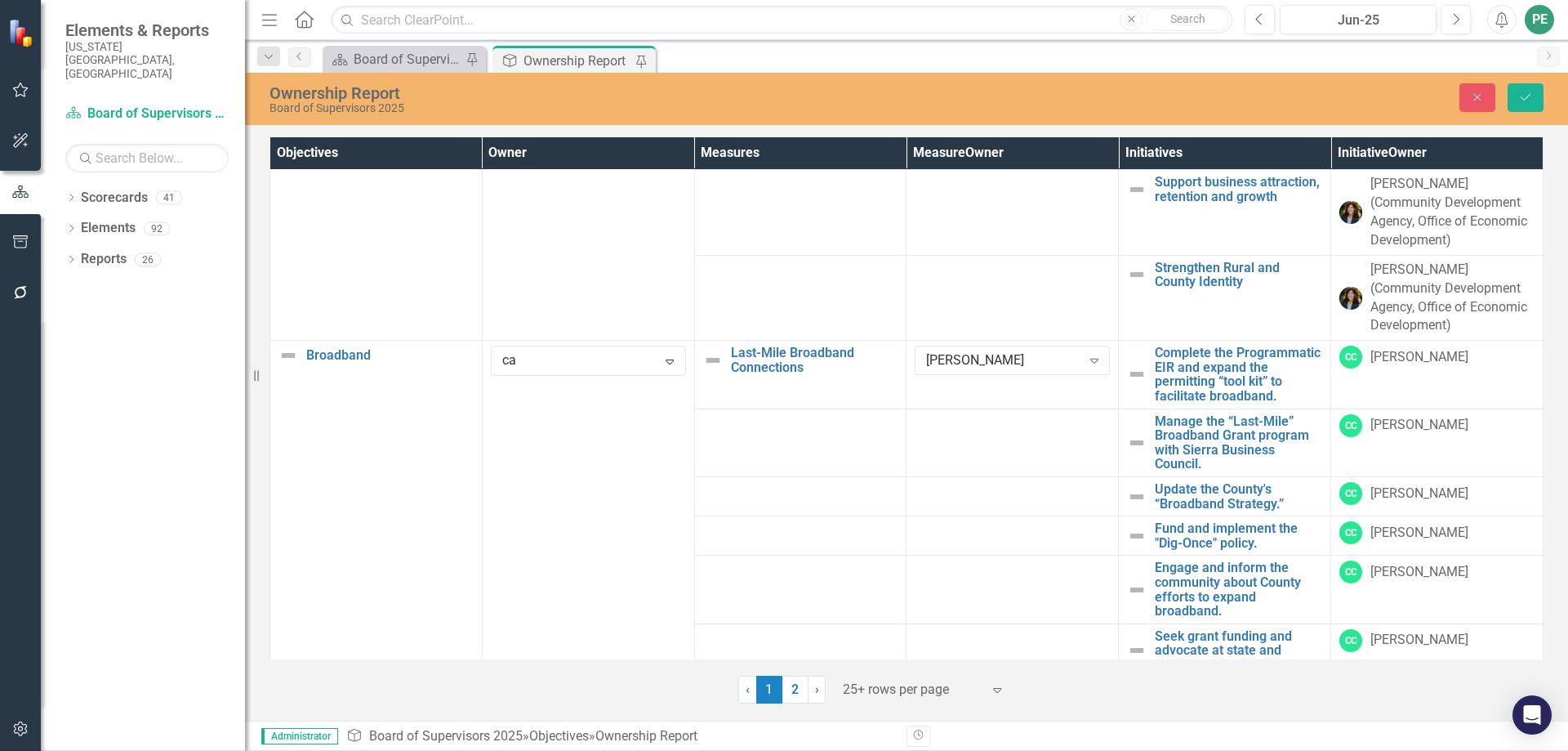 type on "car" 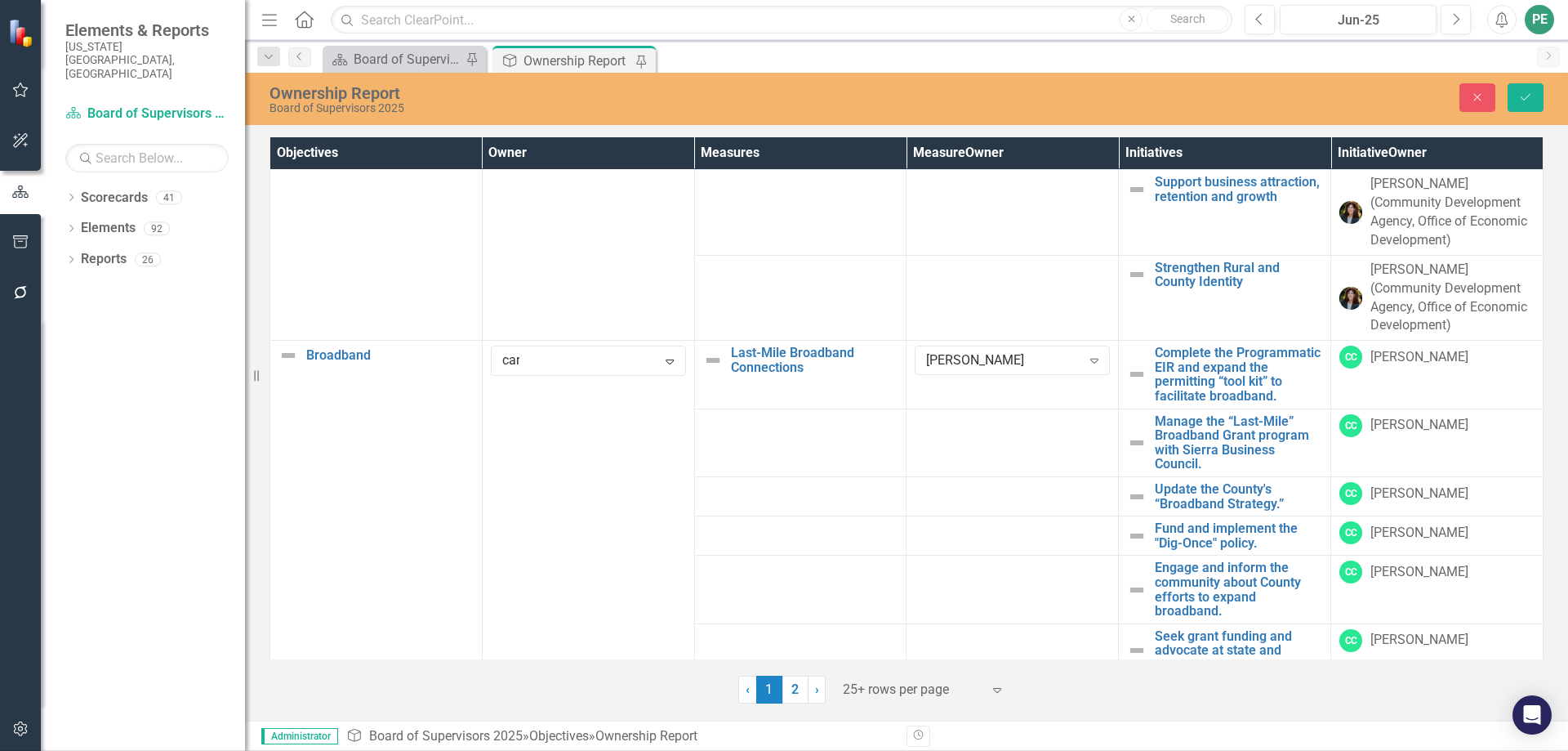 scroll, scrollTop: 0, scrollLeft: 0, axis: both 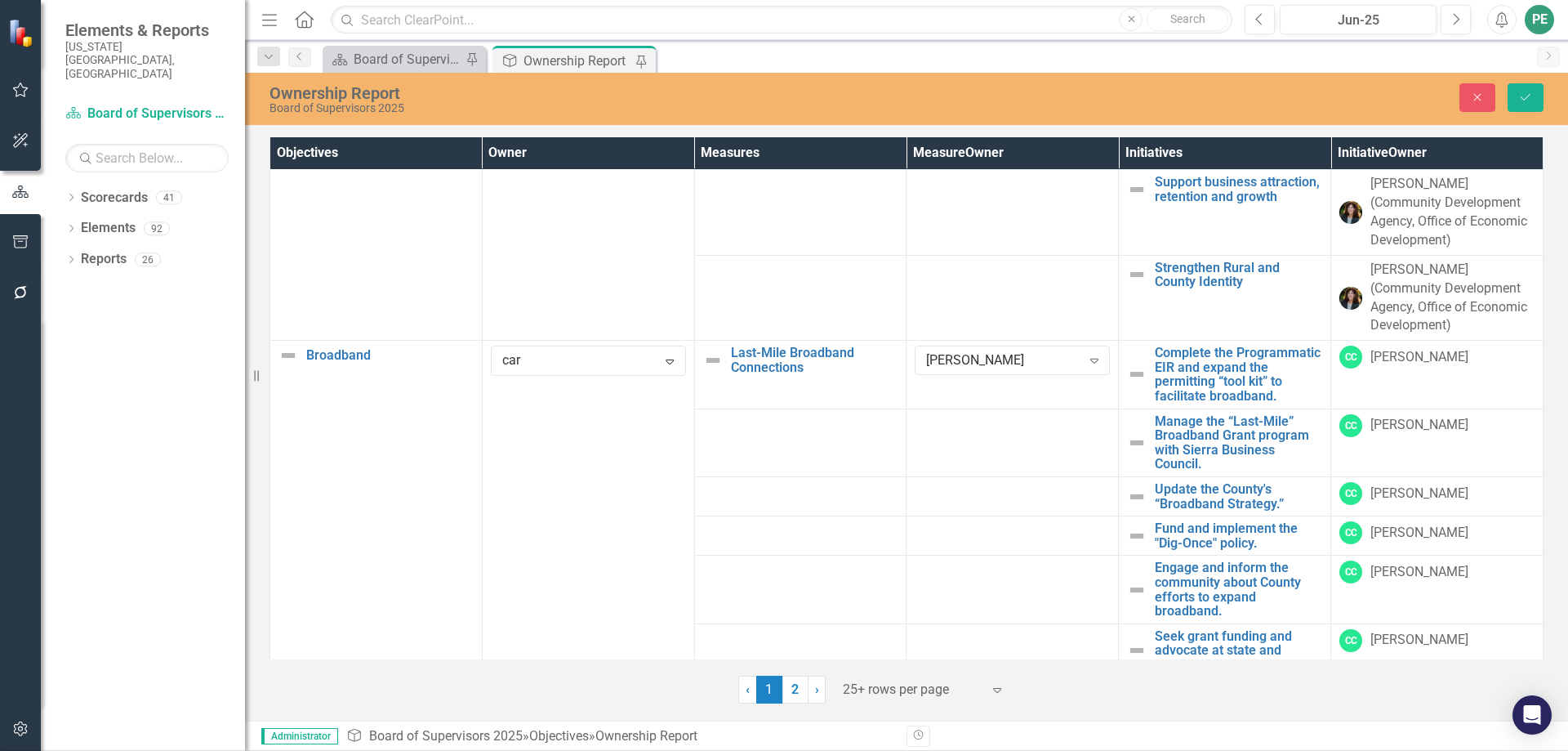 click on "Car [PERSON_NAME]" at bounding box center [787, 818] 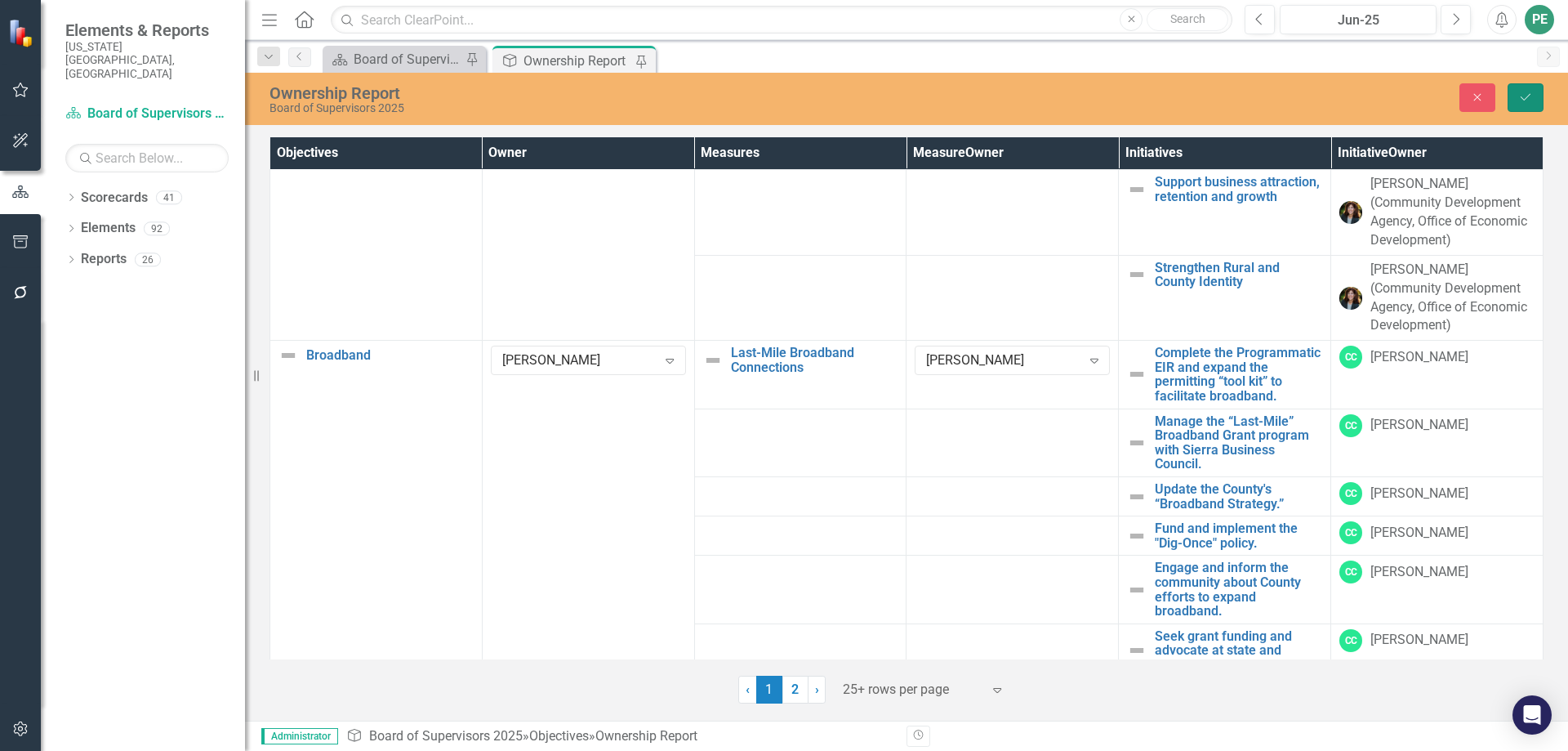 click on "Save" 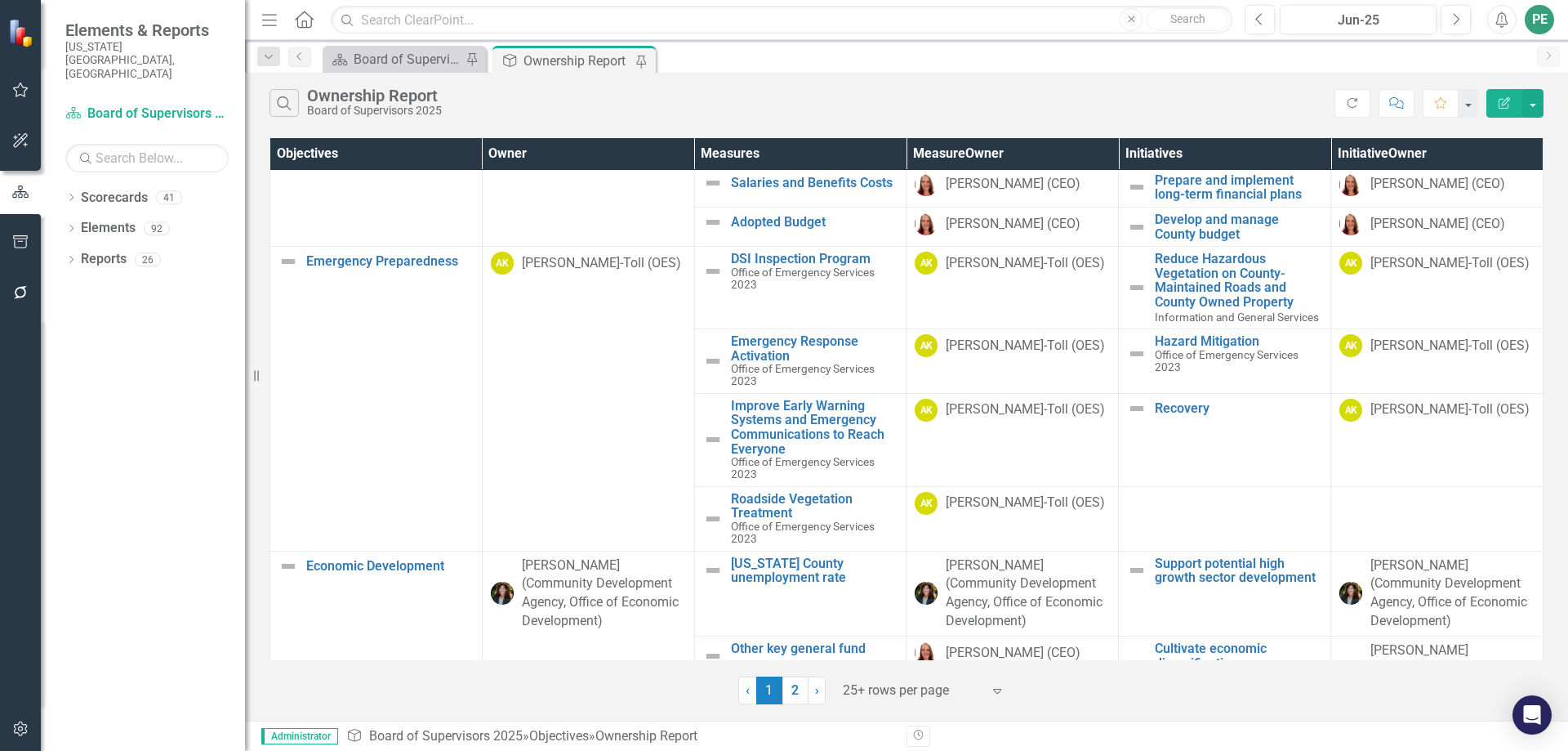 scroll, scrollTop: 0, scrollLeft: 0, axis: both 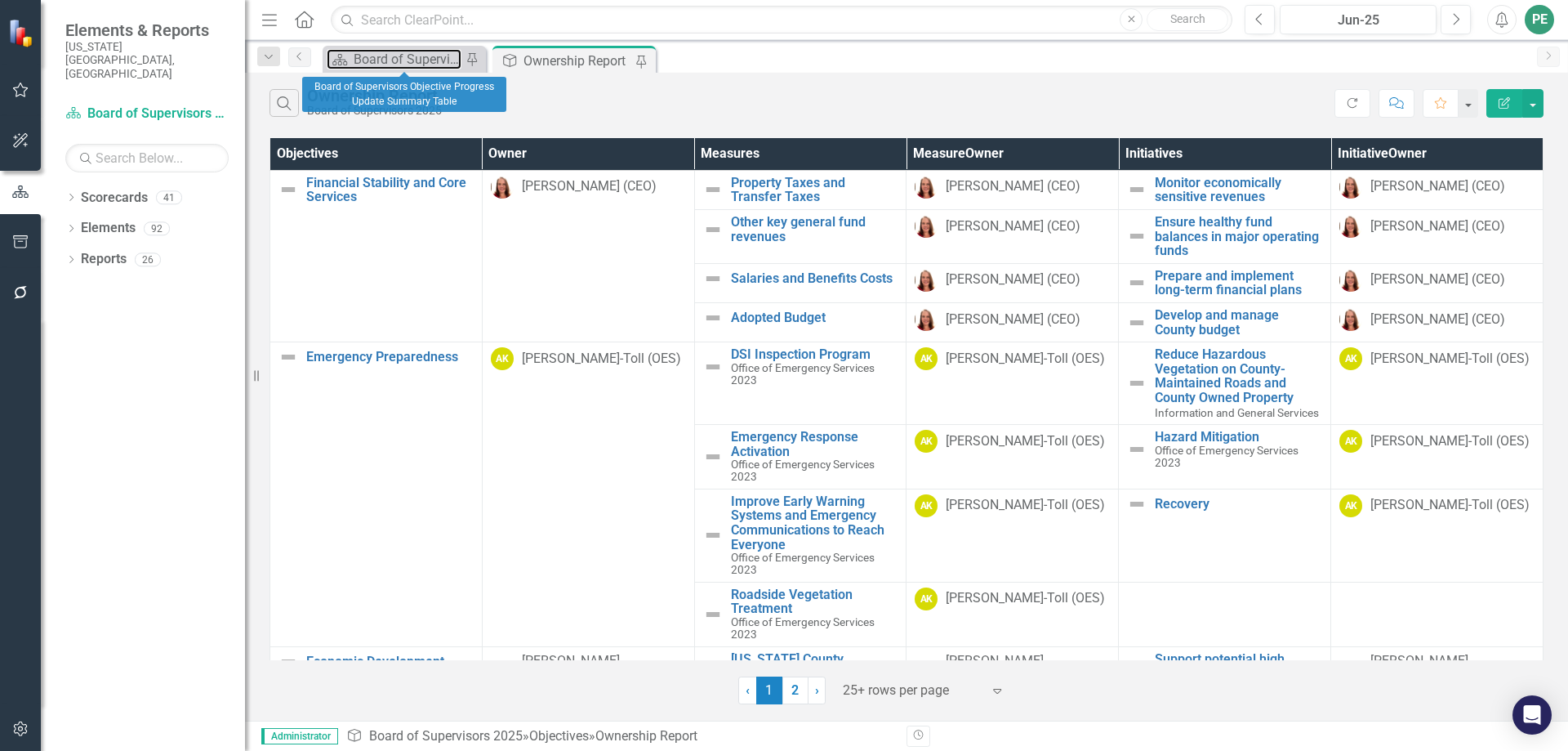click on "Board of Supervisors Objective Progress Update Summary Table" at bounding box center (408, 59) 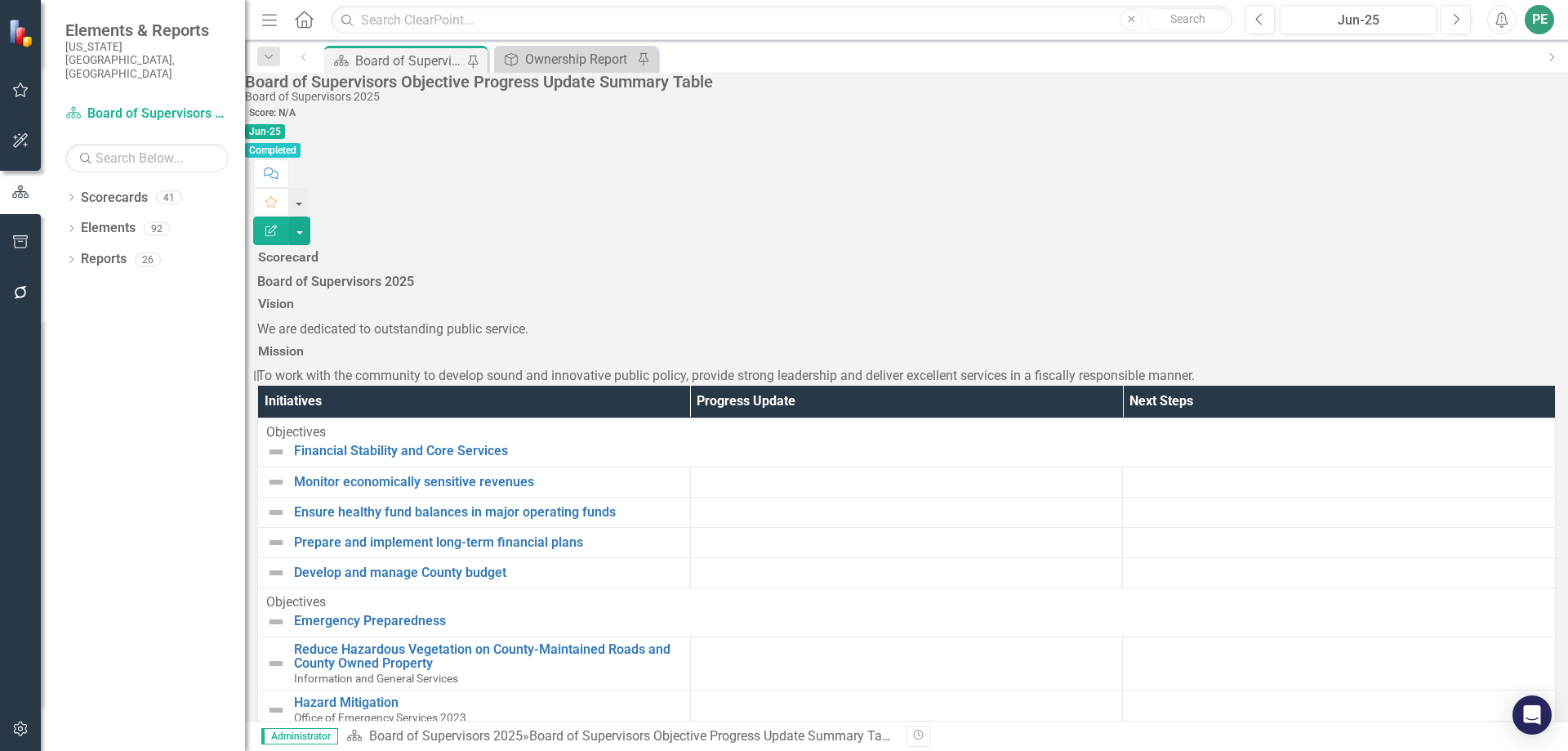 click on "Resize" at bounding box center [252, 375] 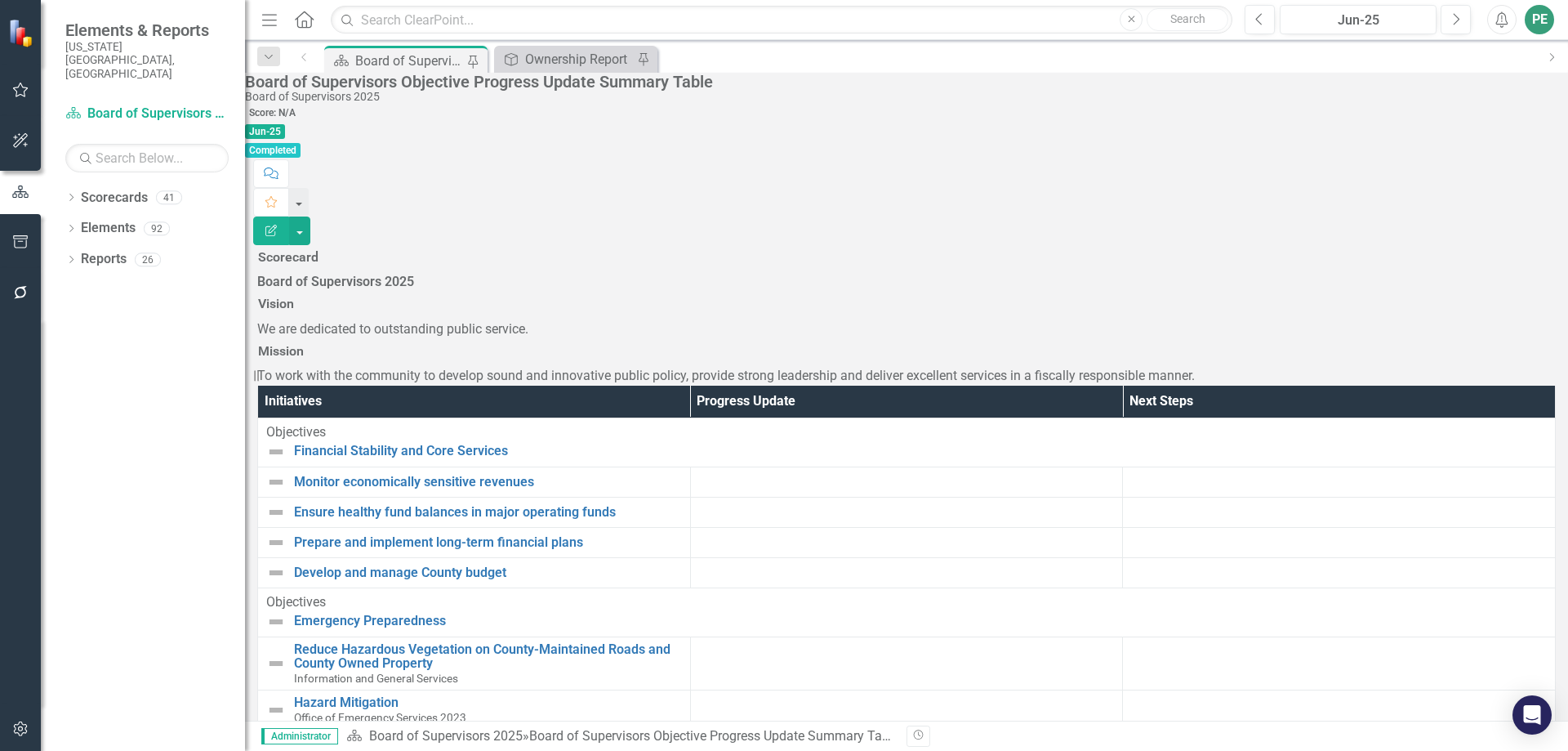 click on "Dropdown" 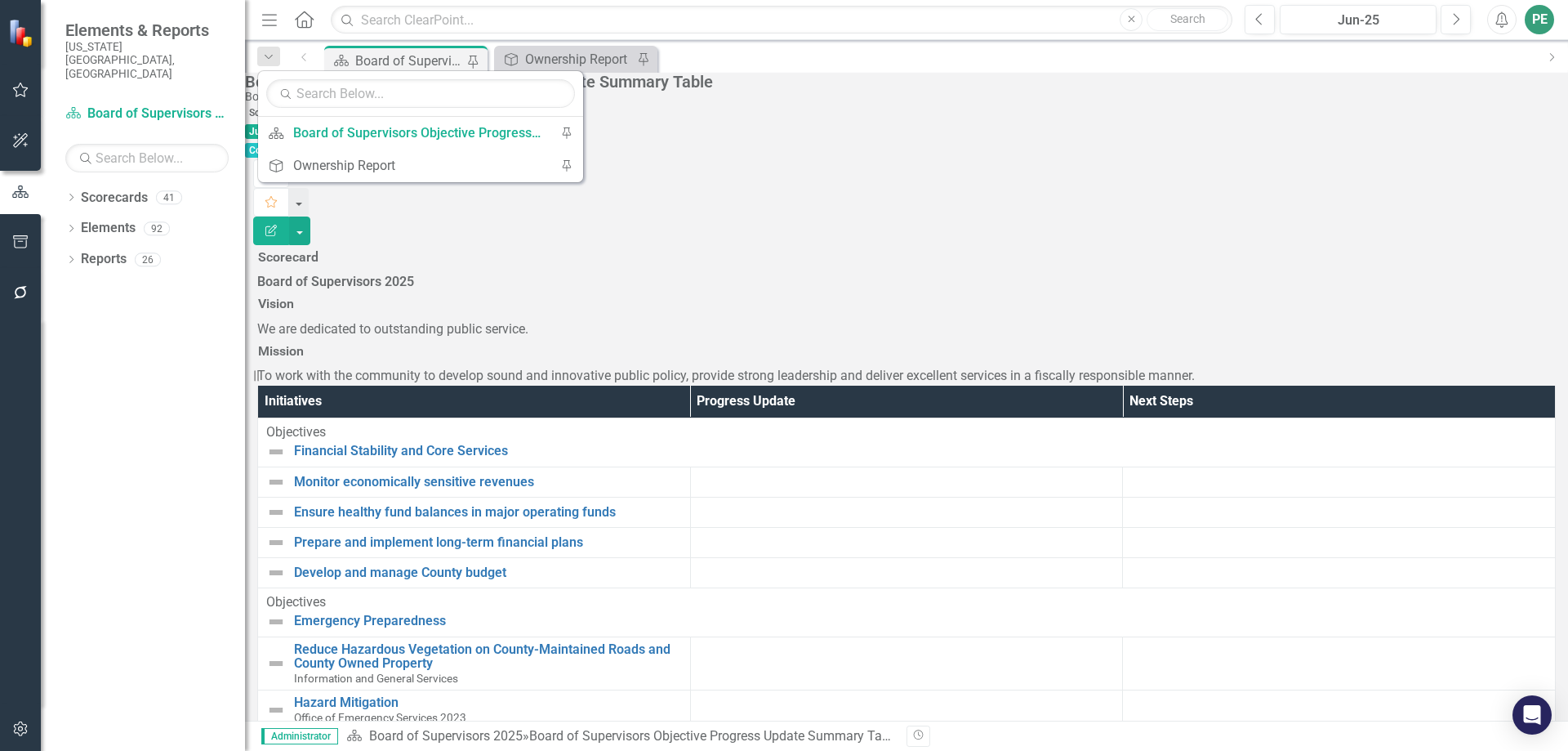 click on "Dropdown" 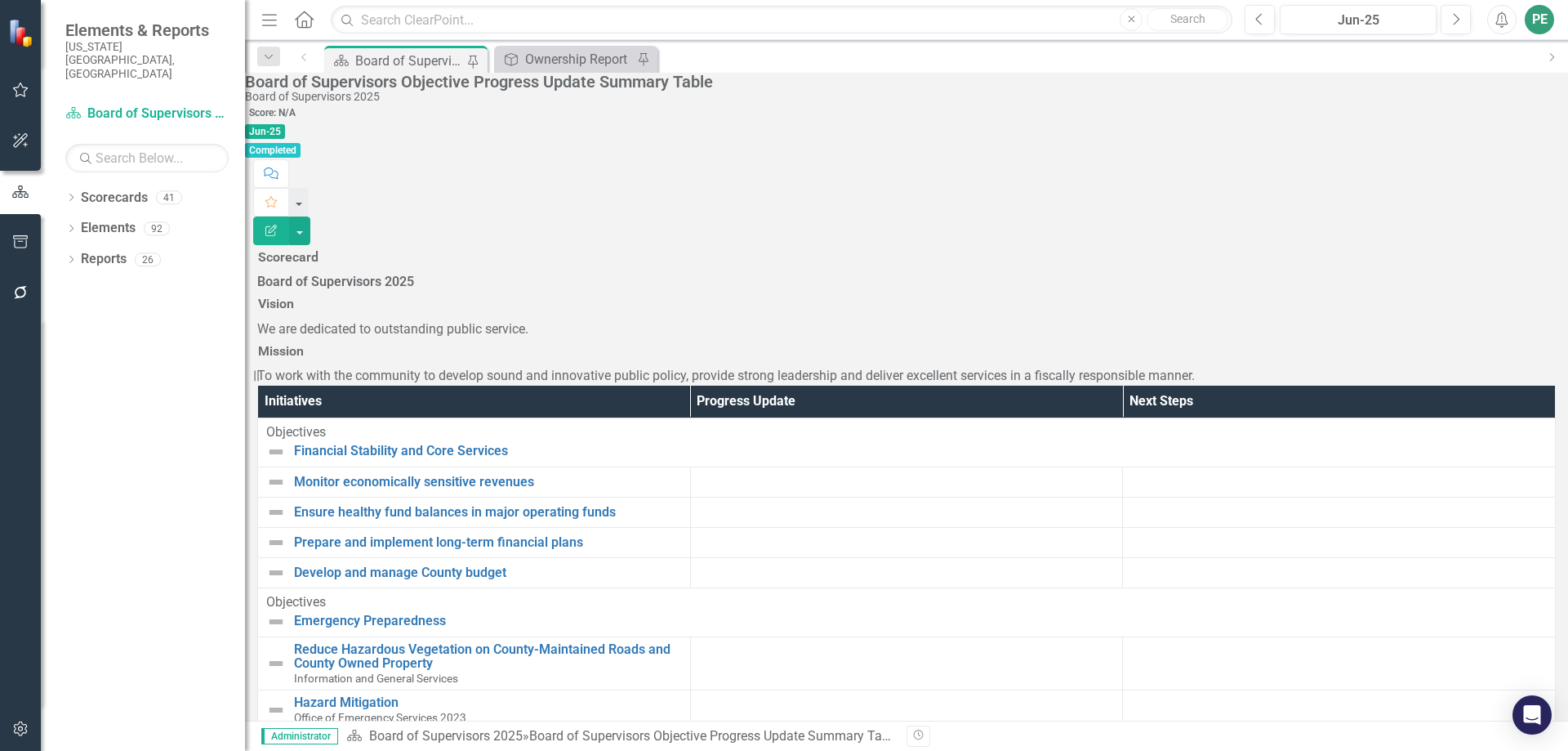 click on "Dropdown" 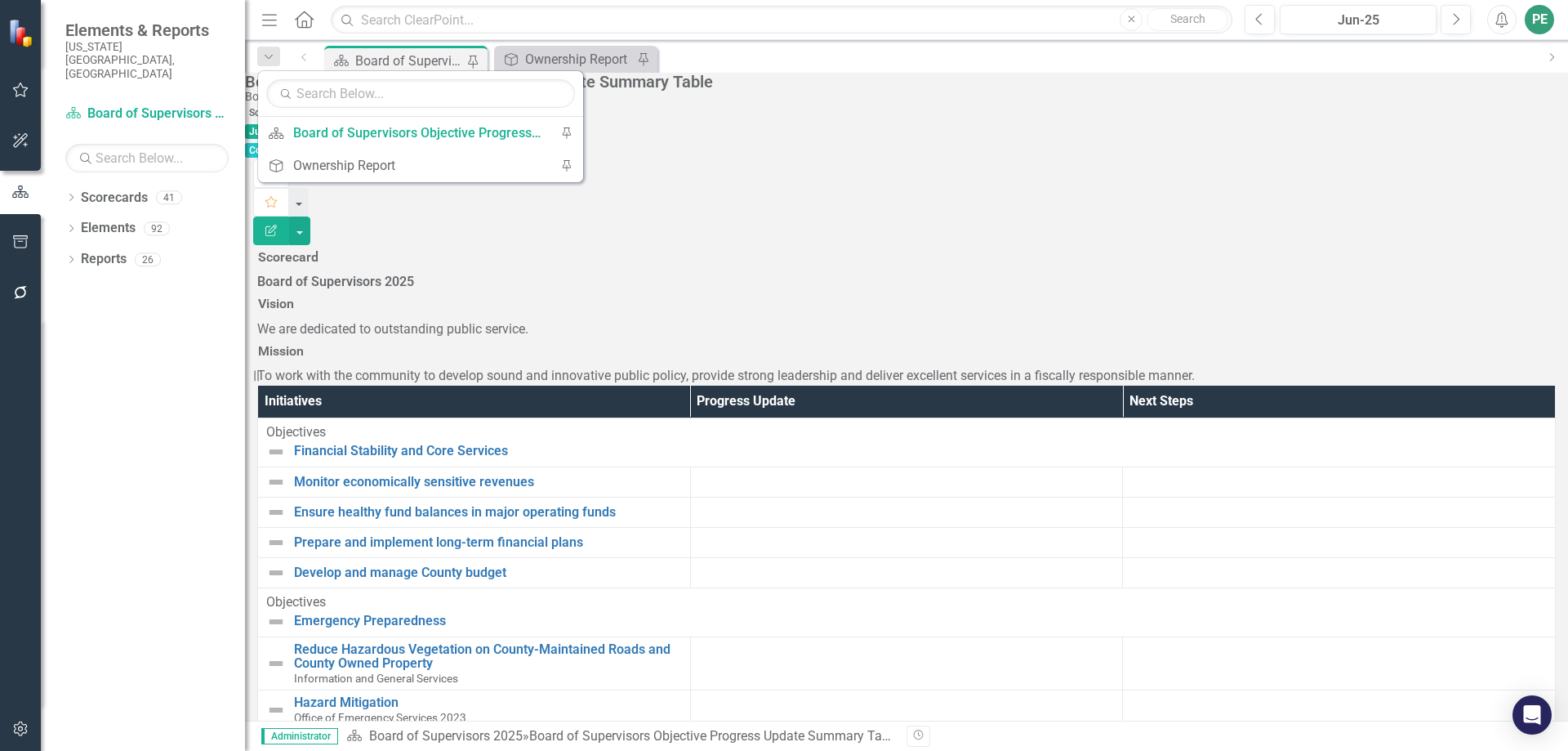 click on "Dropdown" 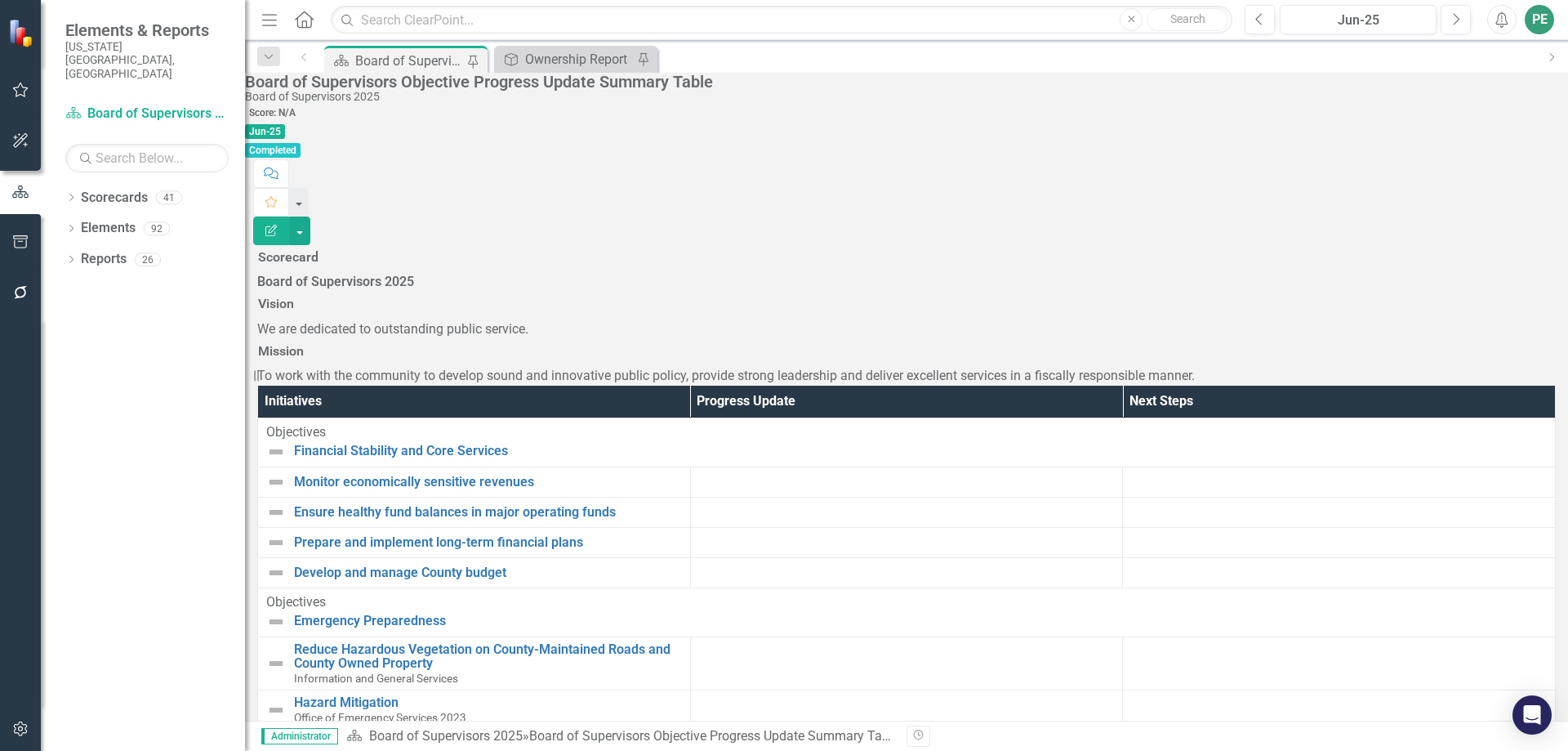 click on "Home" 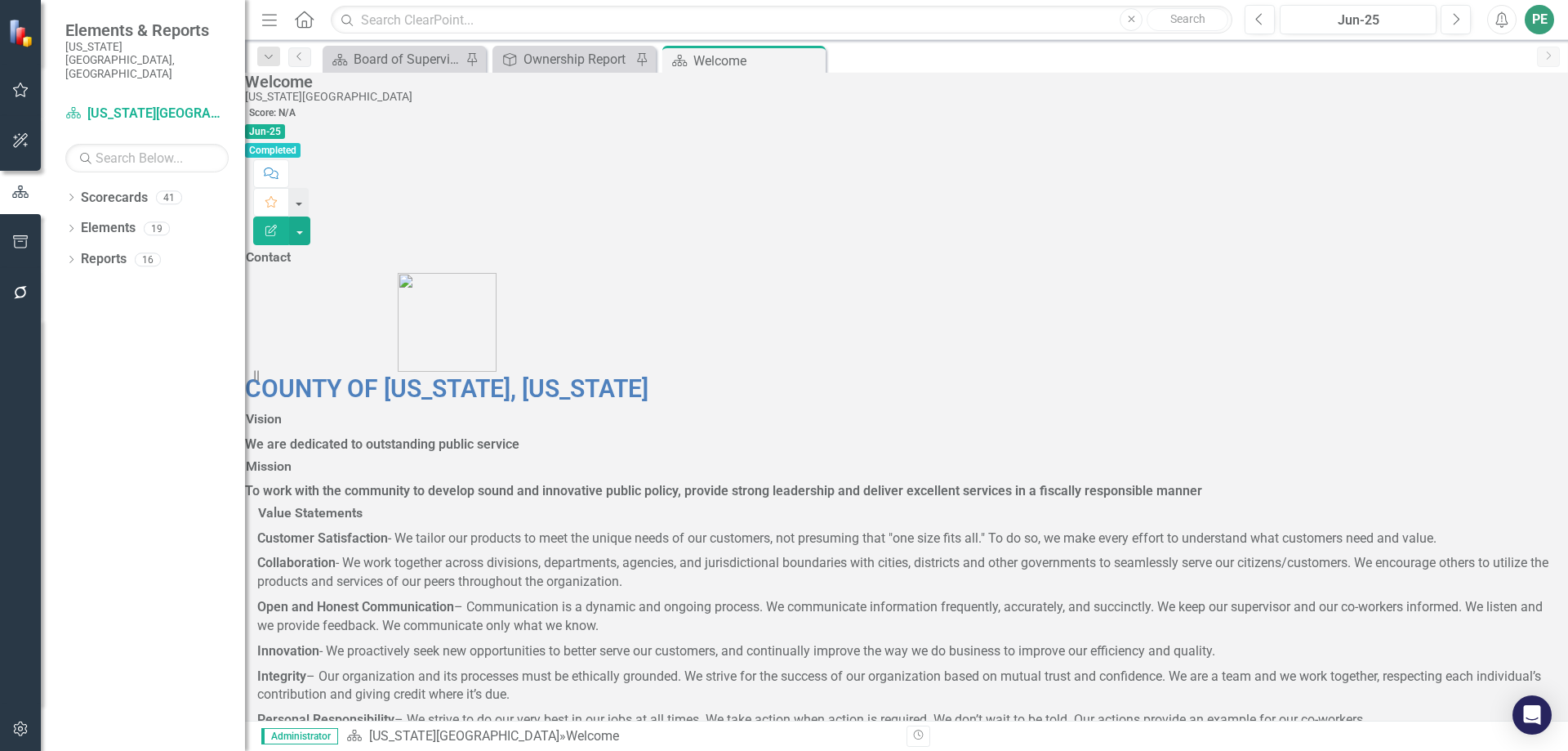 scroll, scrollTop: 0, scrollLeft: 0, axis: both 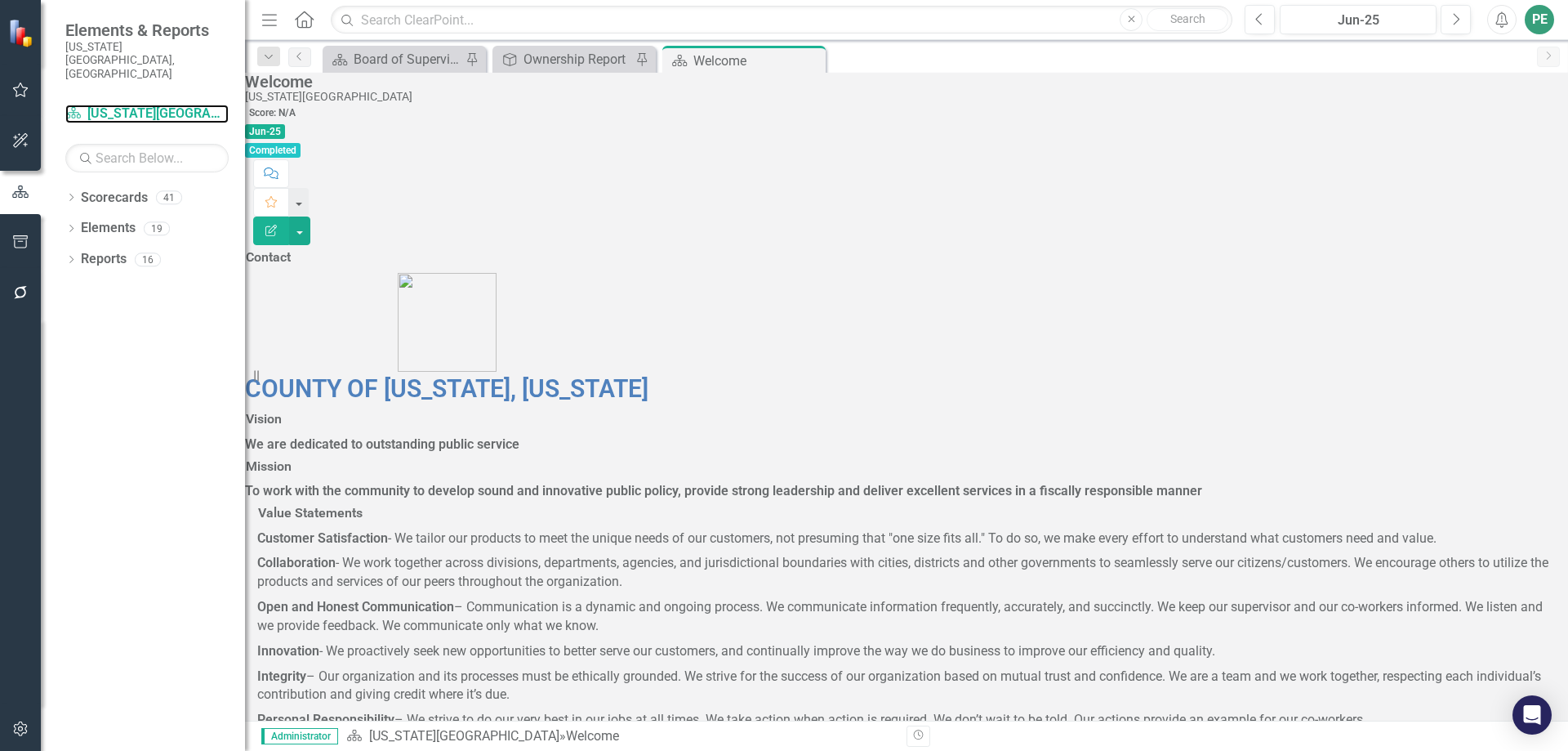 click on "Scorecard [US_STATE][GEOGRAPHIC_DATA]" at bounding box center [147, 114] 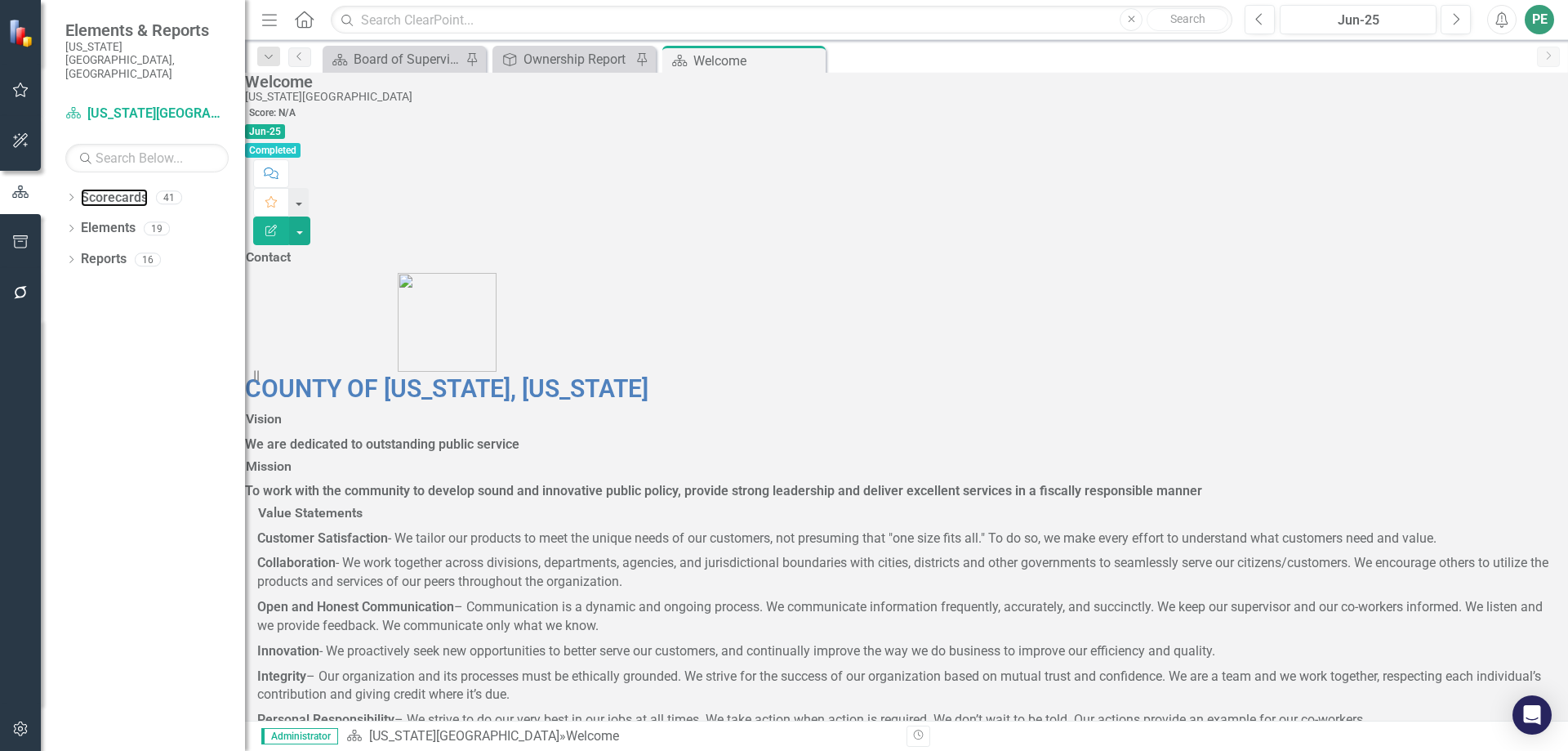 click on "Scorecards" at bounding box center [114, 198] 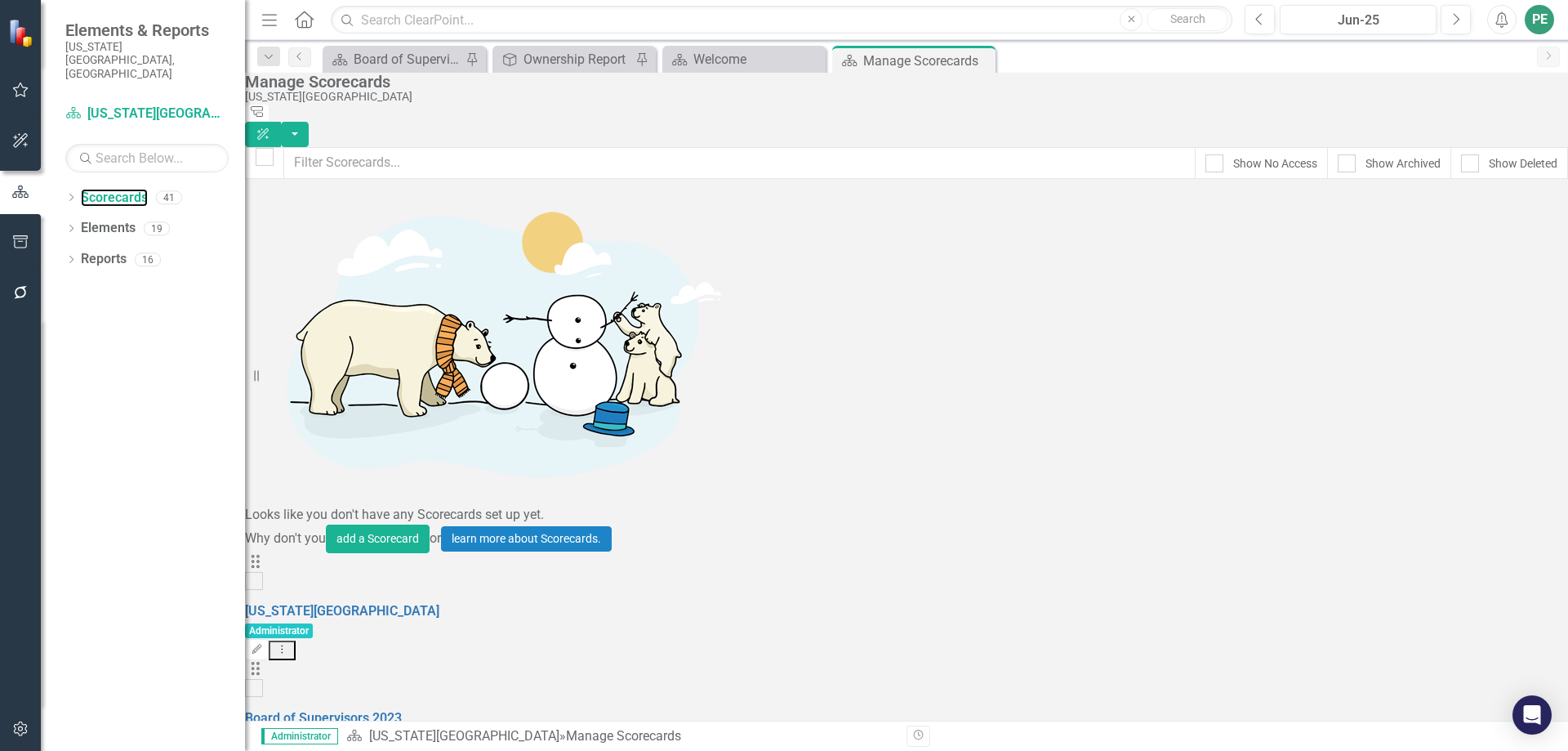 scroll, scrollTop: 82, scrollLeft: 0, axis: vertical 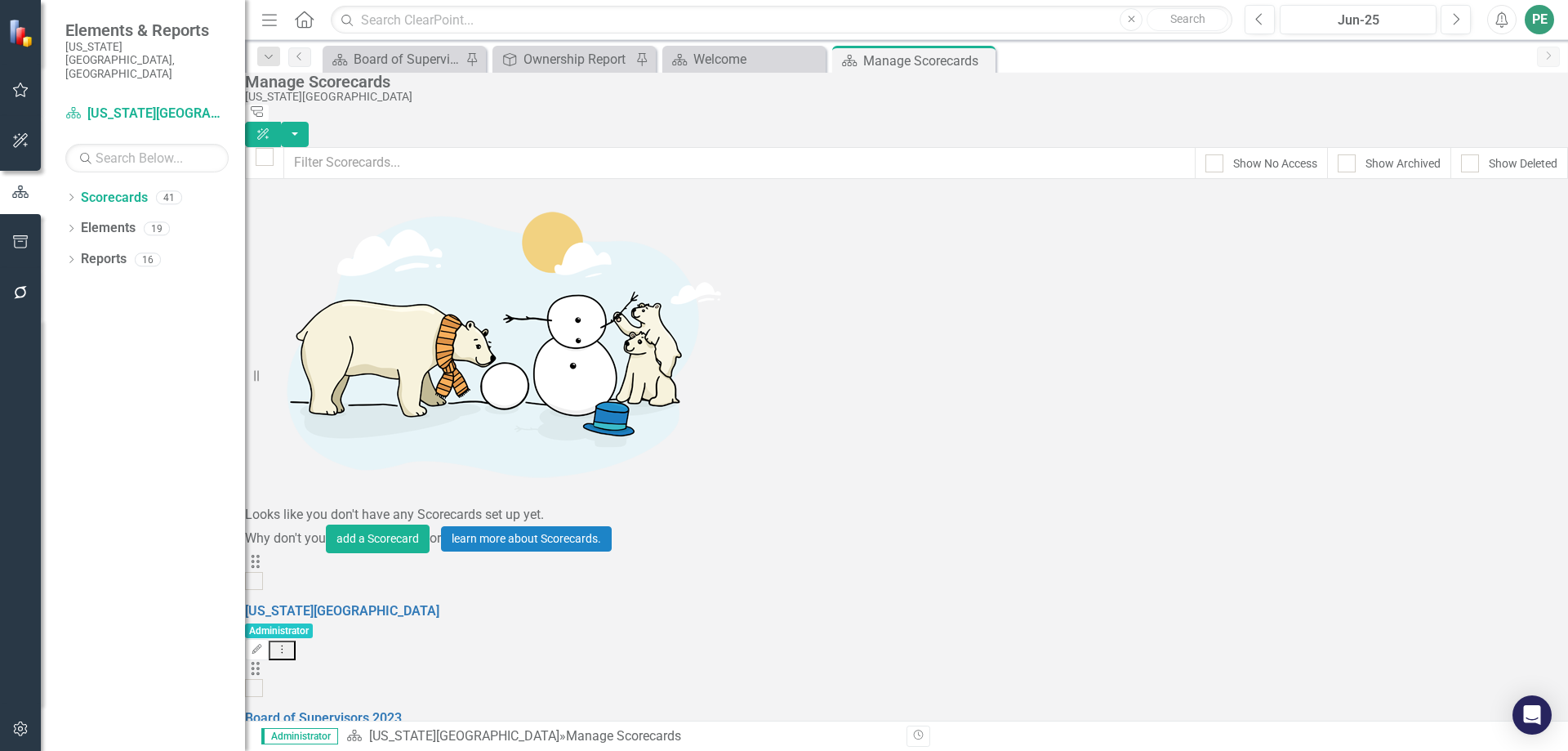 click on "Board of Supervisors 2025" at bounding box center [323, 933] 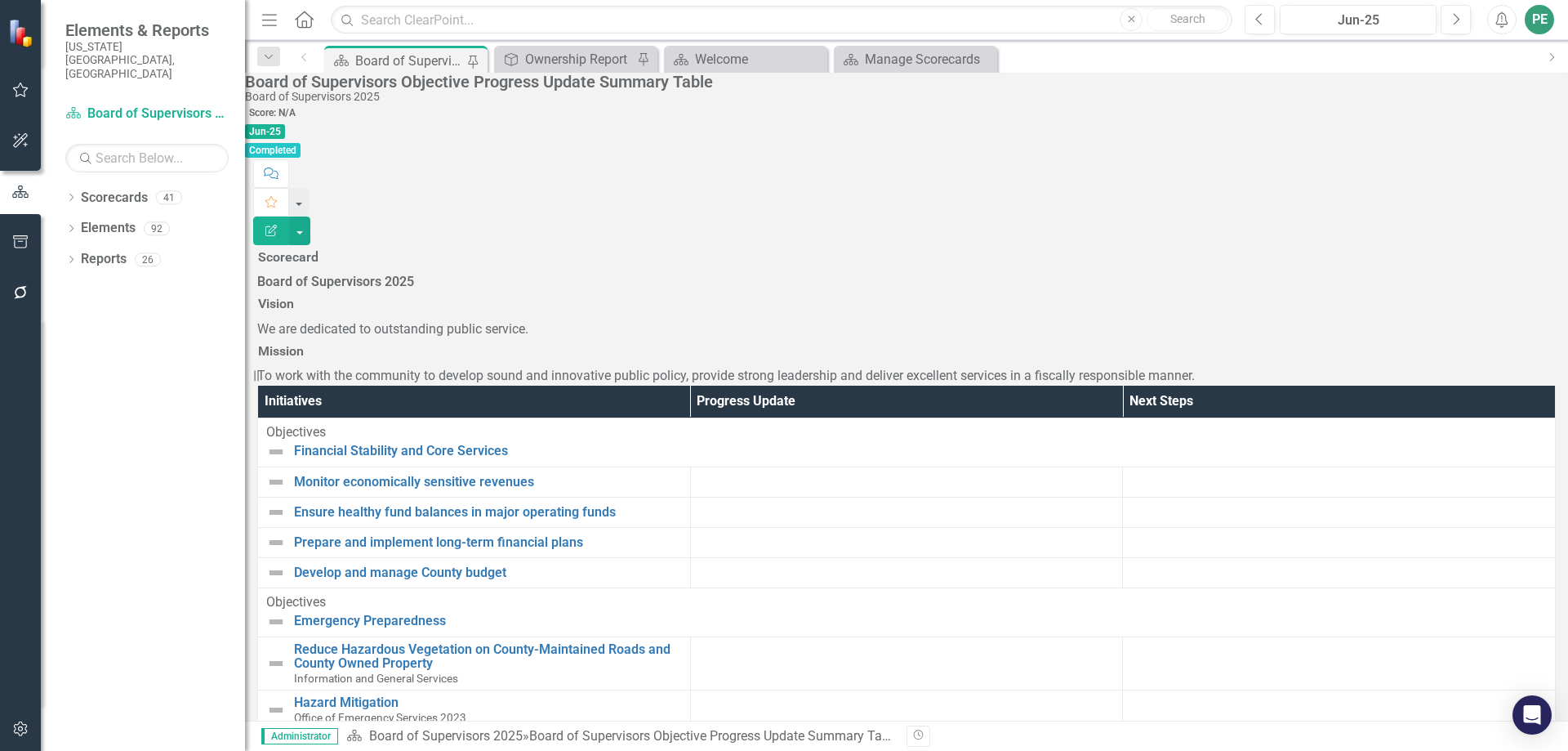 click on "Menu" 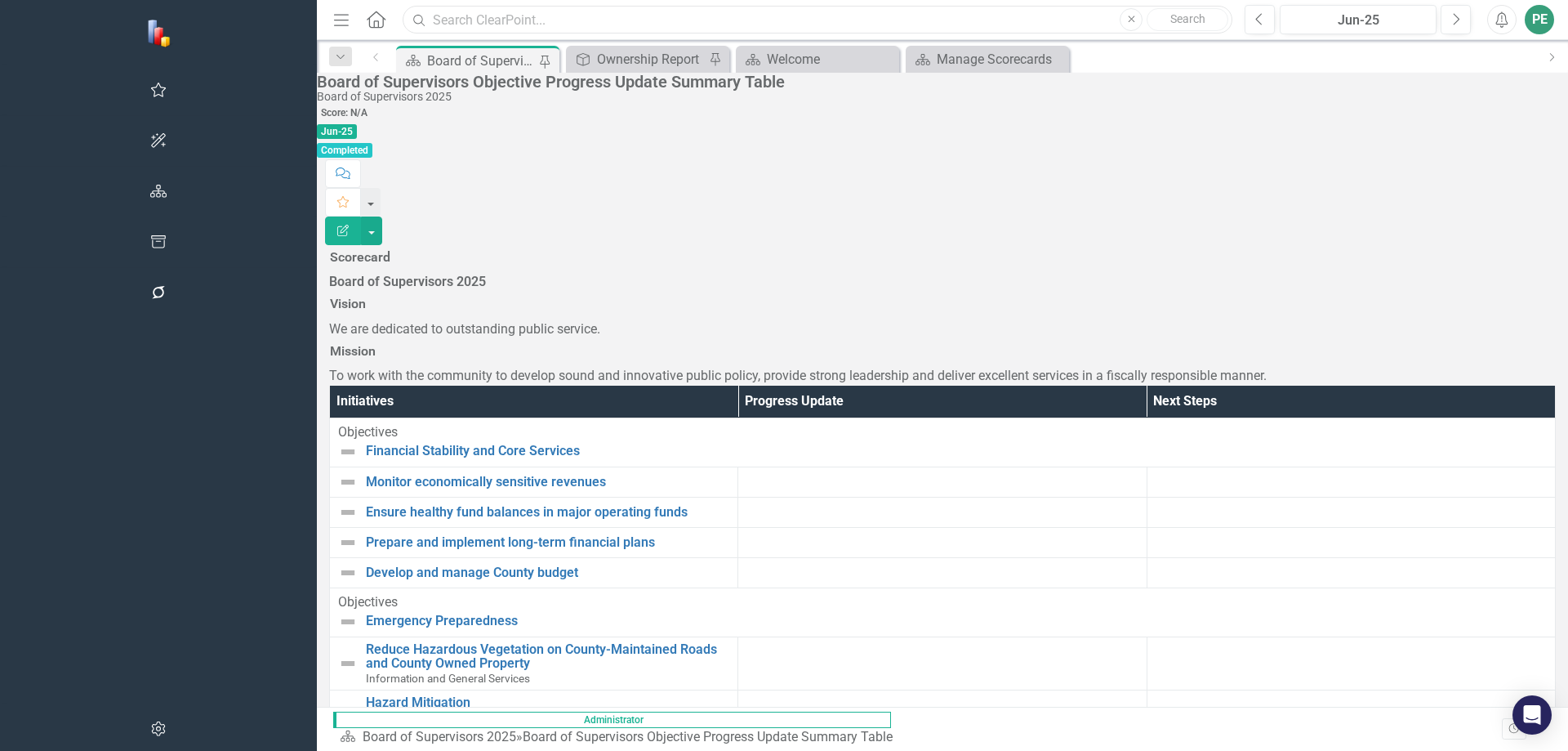 click at bounding box center (817, 20) 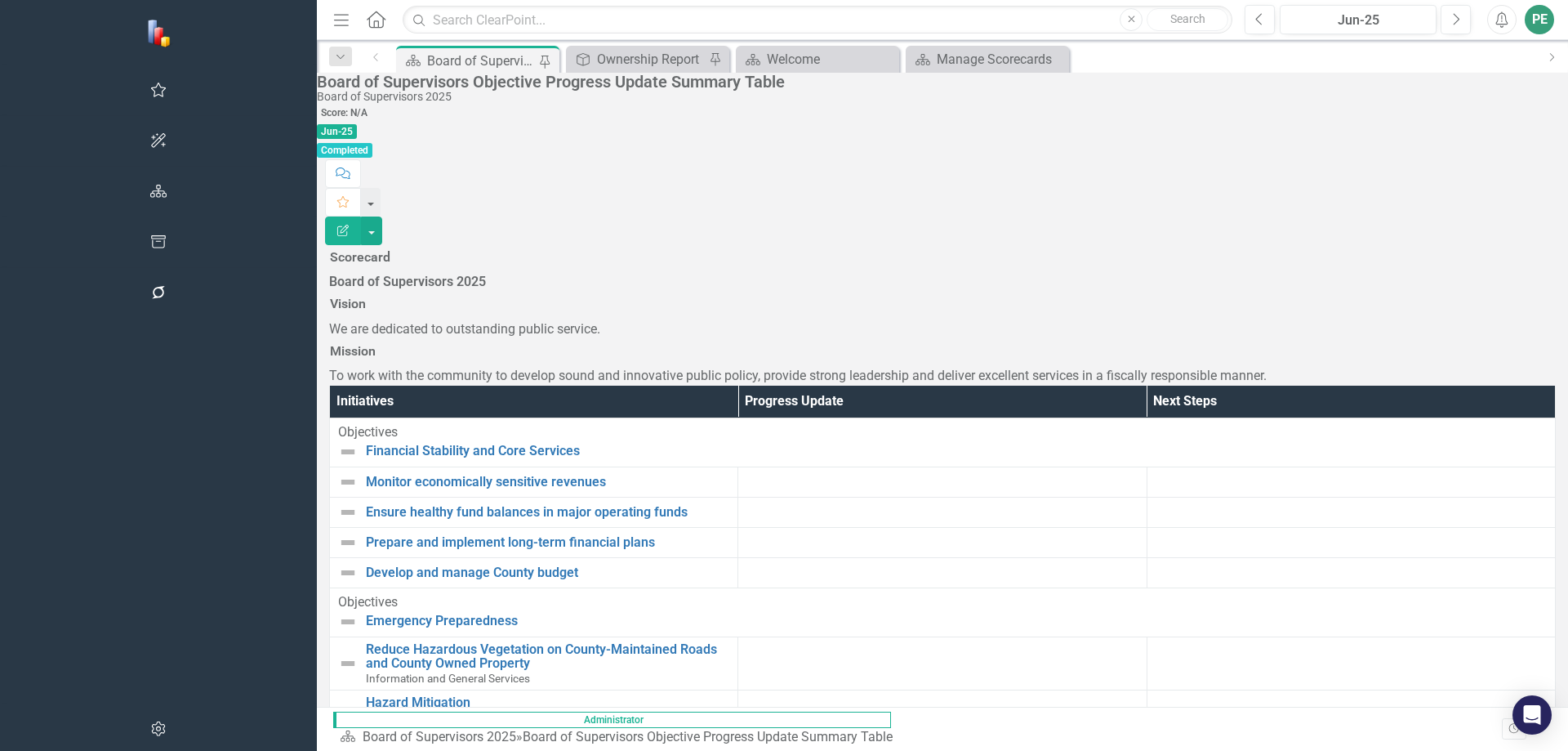click on "Menu" 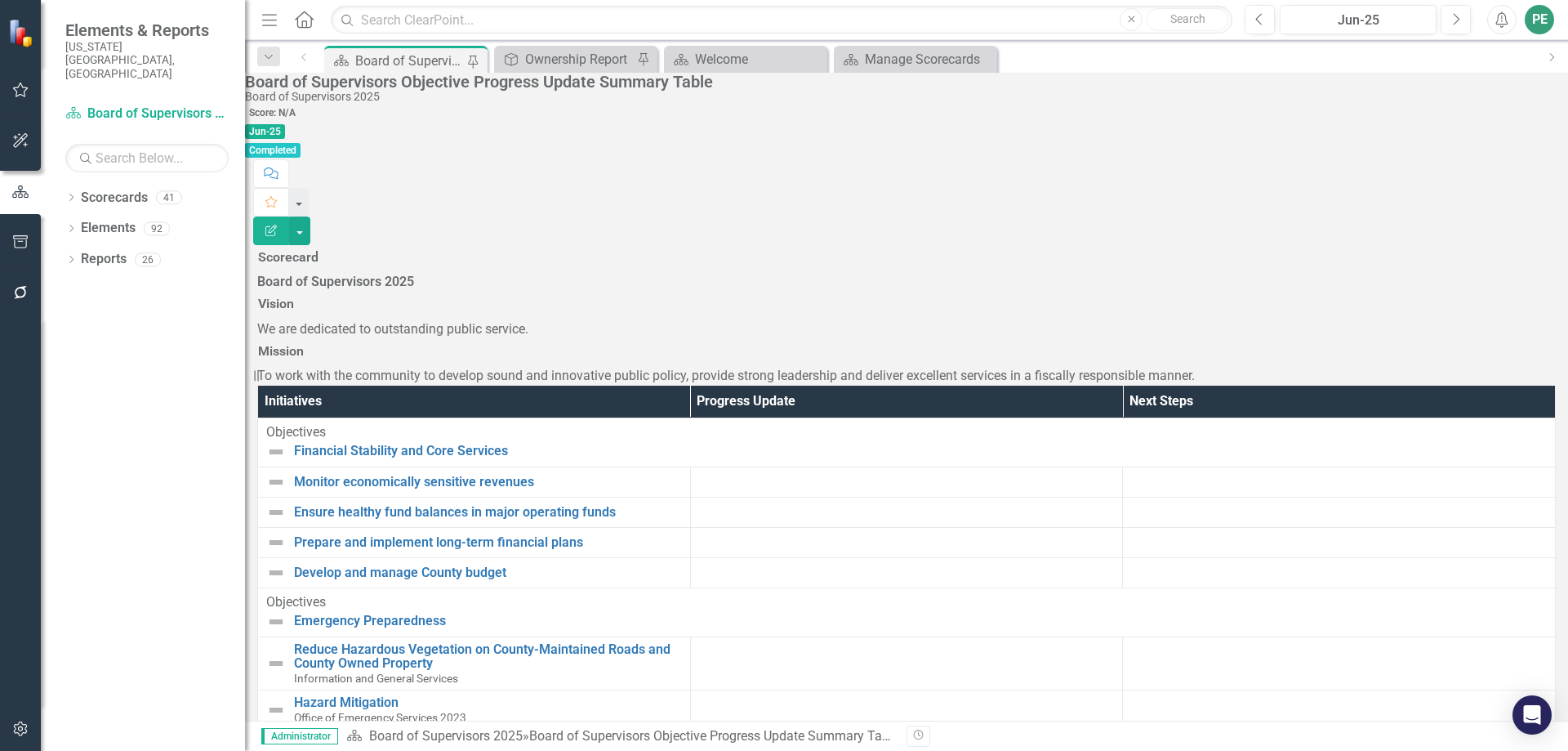 scroll, scrollTop: 333, scrollLeft: 0, axis: vertical 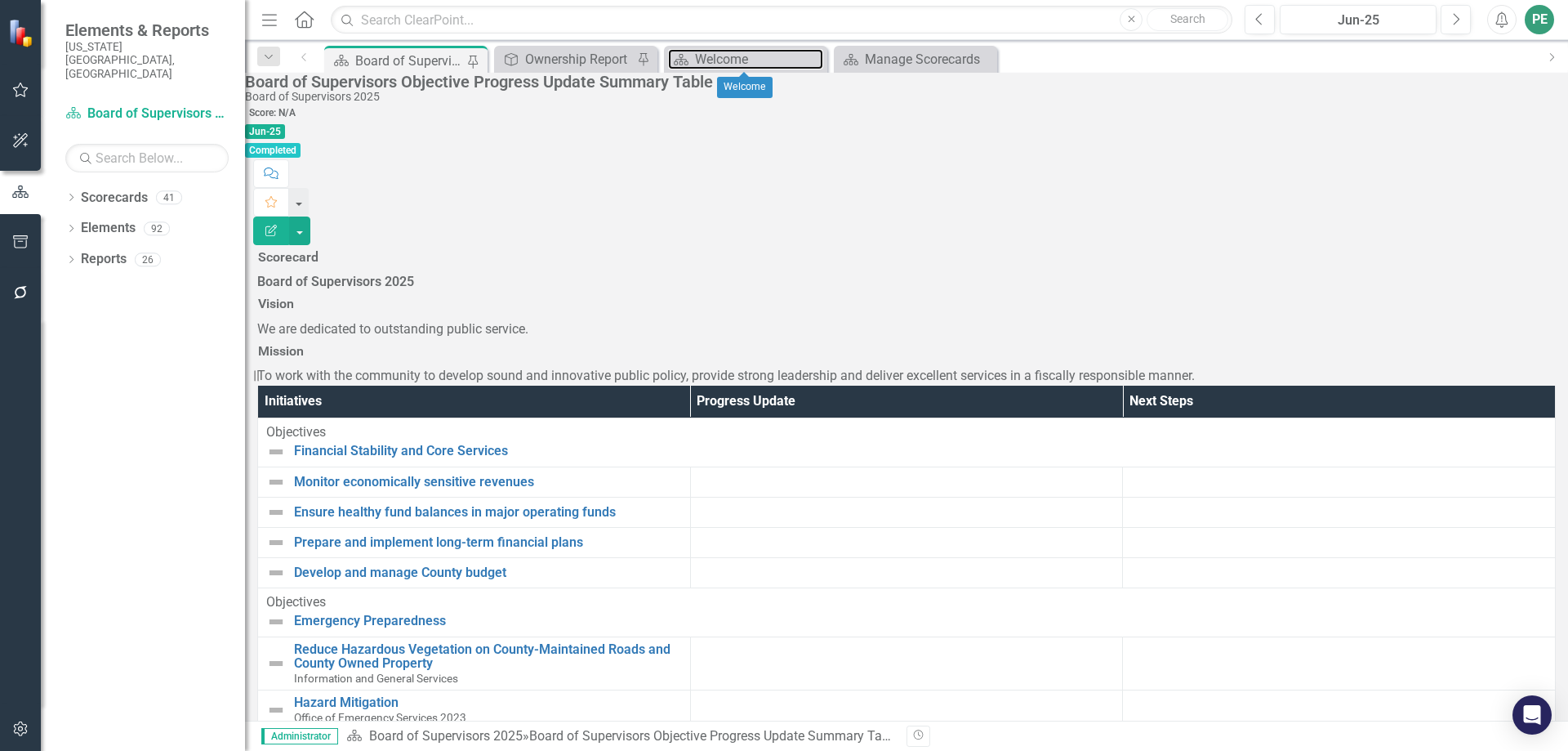 click on "Welcome" at bounding box center [759, 59] 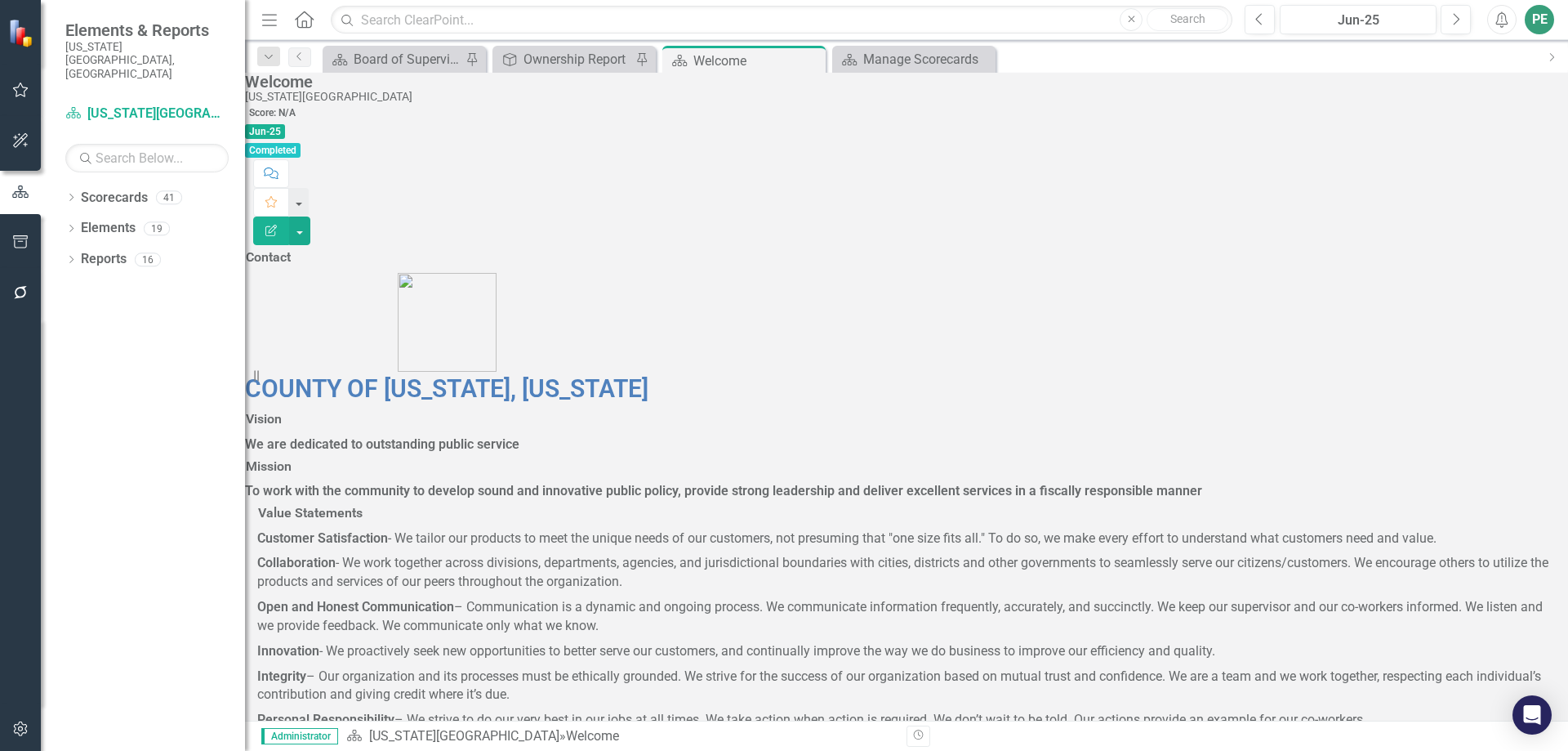 scroll, scrollTop: 0, scrollLeft: 0, axis: both 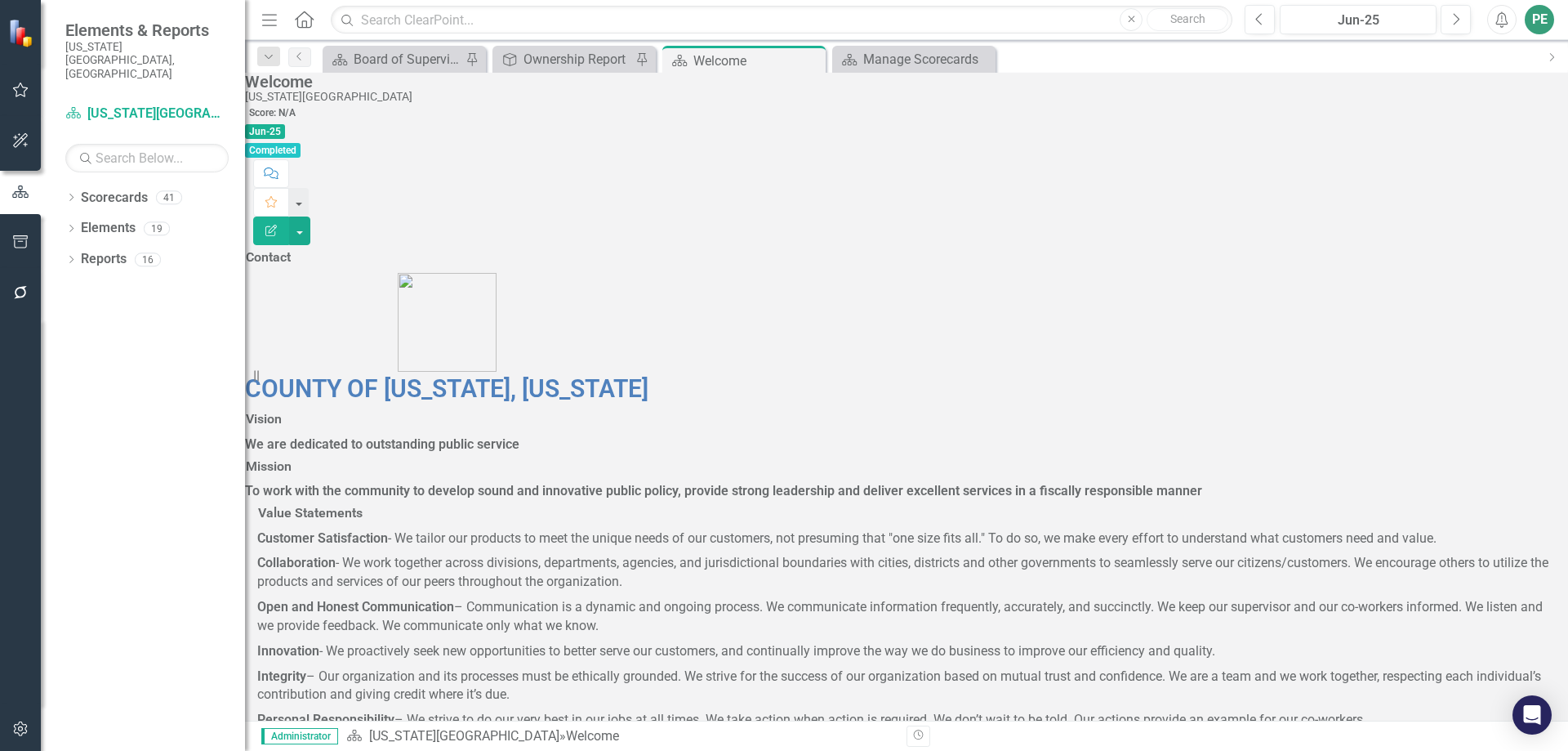 click on "Dropdown" 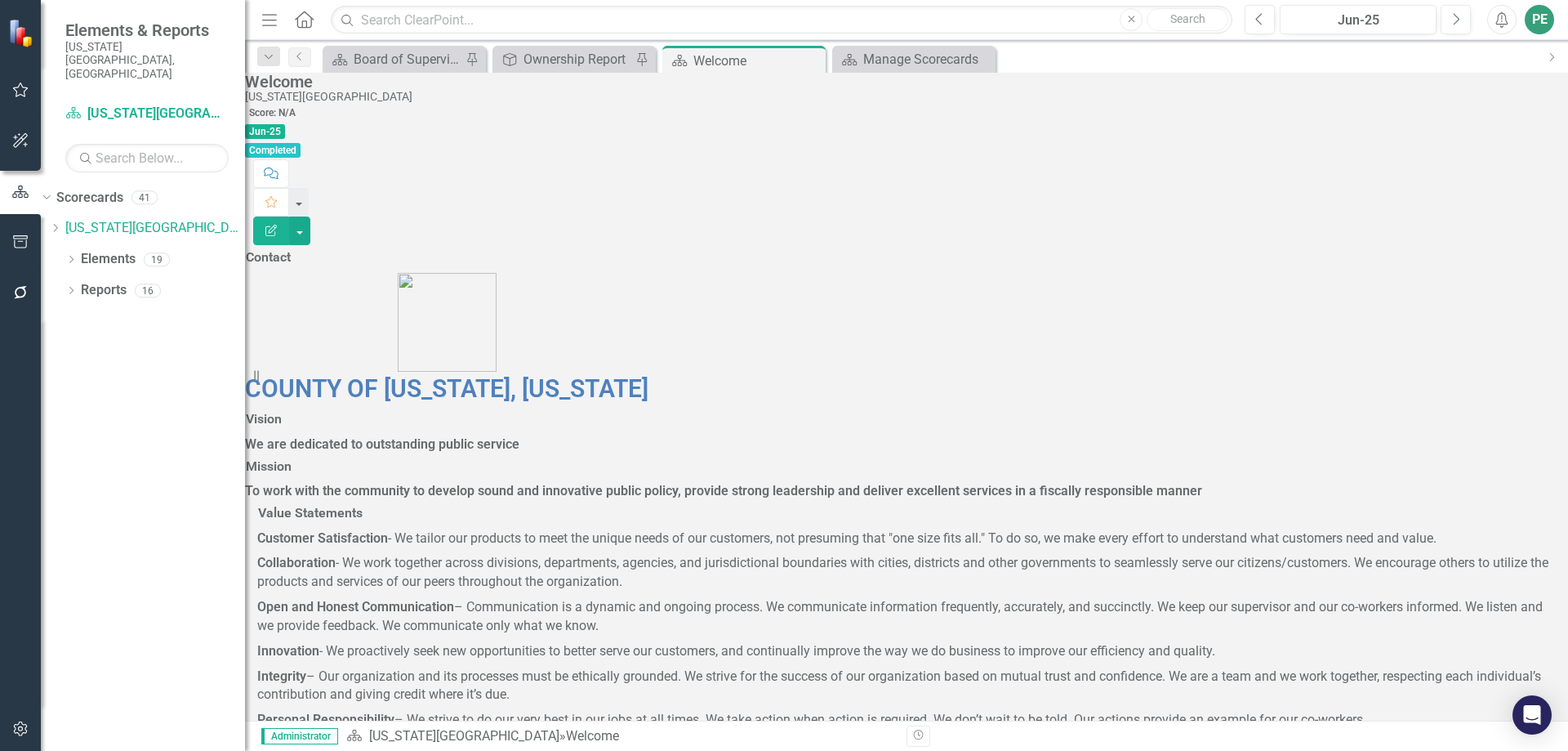 click on "Dropdown" 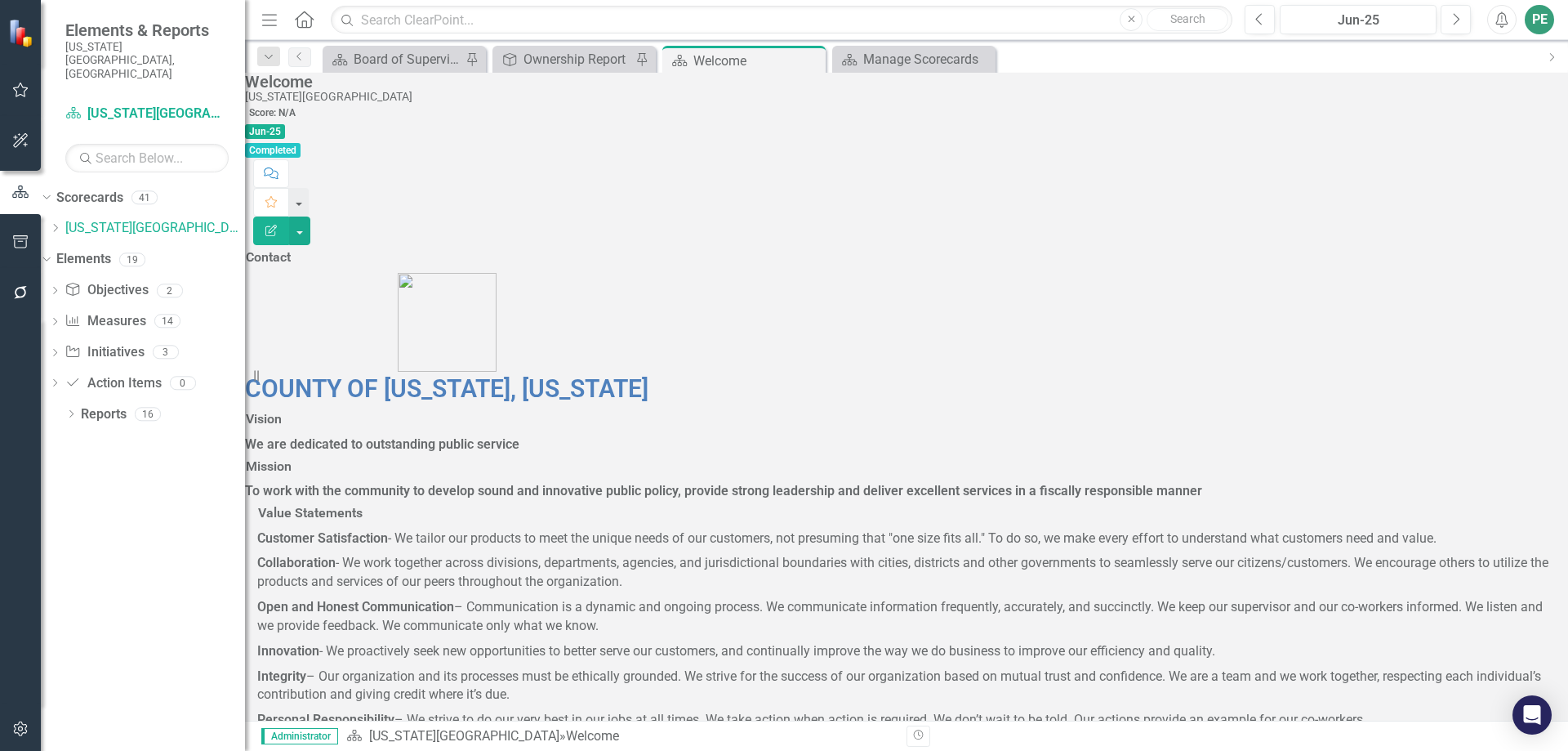 click on "Dropdown" 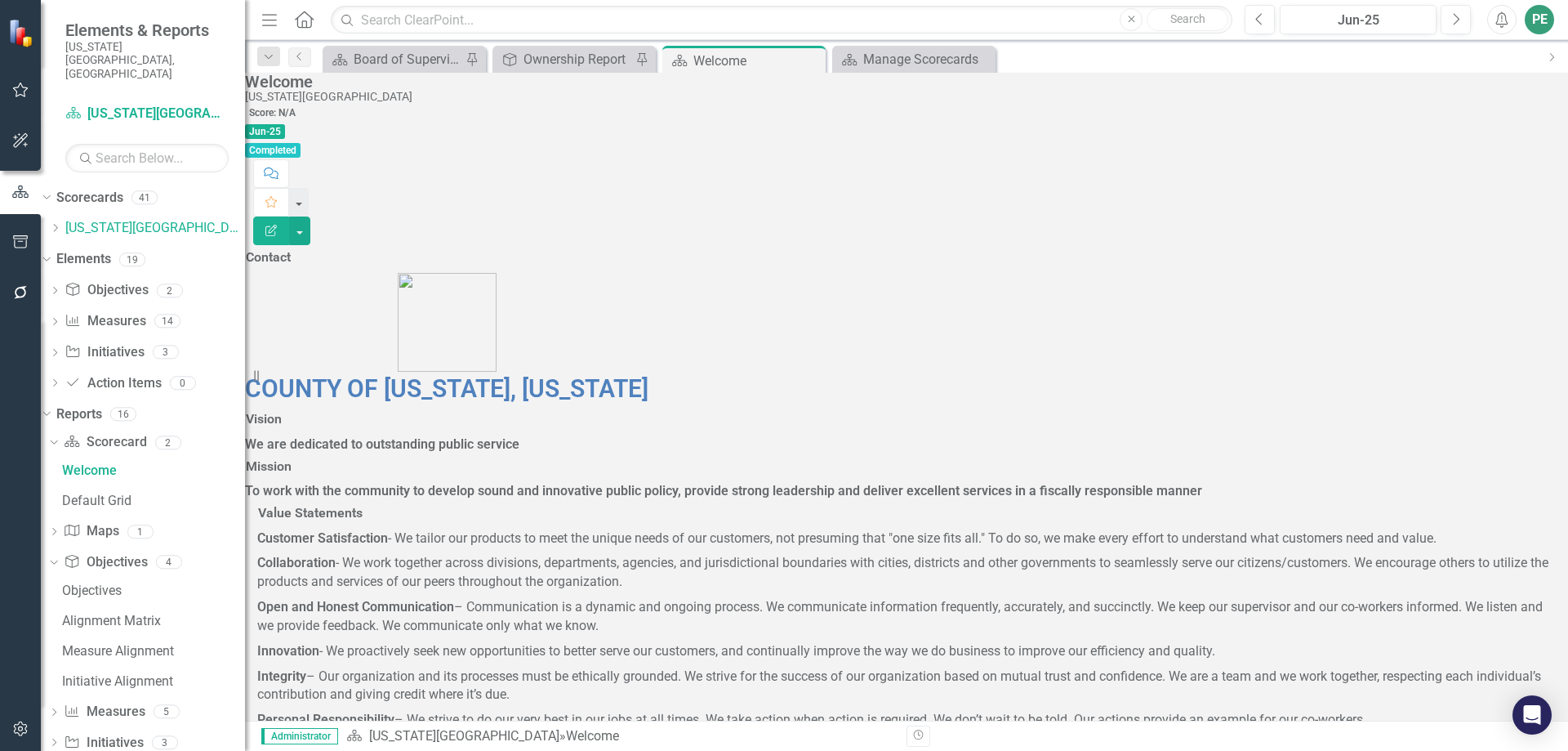 scroll, scrollTop: 38, scrollLeft: 0, axis: vertical 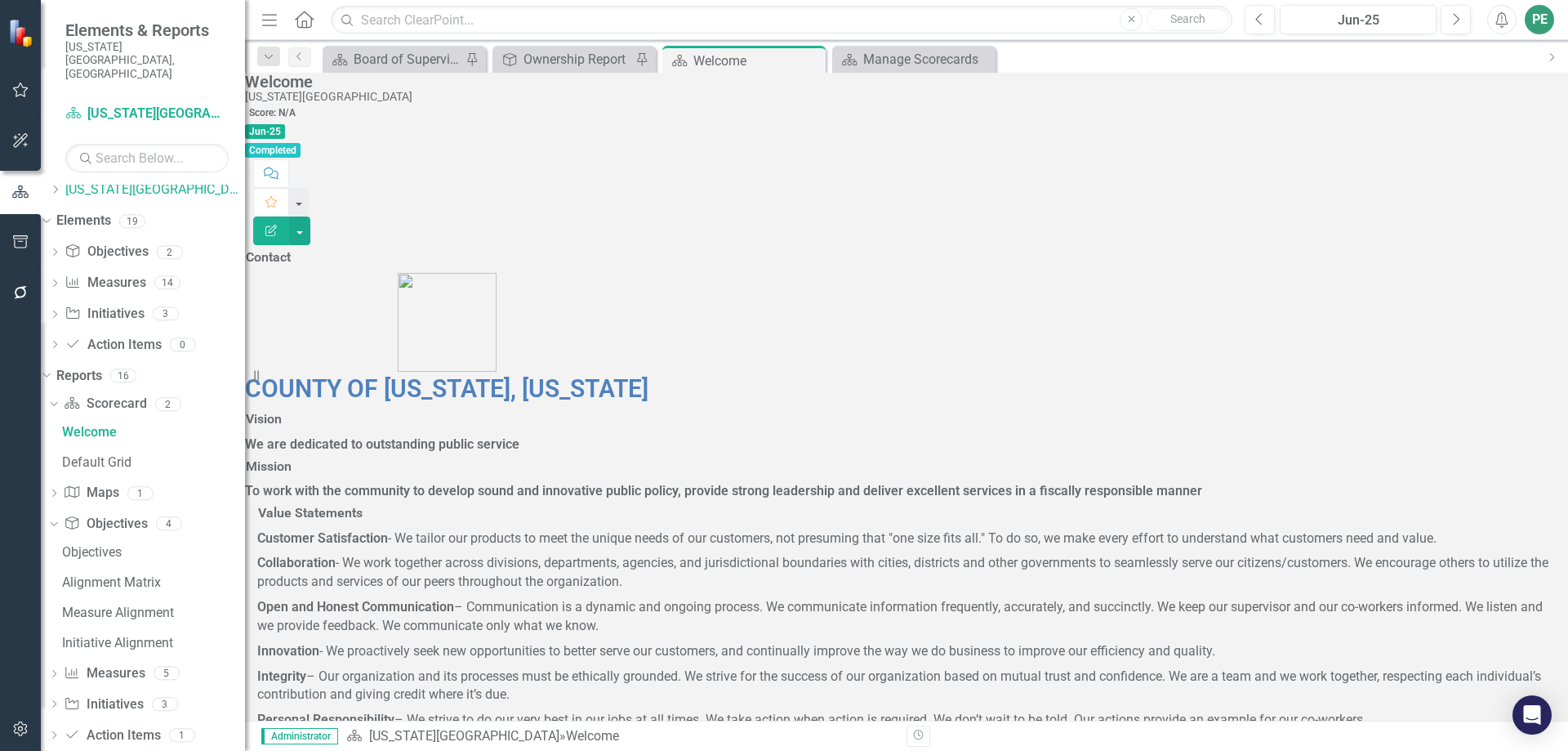 click 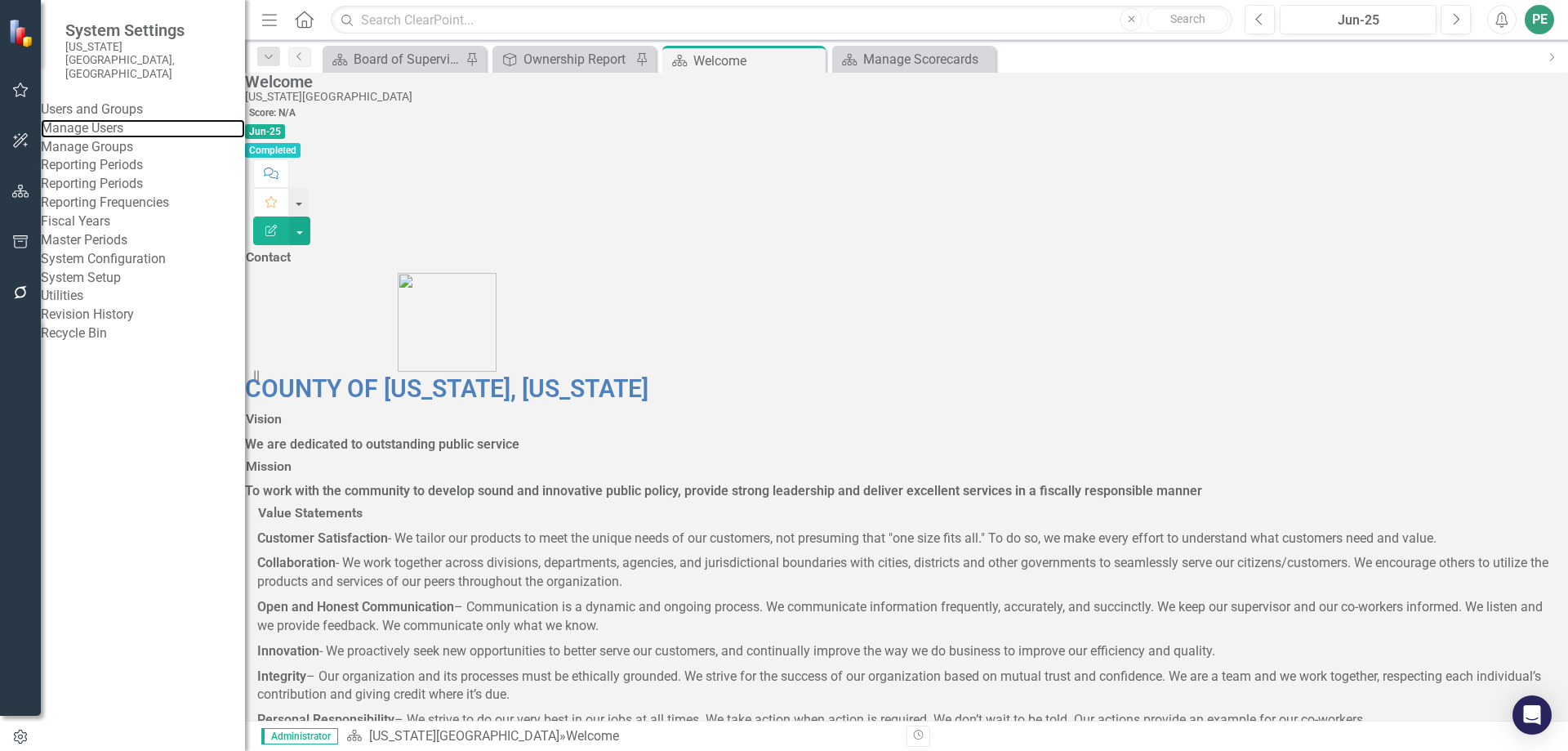 click on "Manage Users" at bounding box center [143, 128] 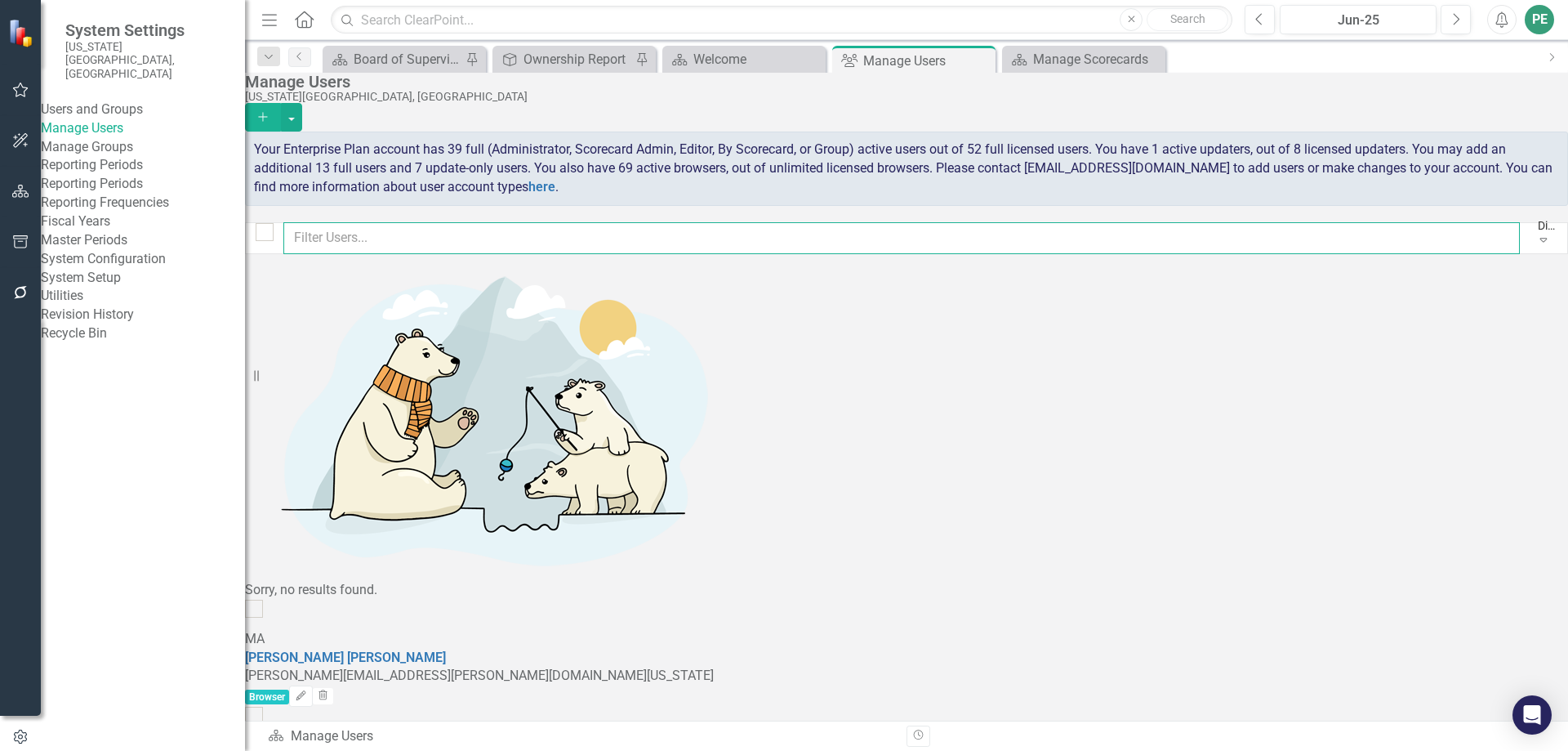 click at bounding box center [902, 238] 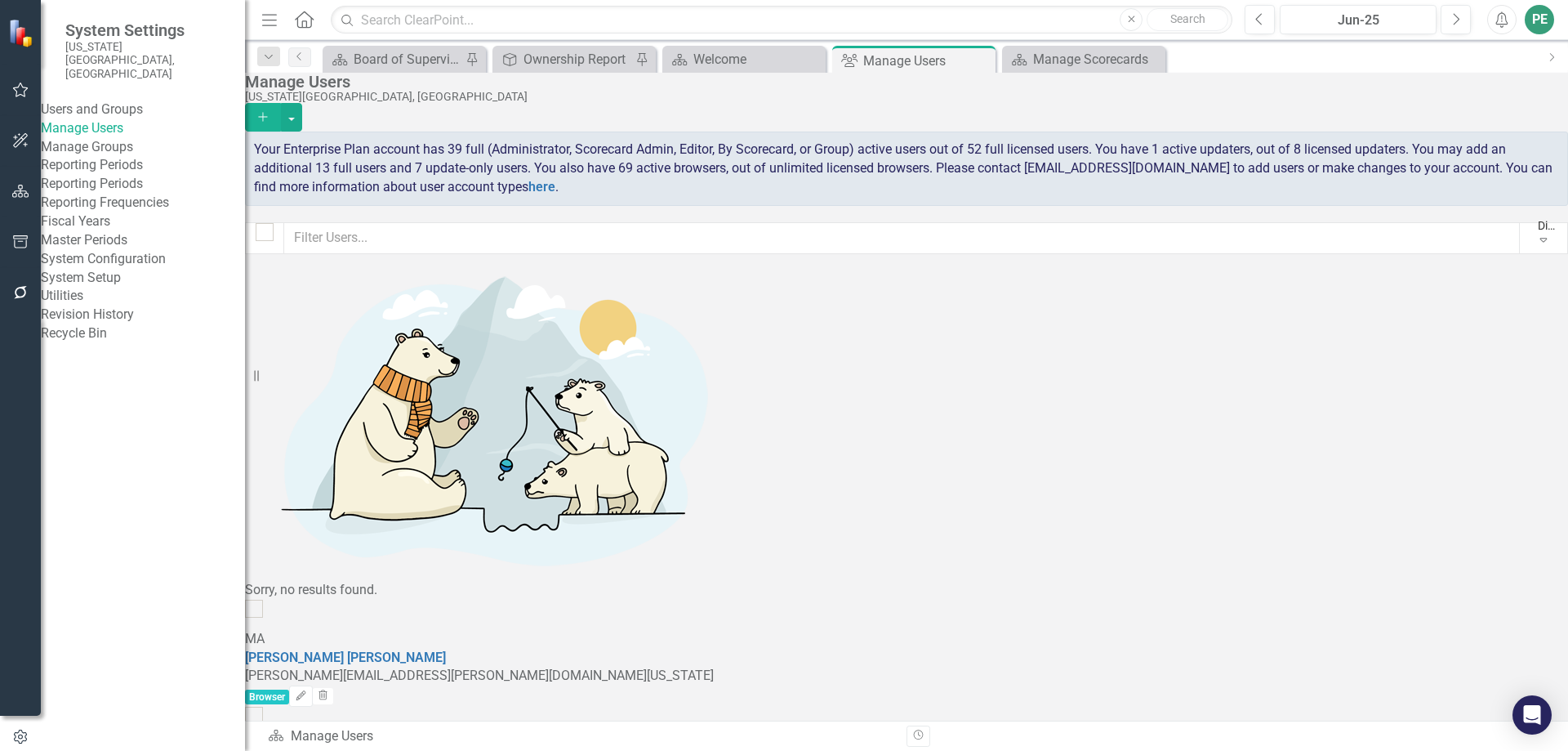 click at bounding box center (261, 228) 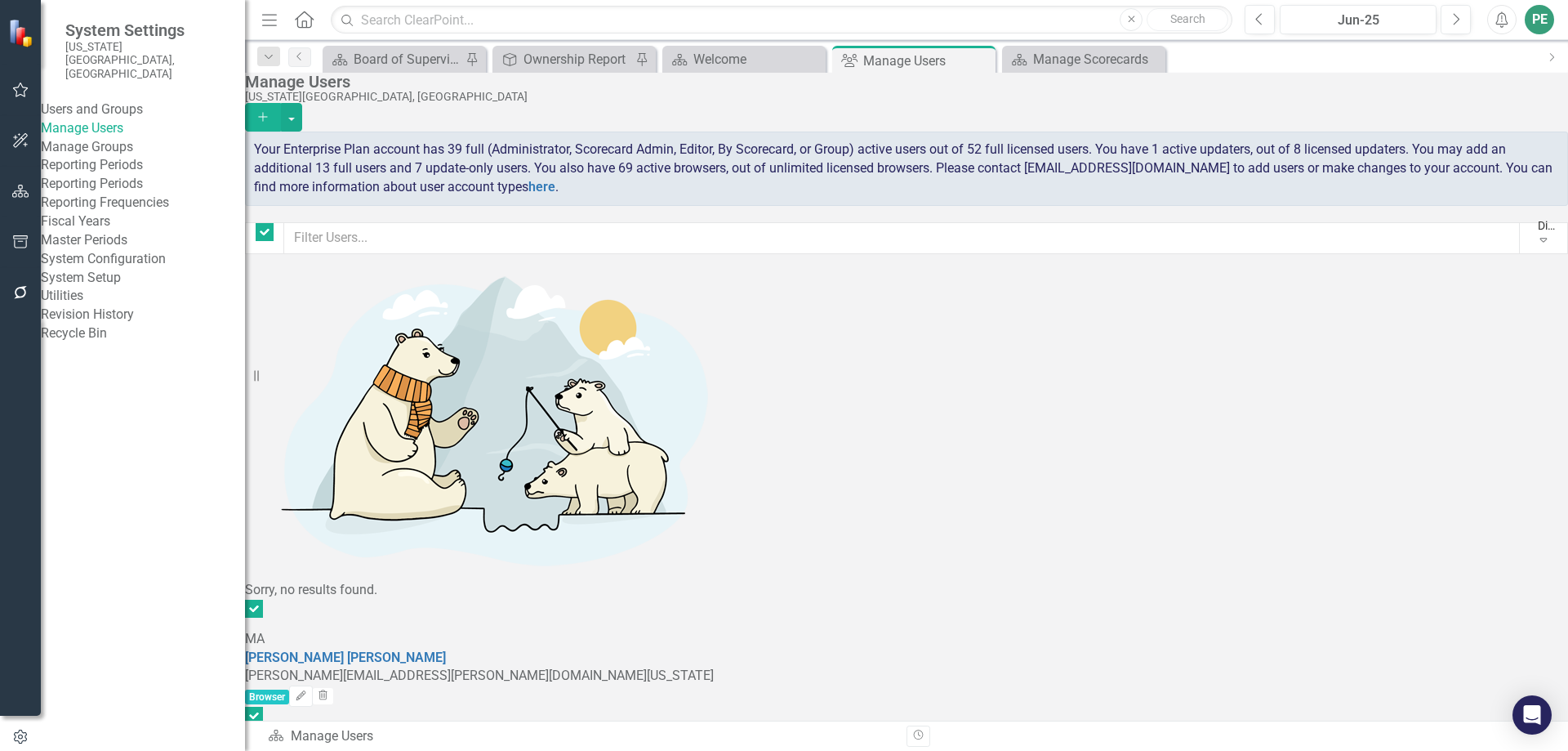 click at bounding box center (265, 232) 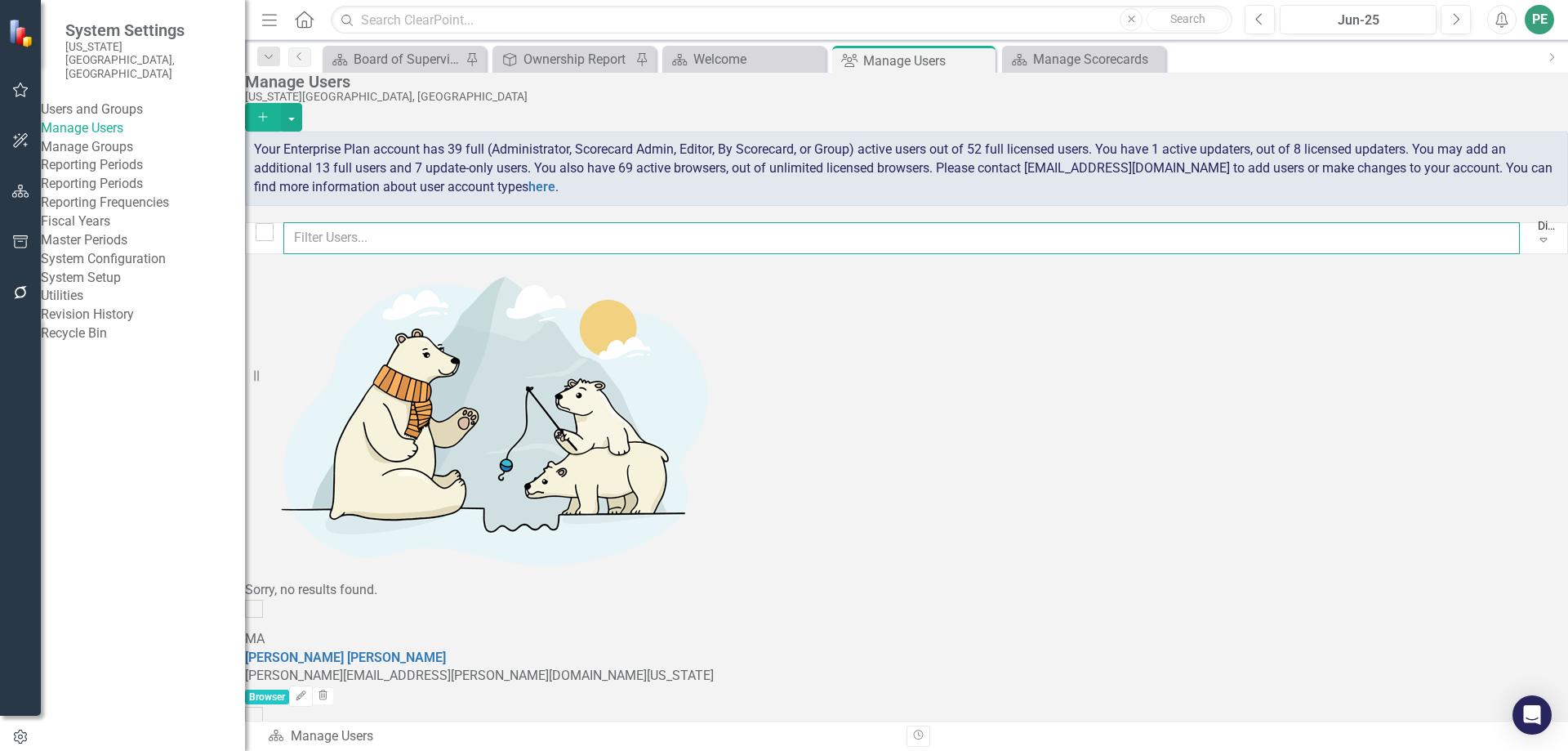 click at bounding box center (902, 238) 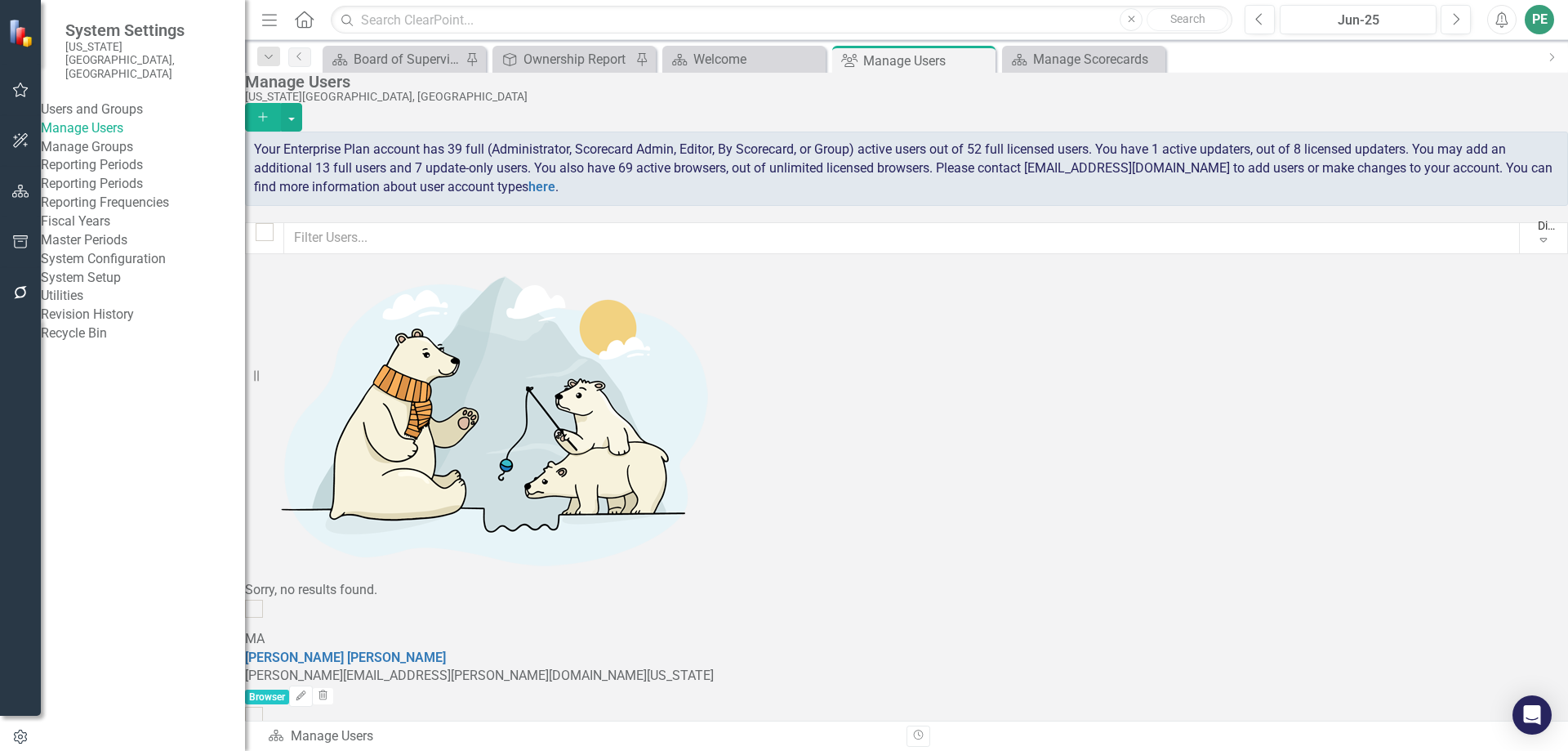 click on "Display All Users" at bounding box center (1548, 226) 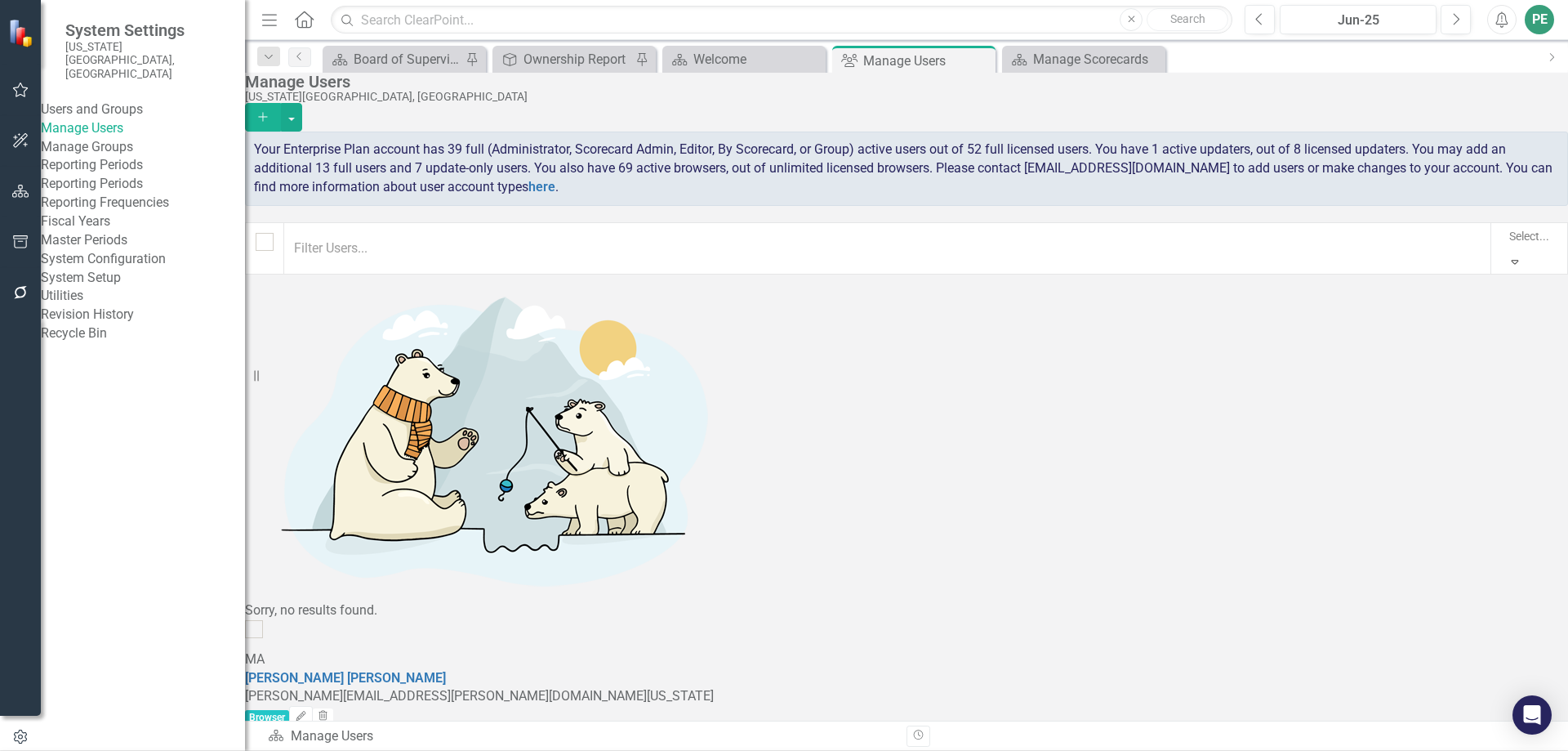 click on "By Scorecard Users" at bounding box center (787, 845) 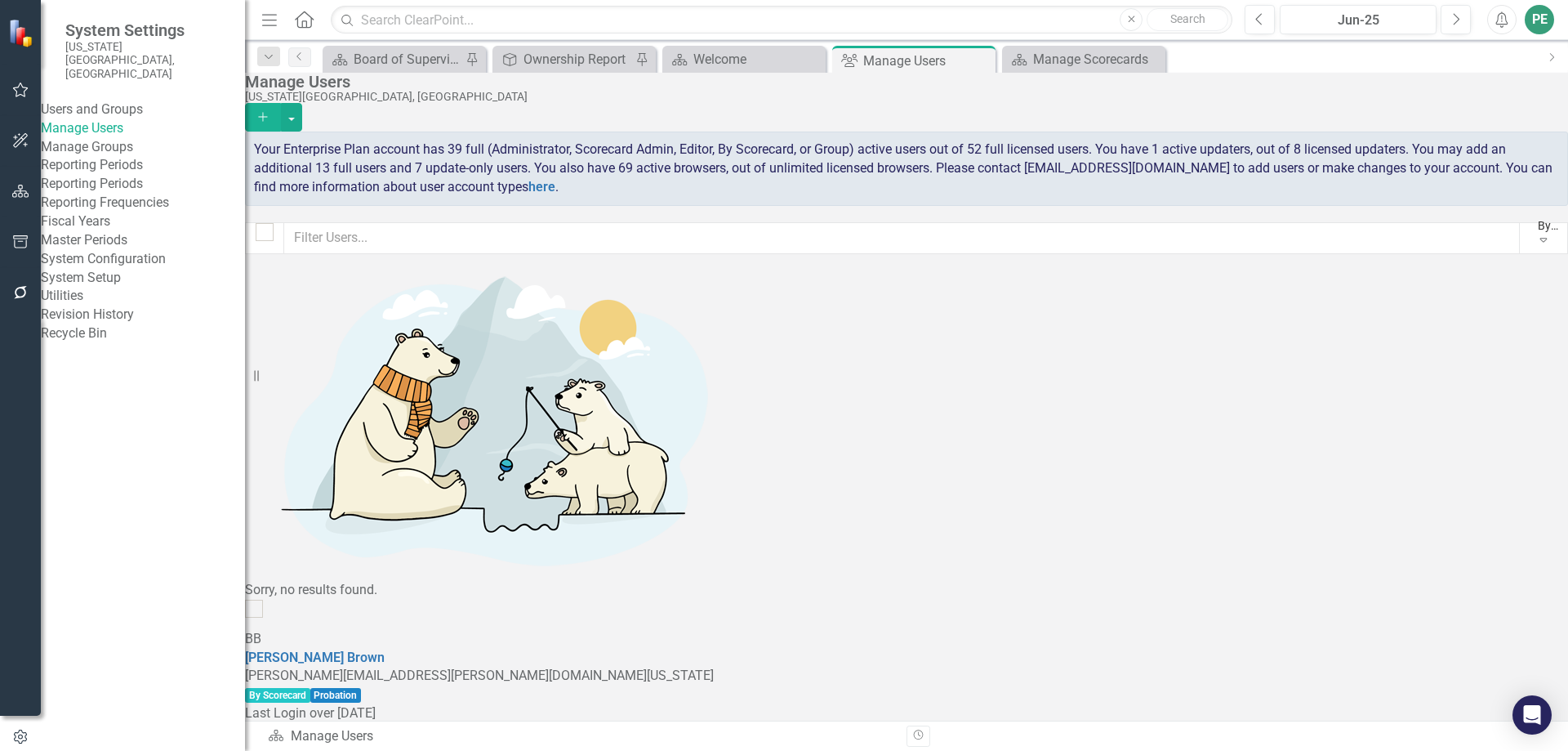 scroll, scrollTop: 0, scrollLeft: 0, axis: both 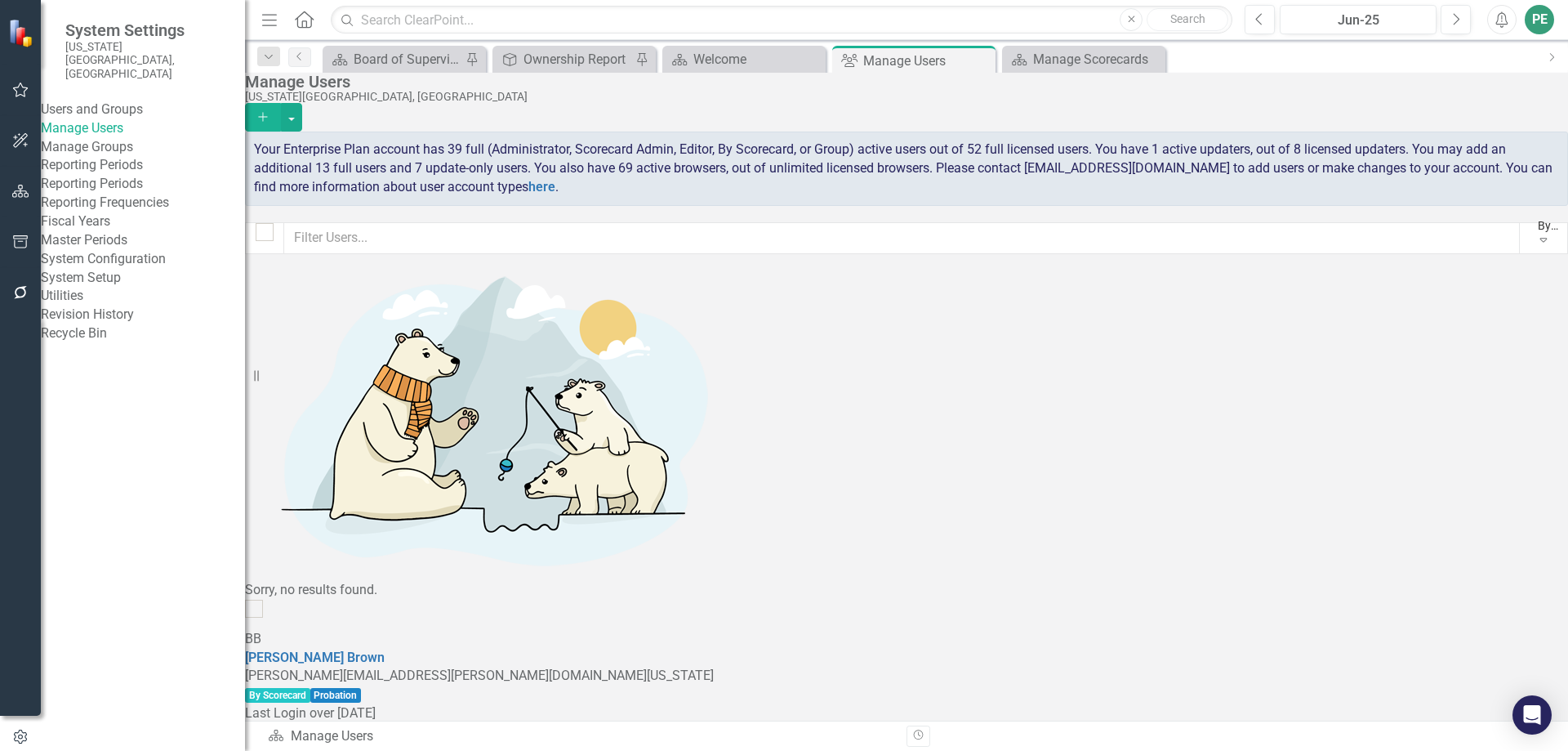 click on "By Scorecard Users" at bounding box center (1548, 226) 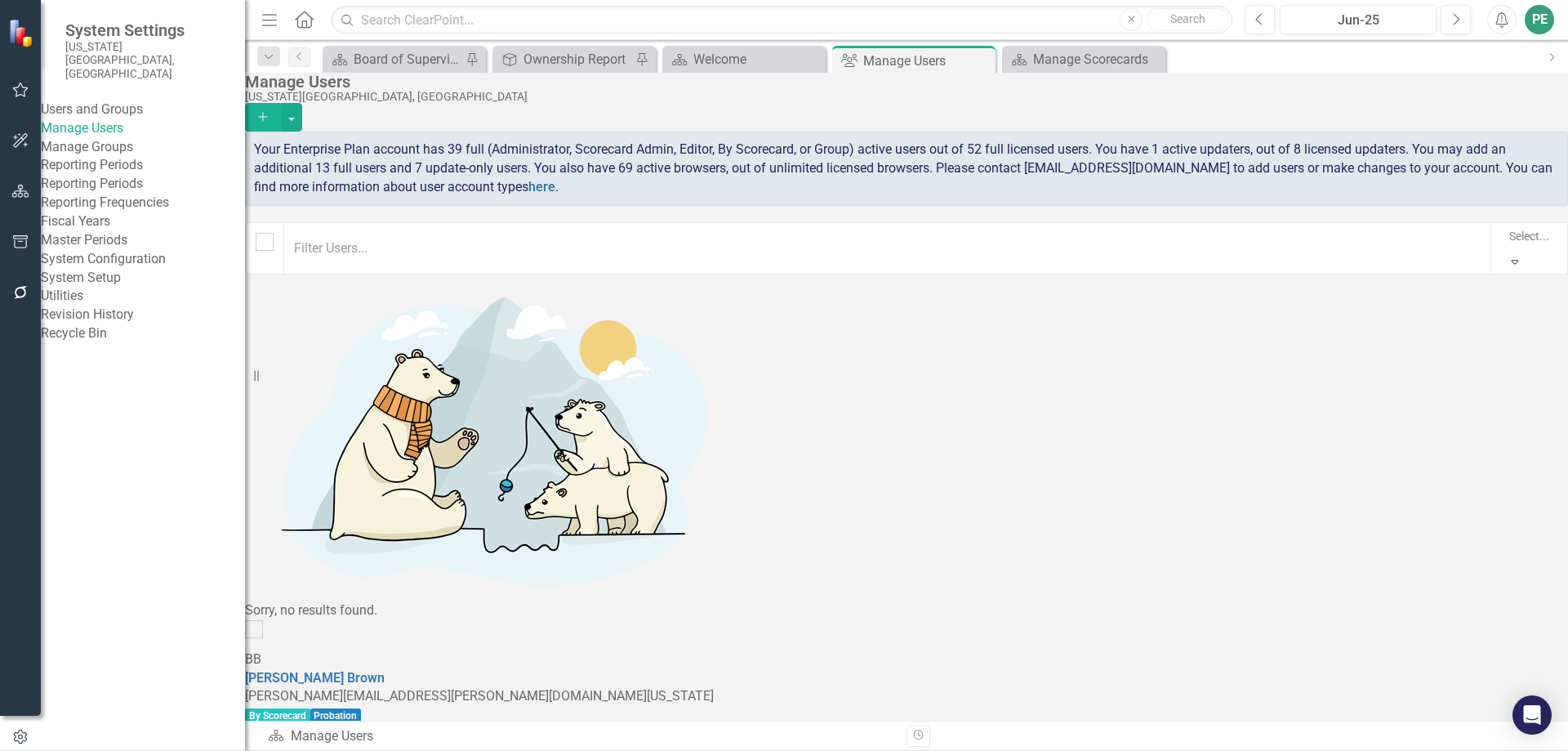 click on "Scorecard Admins" at bounding box center (787, 818) 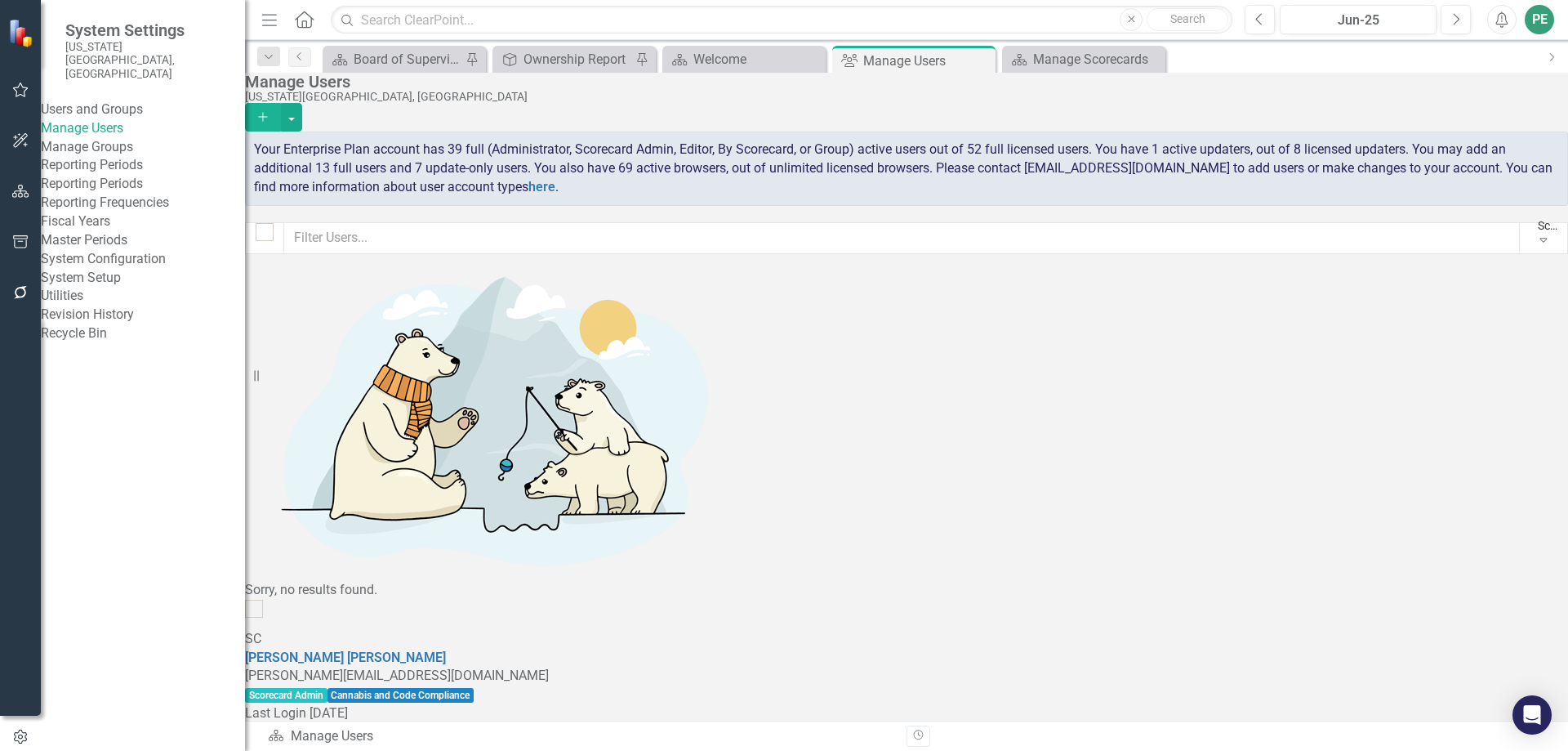 click on "Scorecard Admins" at bounding box center (1548, 226) 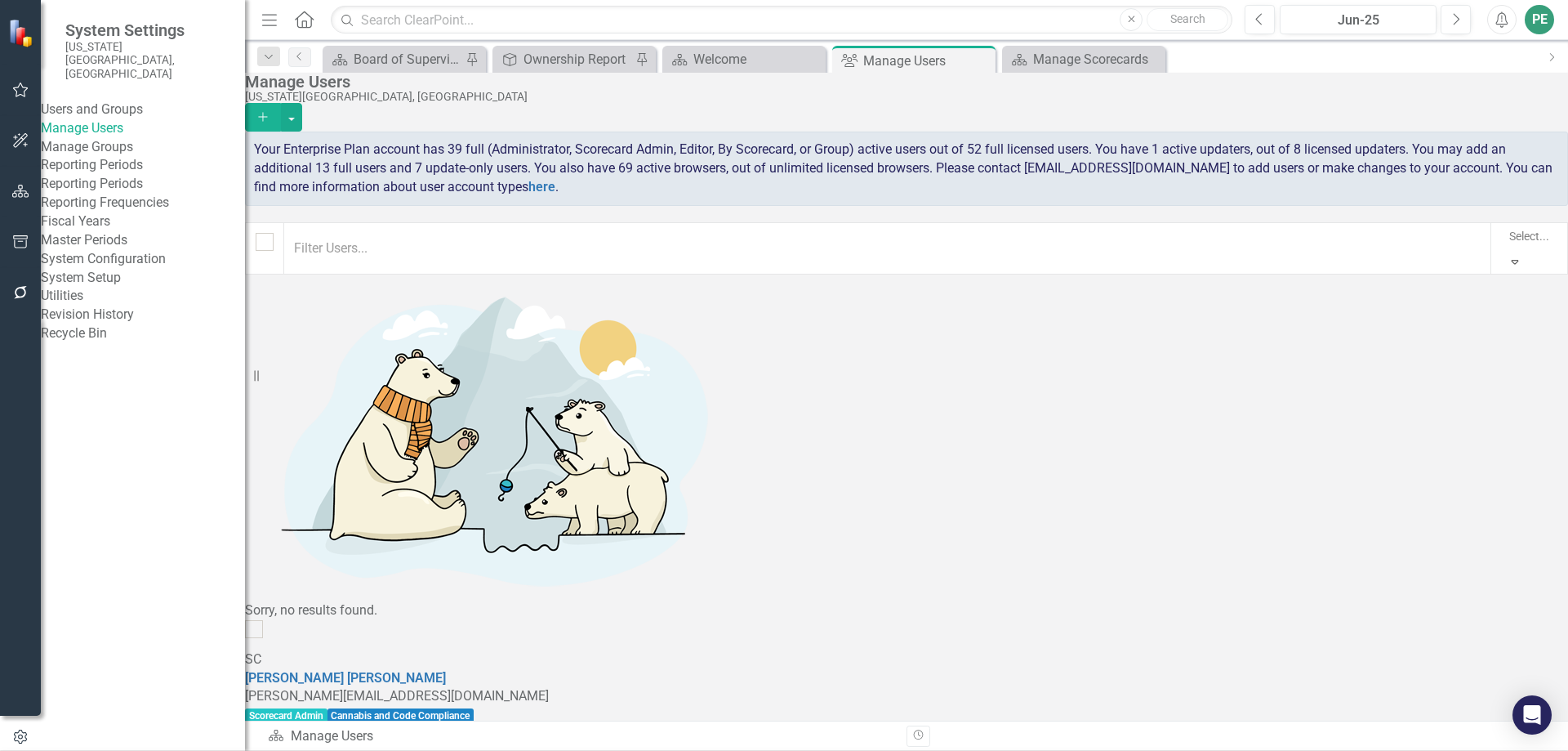 click on "By Scorecard Users" at bounding box center [787, 845] 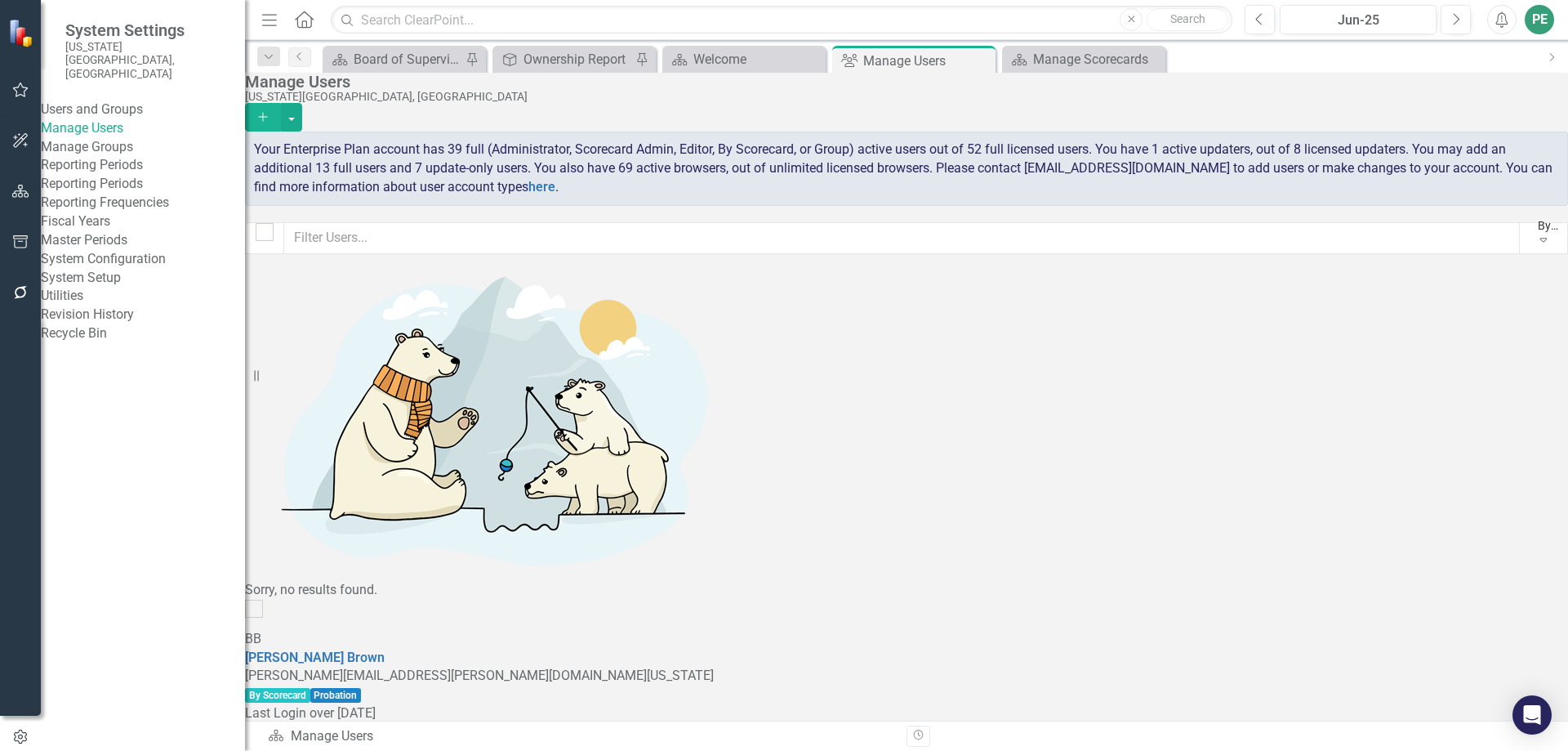 click on "By Scorecard Users" at bounding box center (1548, 226) 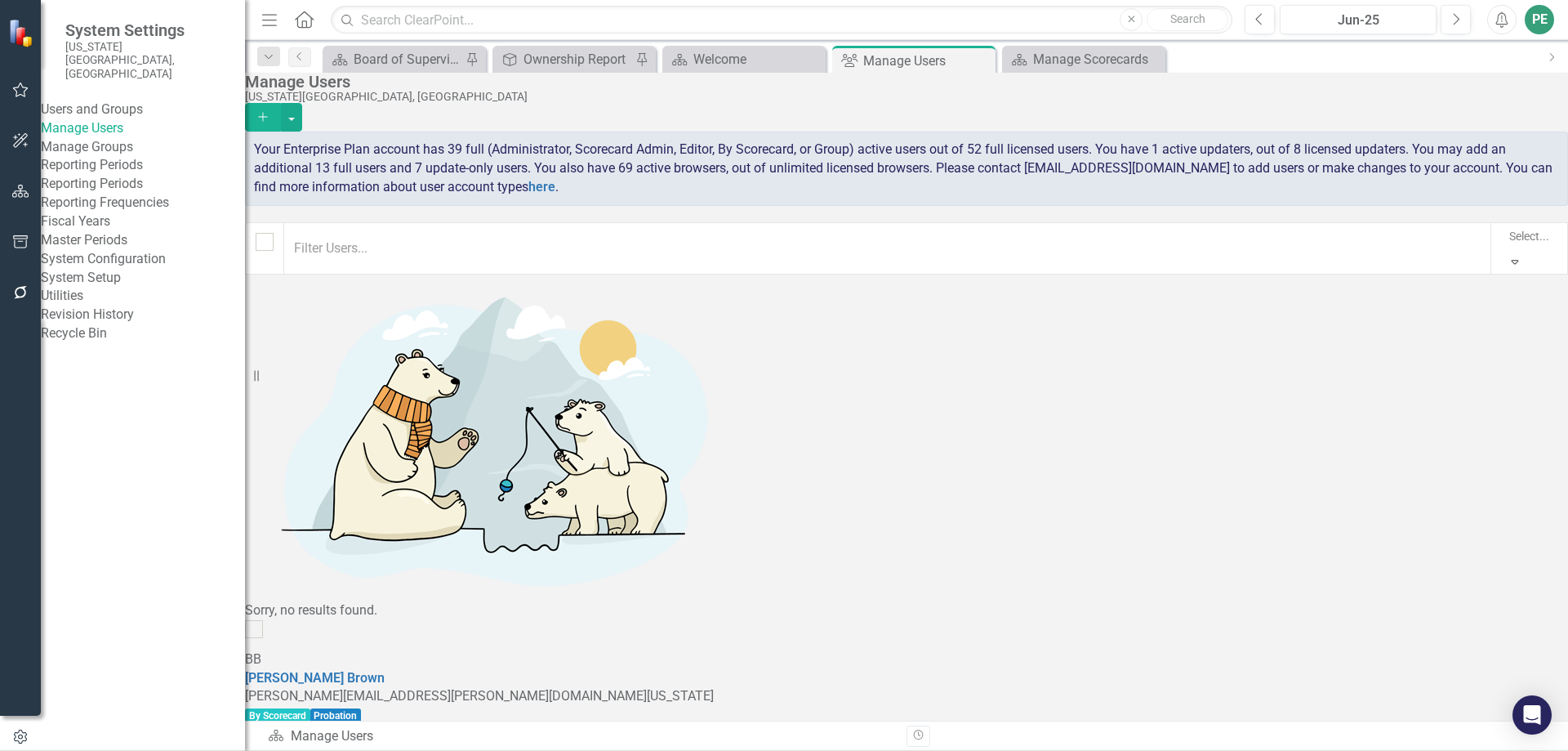 click on "Display All Users" at bounding box center (787, 764) 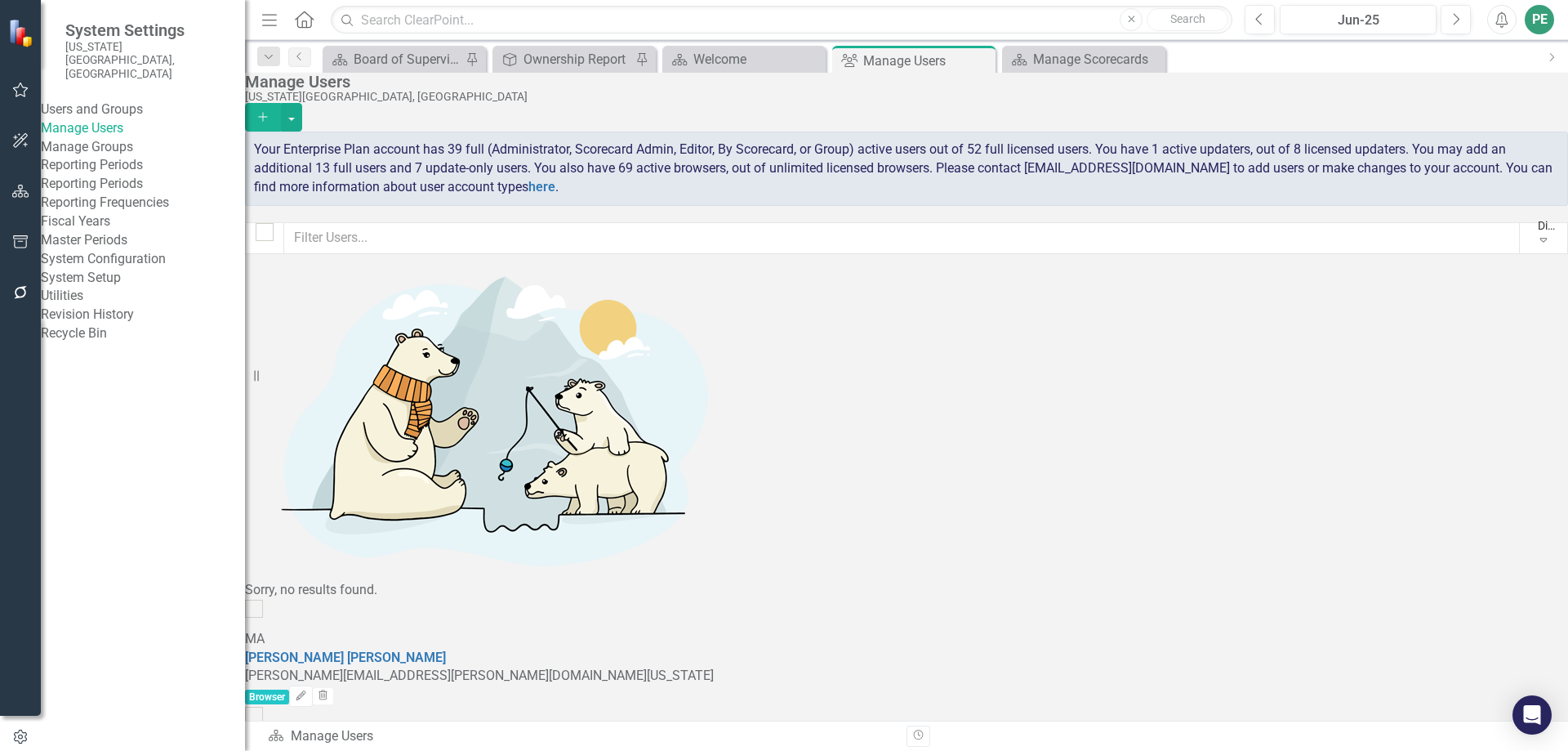 click on "Edit" 